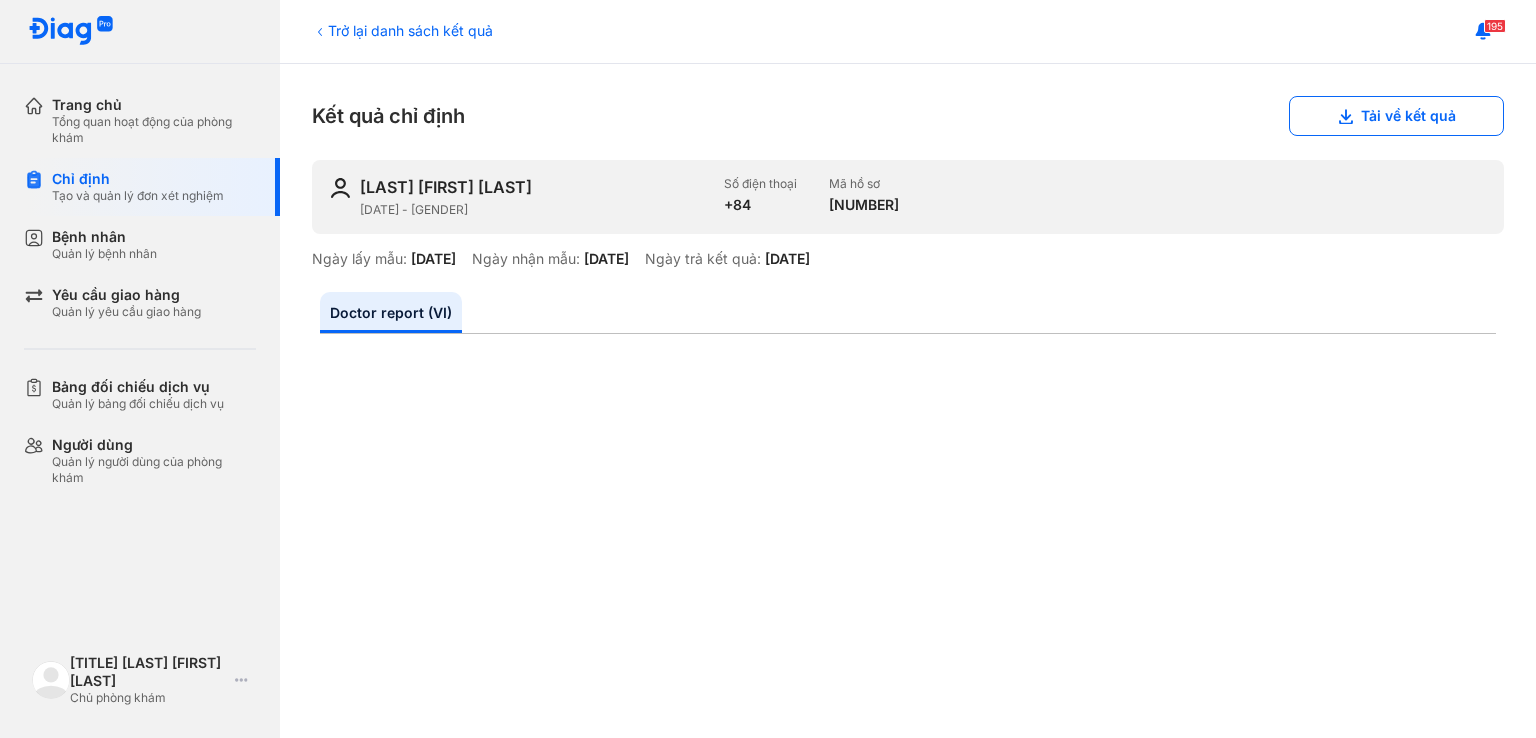 scroll, scrollTop: 0, scrollLeft: 0, axis: both 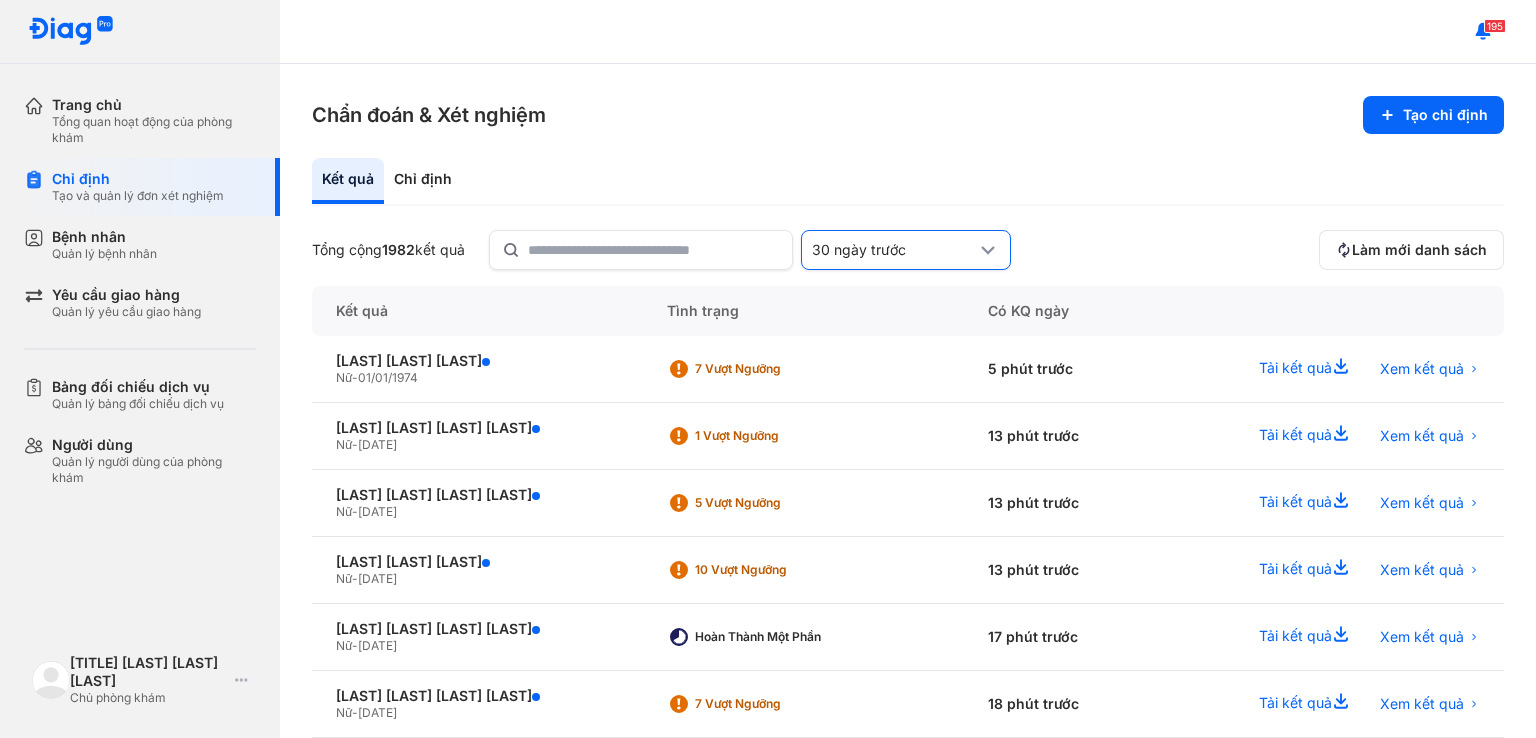 click on "30 ngày trước" at bounding box center (906, 250) 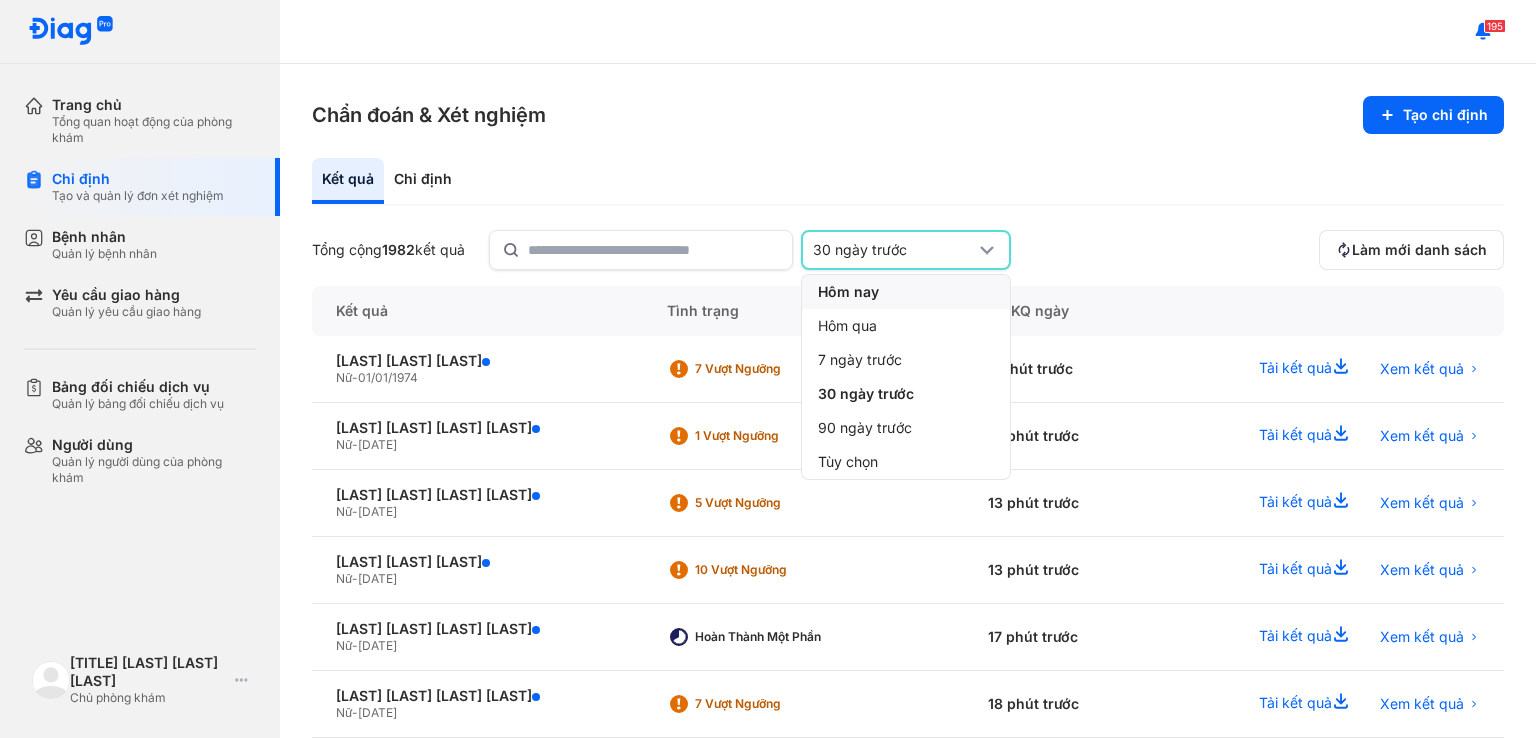 click on "Hôm nay" 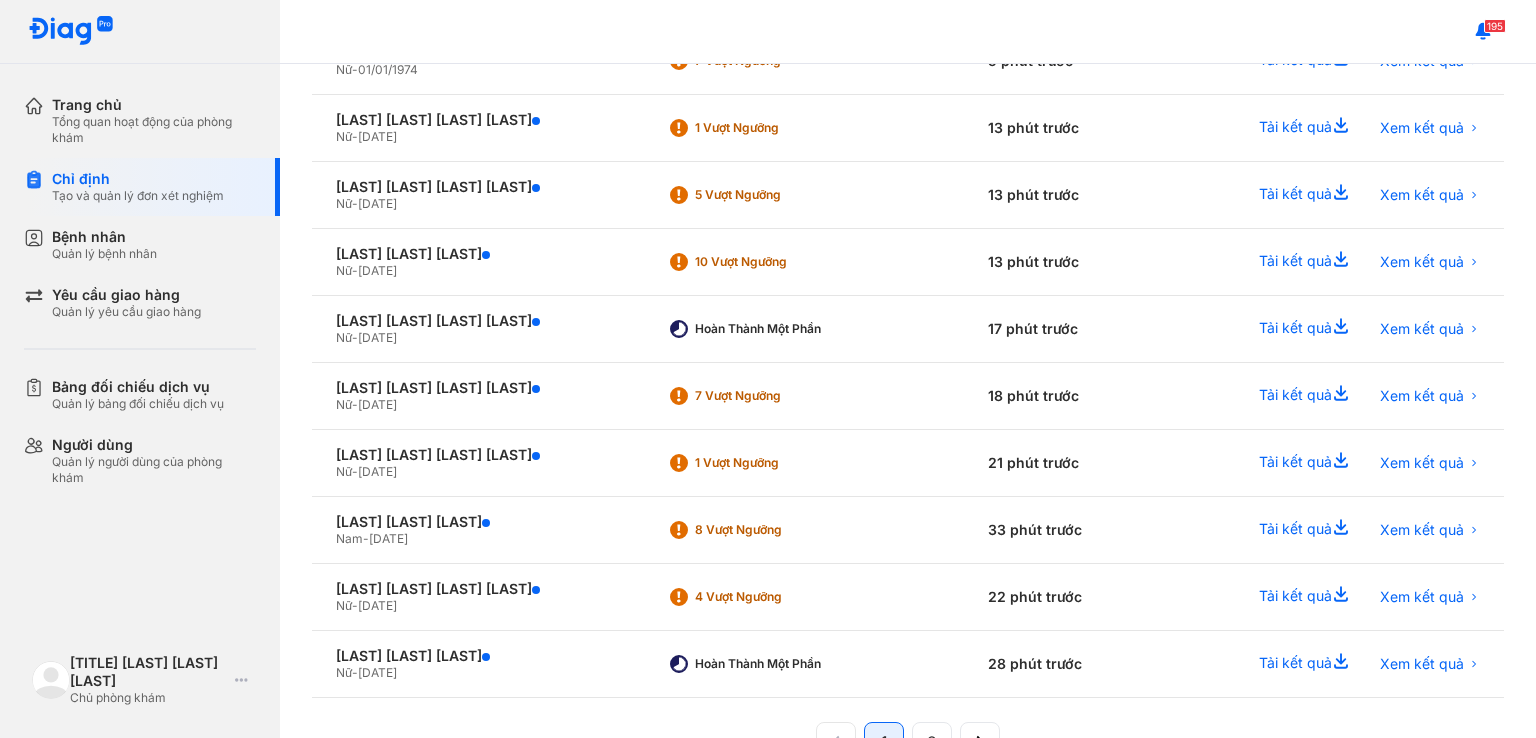 scroll, scrollTop: 370, scrollLeft: 0, axis: vertical 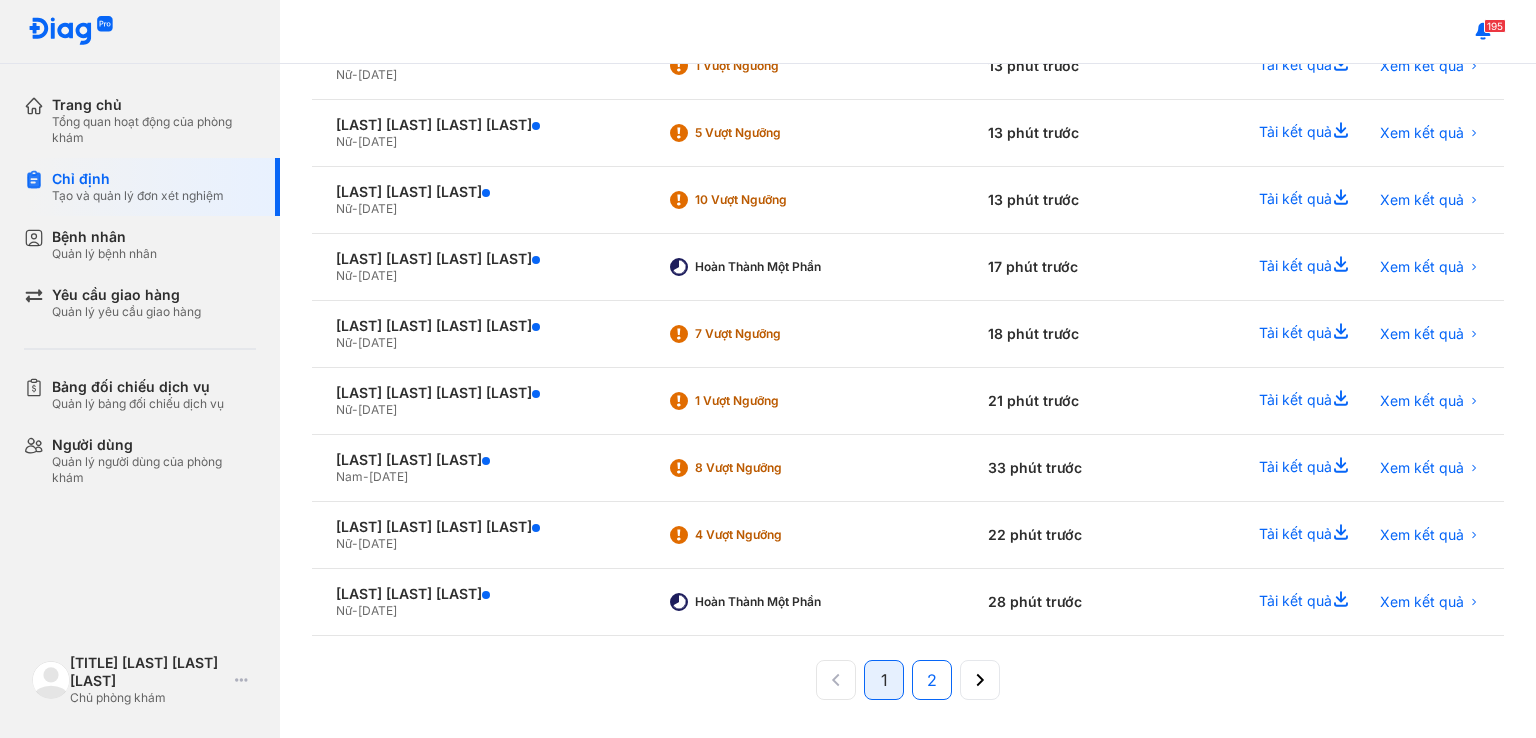 click on "2" at bounding box center (932, 680) 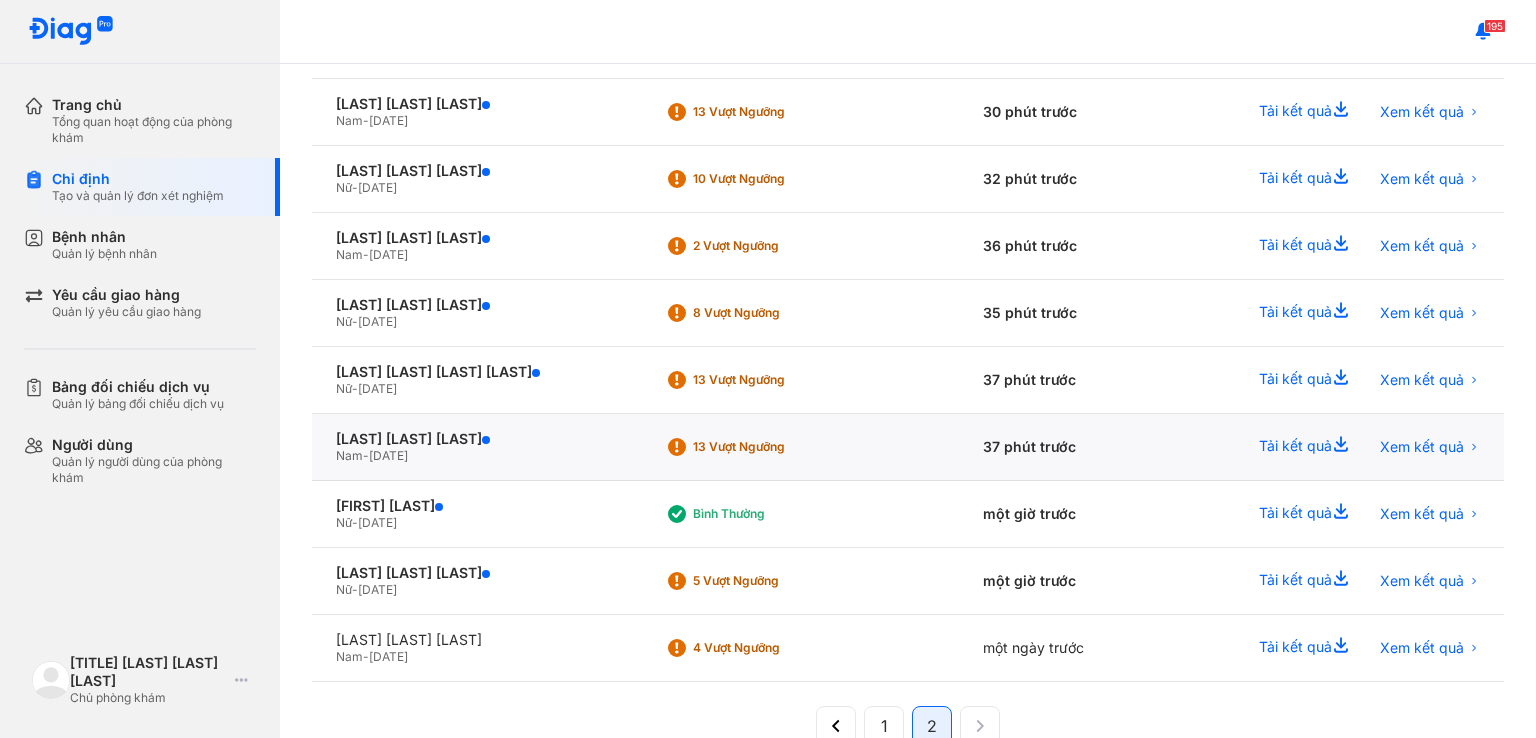 scroll, scrollTop: 325, scrollLeft: 0, axis: vertical 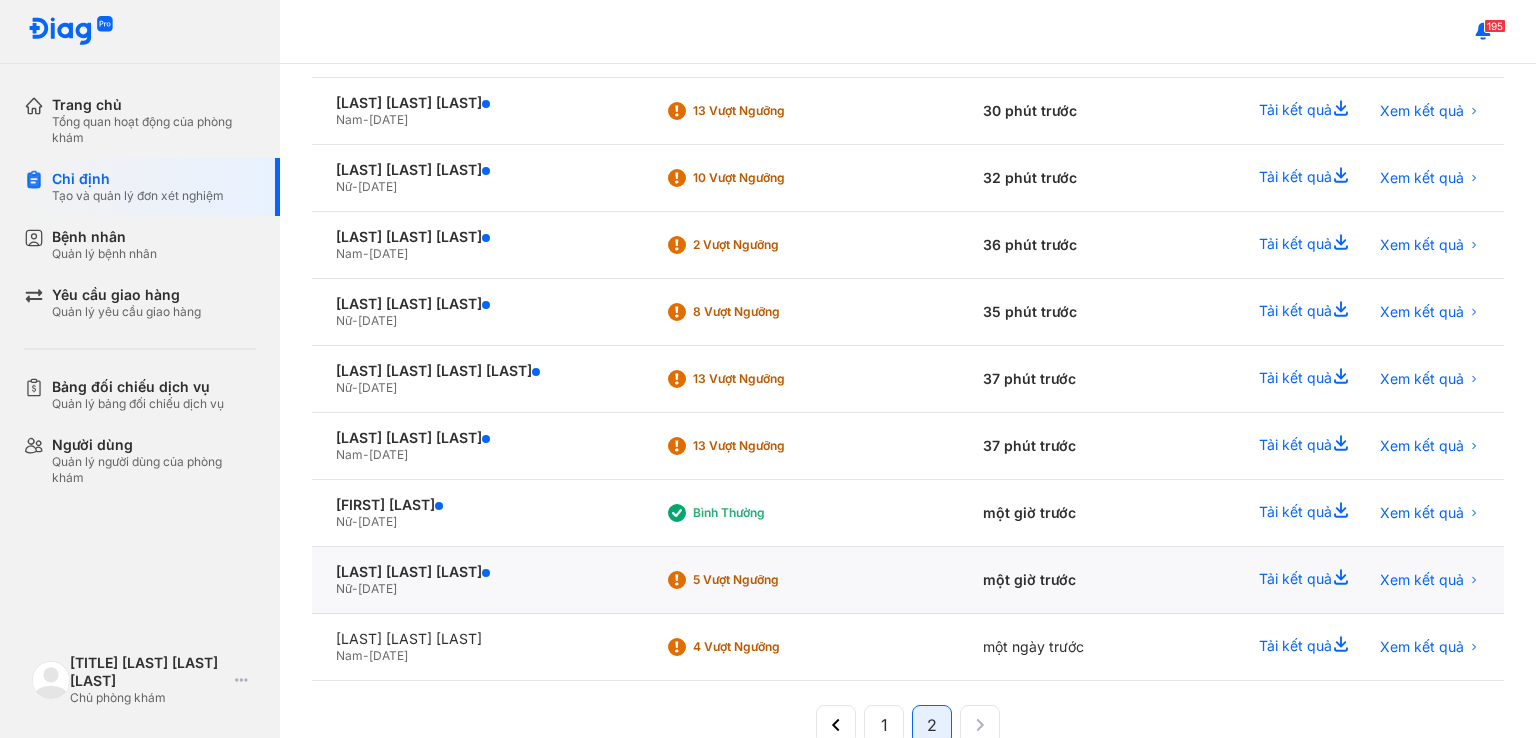 click on "Tải kết quả  Xem kết quả" 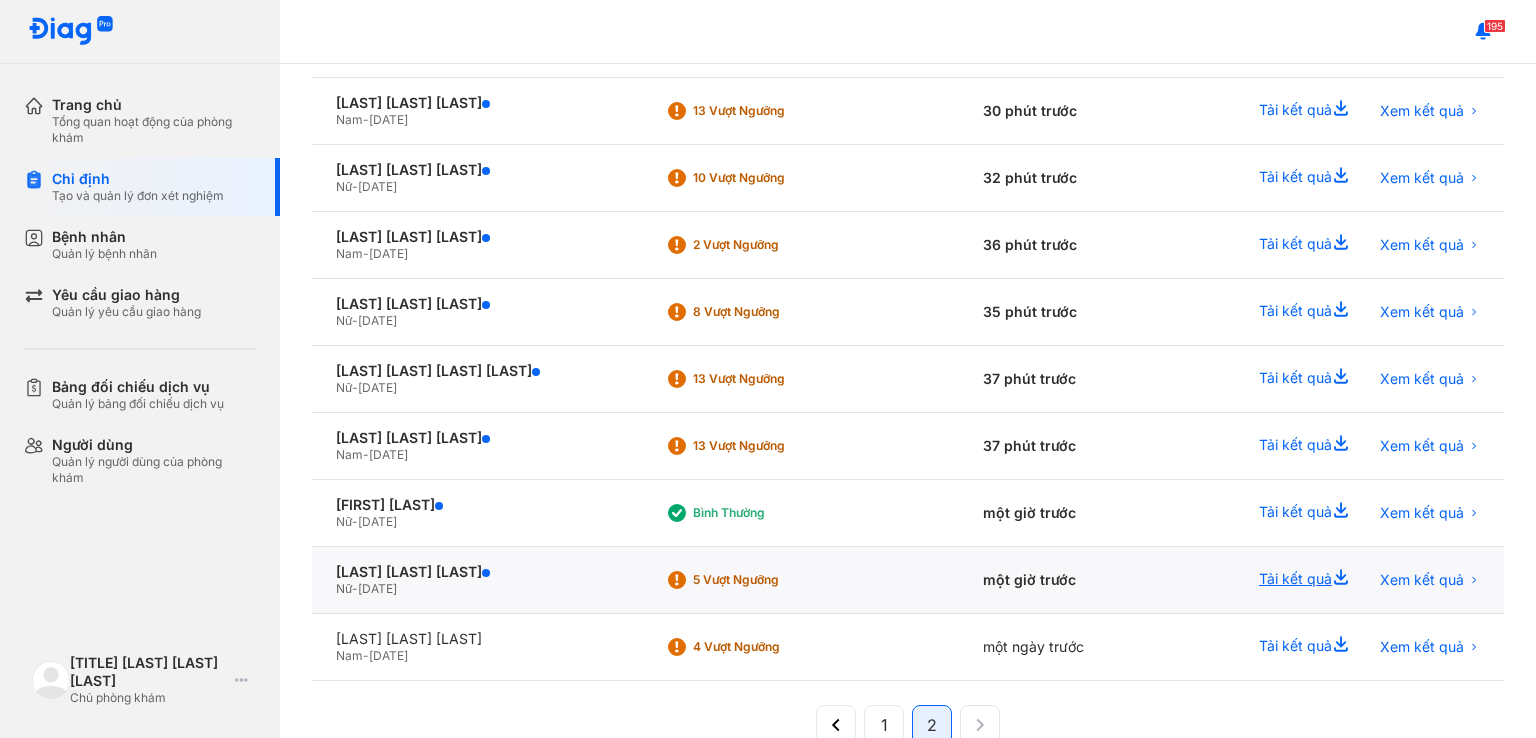 click on "Tải kết quả" at bounding box center [1307, 580] 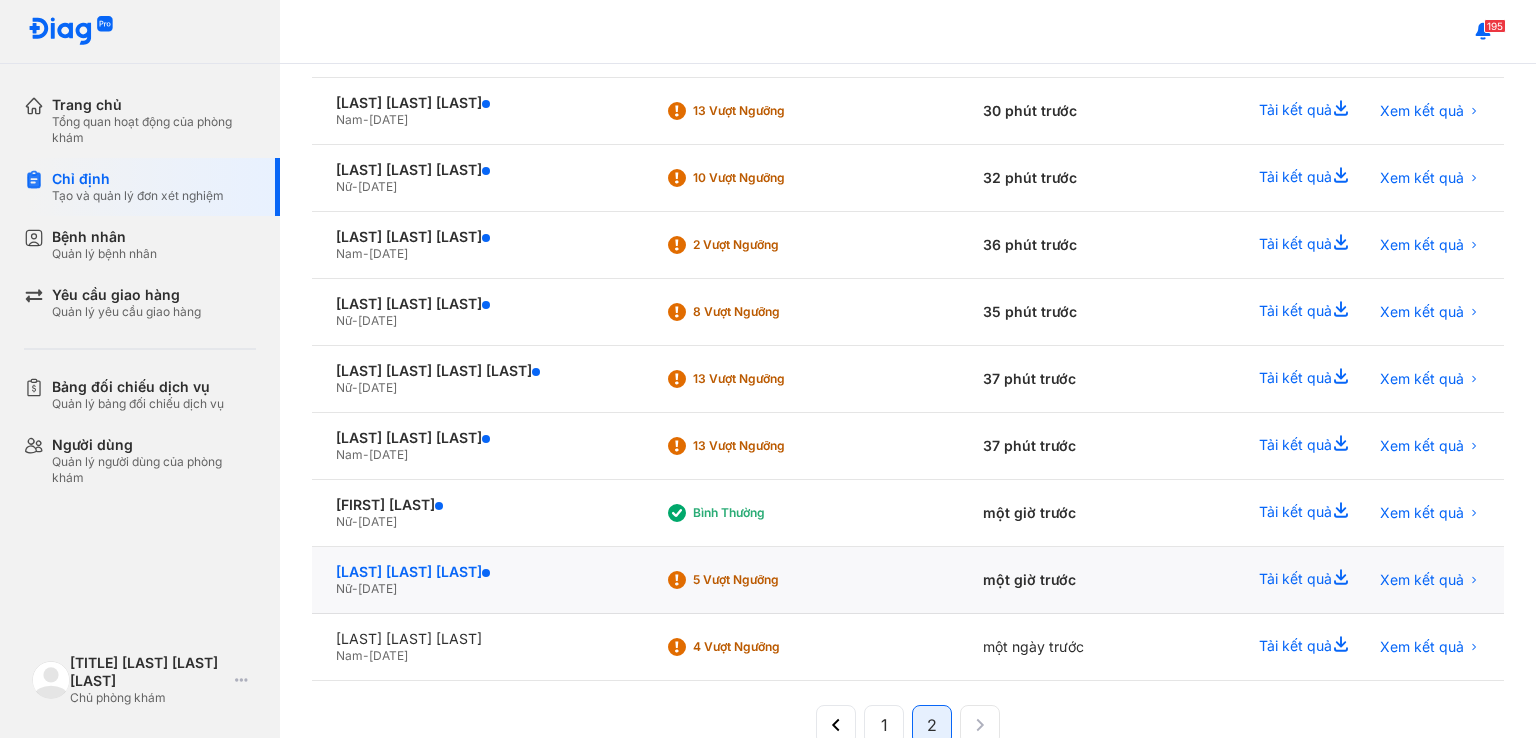 click on "TIỀN THỊ GÁI" 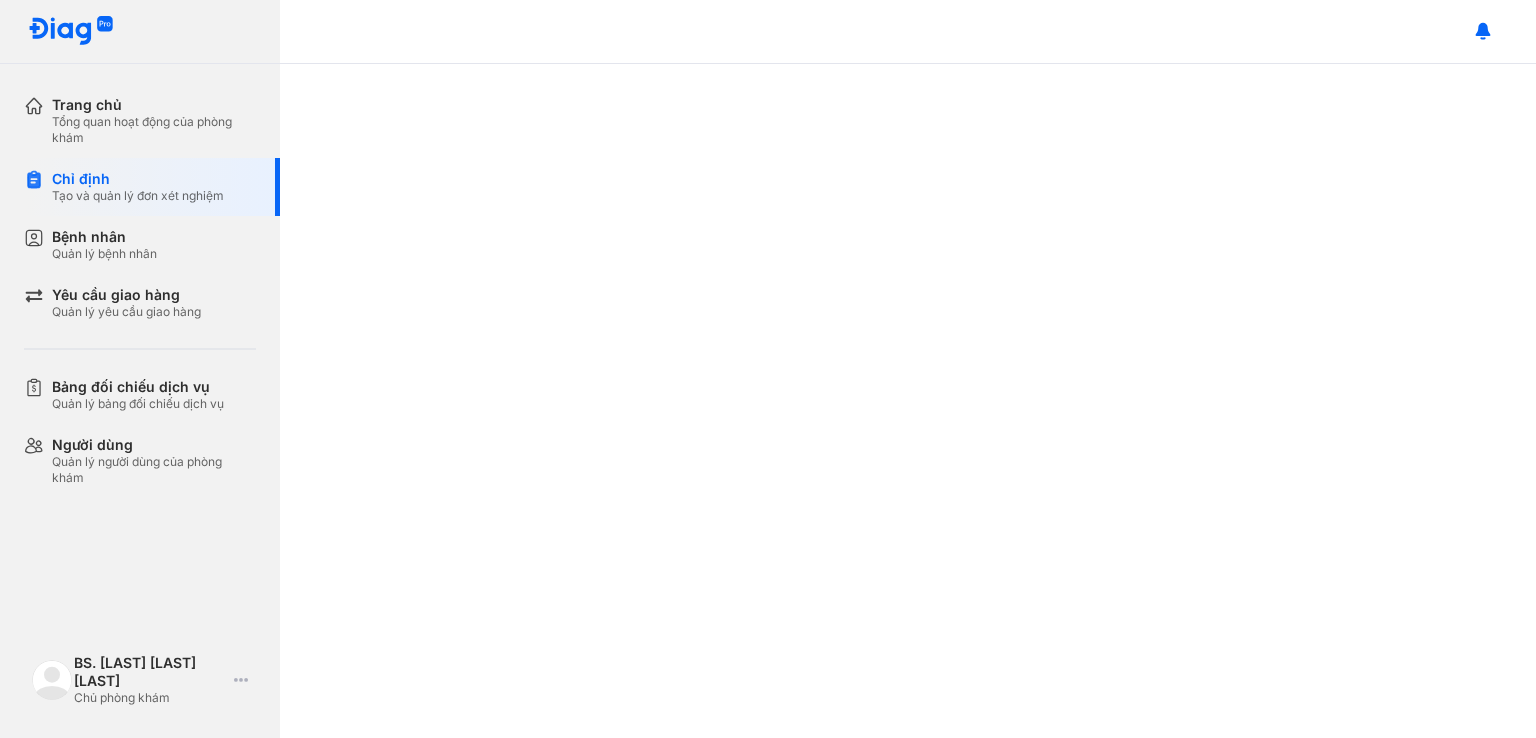 scroll, scrollTop: 0, scrollLeft: 0, axis: both 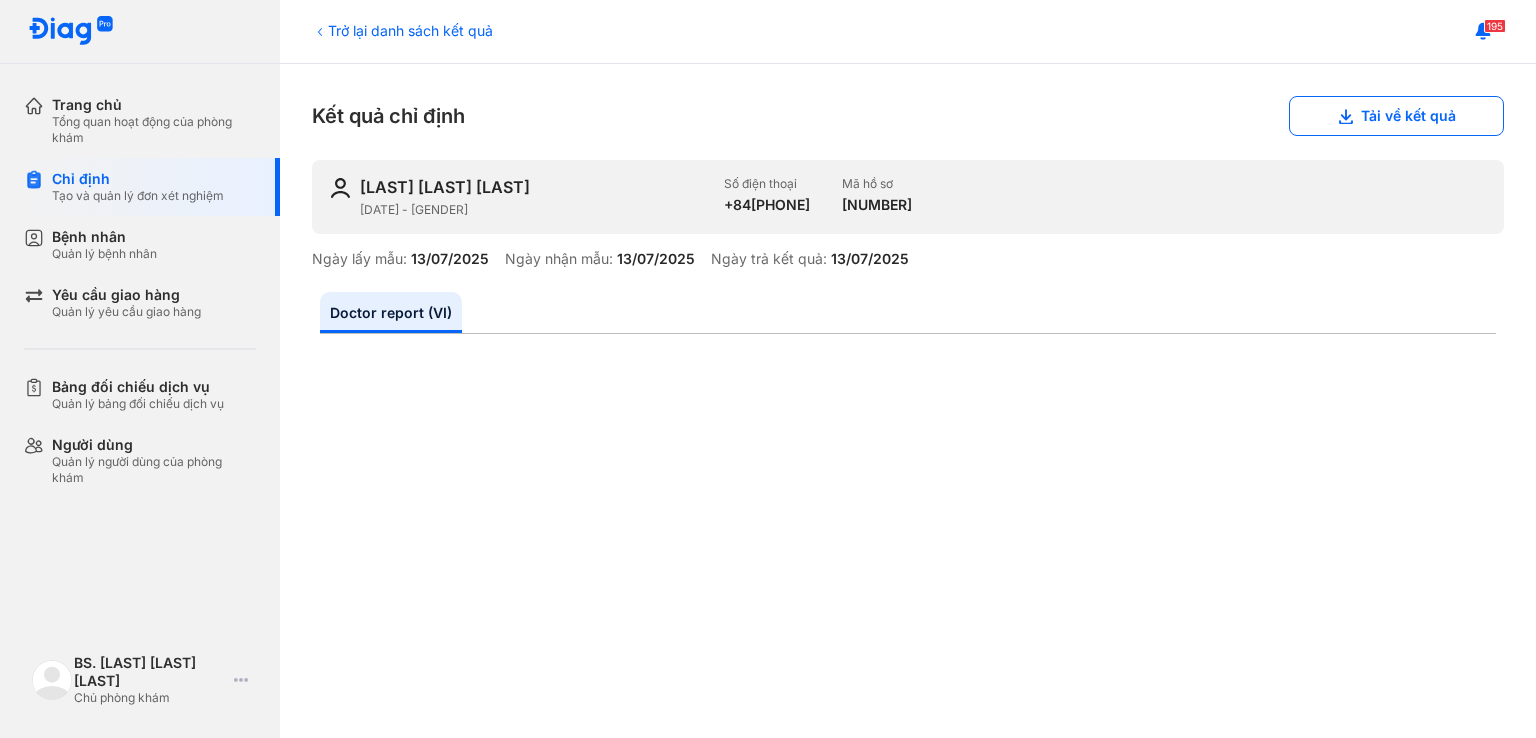 click on "Trở lại danh sách kết quả" at bounding box center [402, 30] 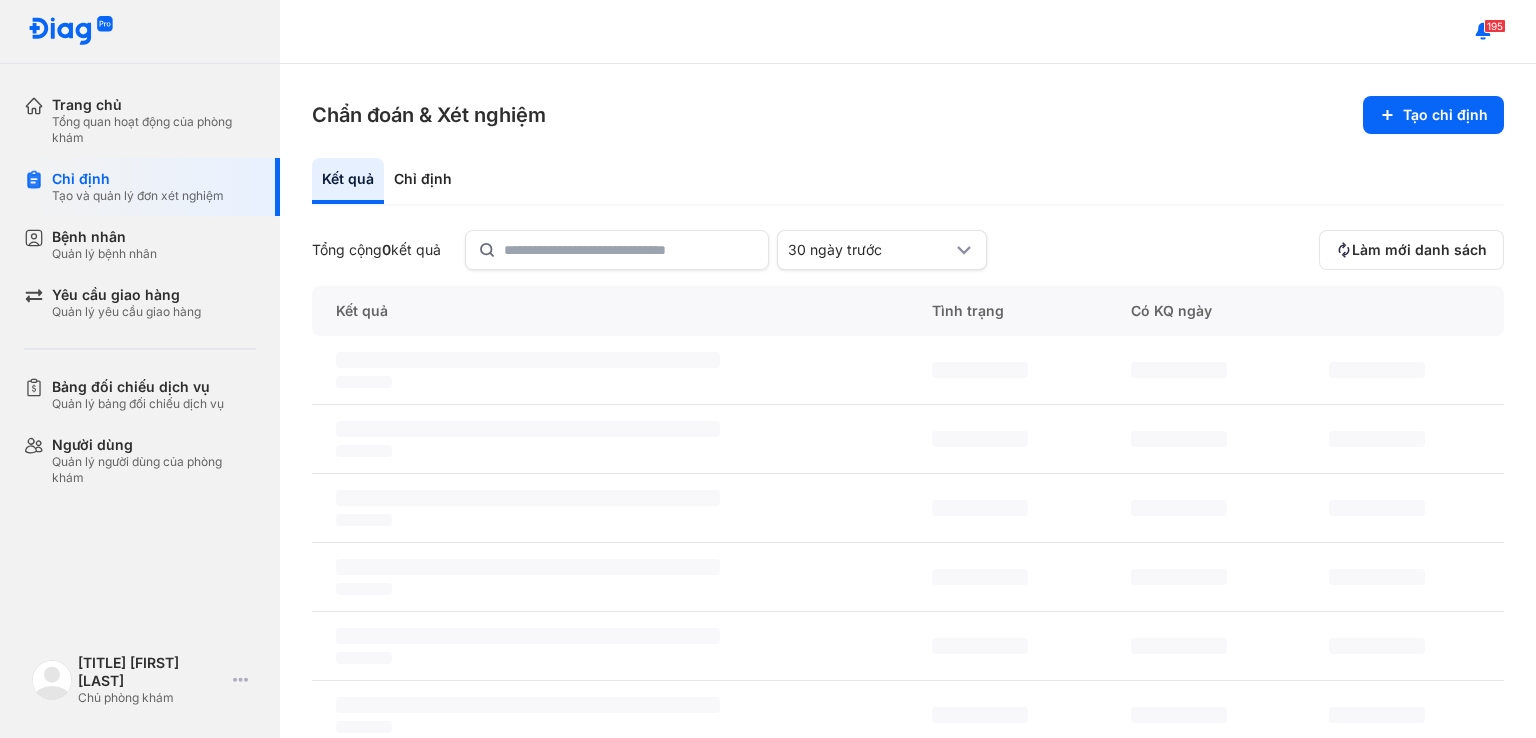 scroll, scrollTop: 0, scrollLeft: 0, axis: both 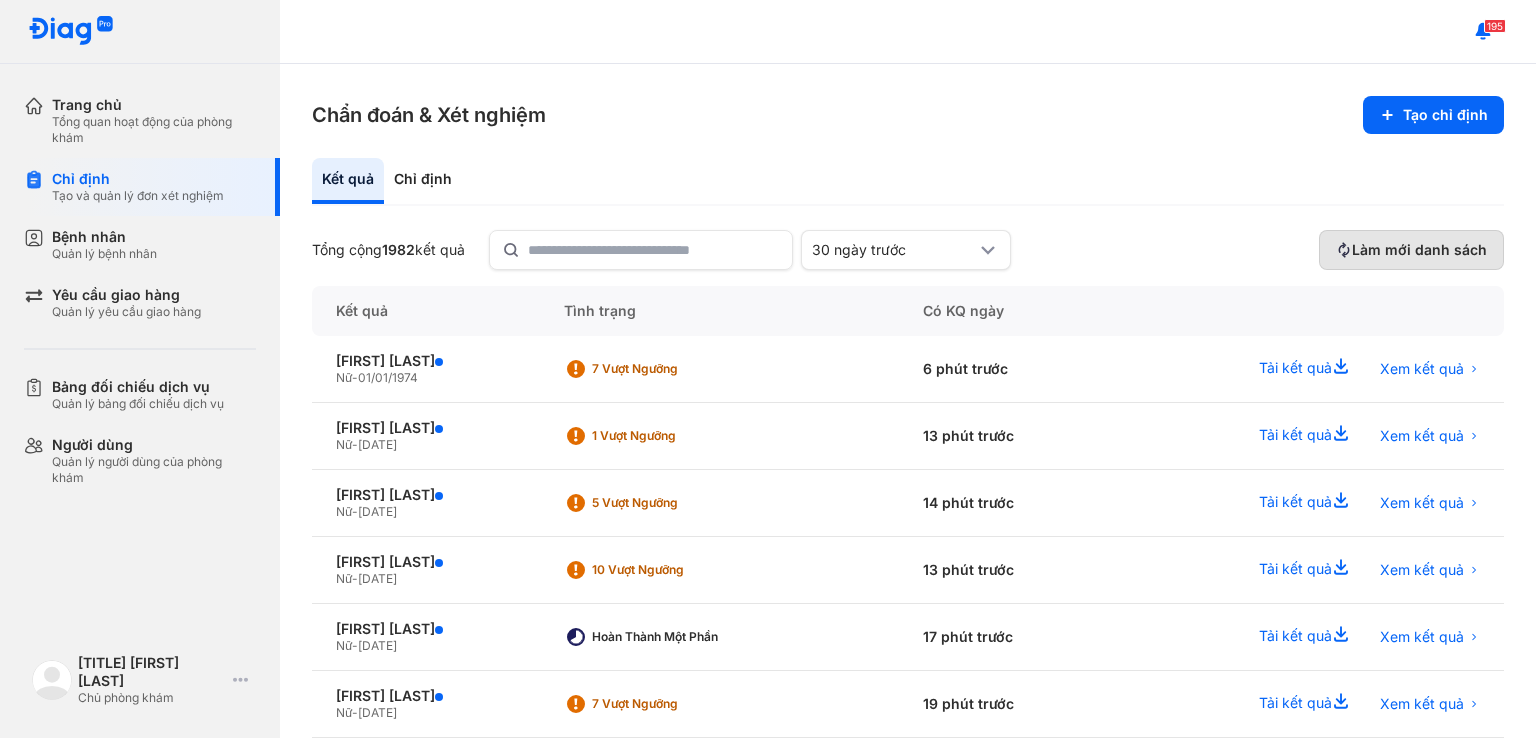 click on "Làm mới danh sách" 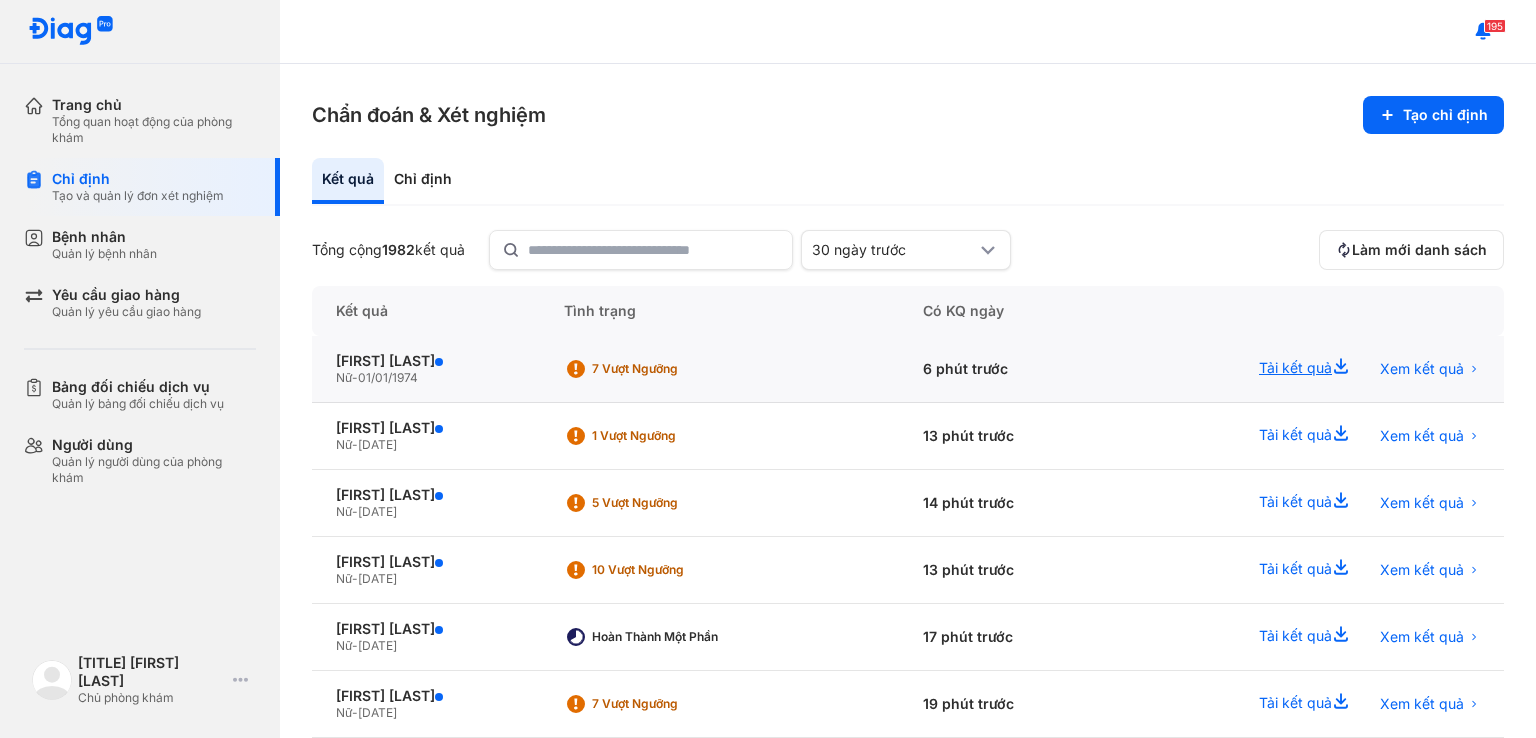 click on "Tải kết quả" at bounding box center (1307, 369) 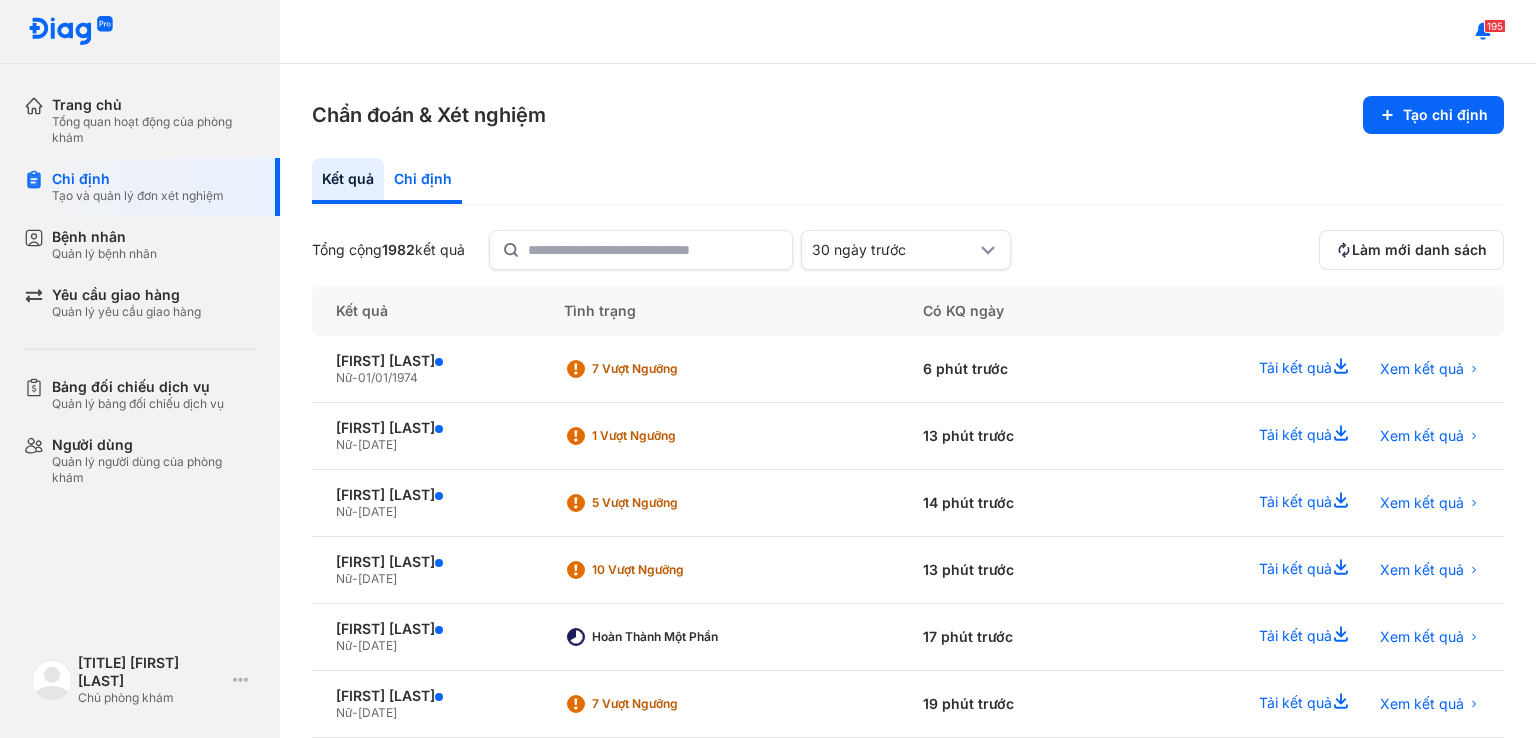 click on "Chỉ định" 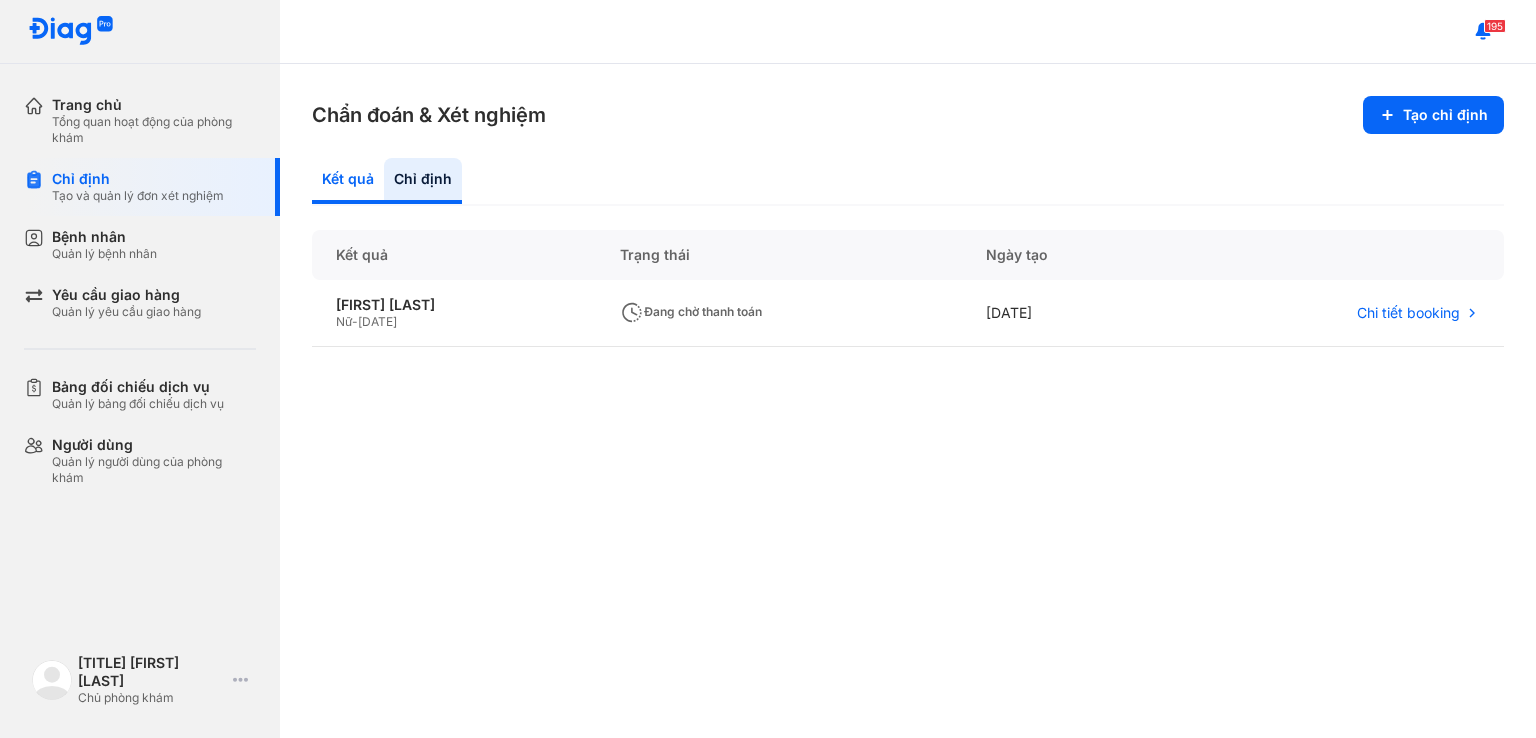 click on "Kết quả" 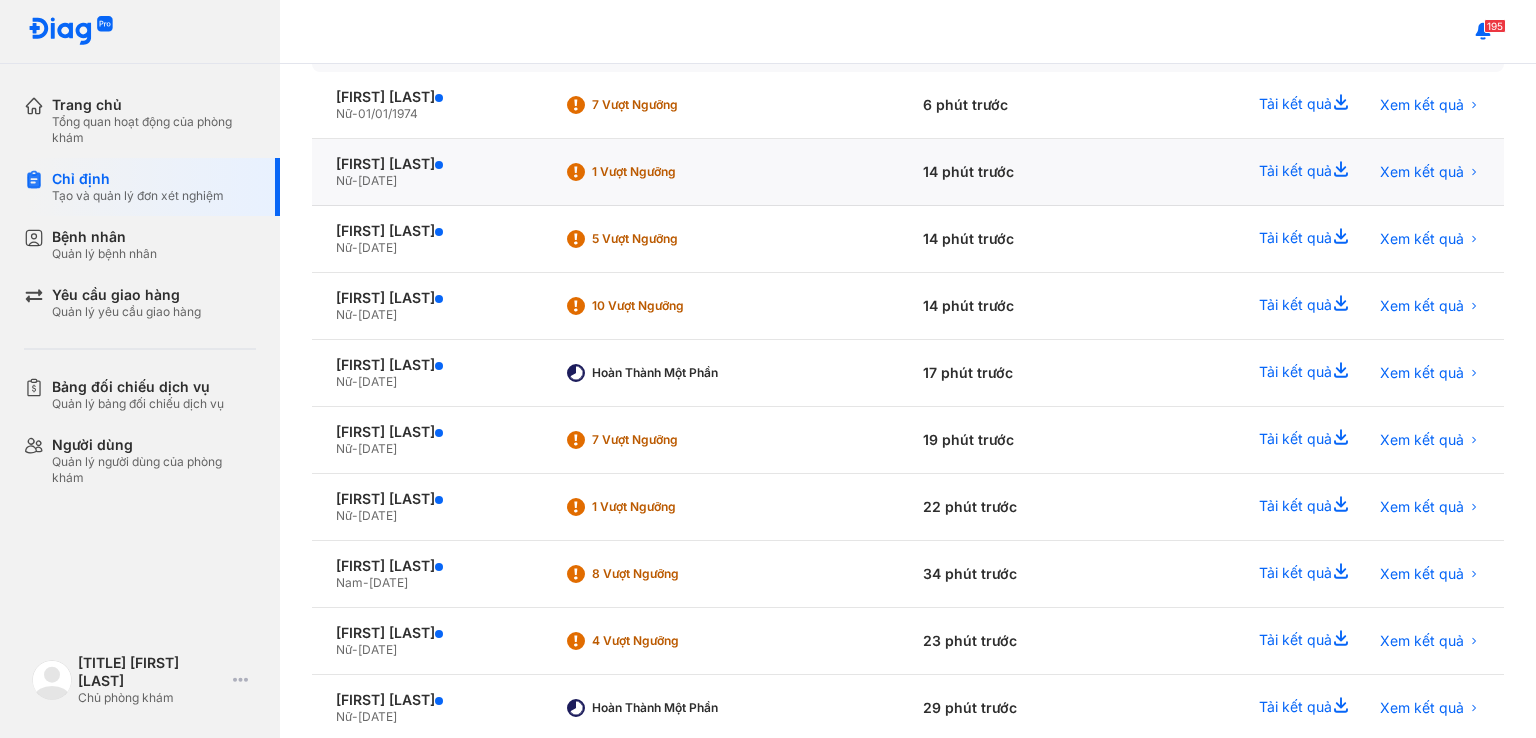 scroll, scrollTop: 370, scrollLeft: 0, axis: vertical 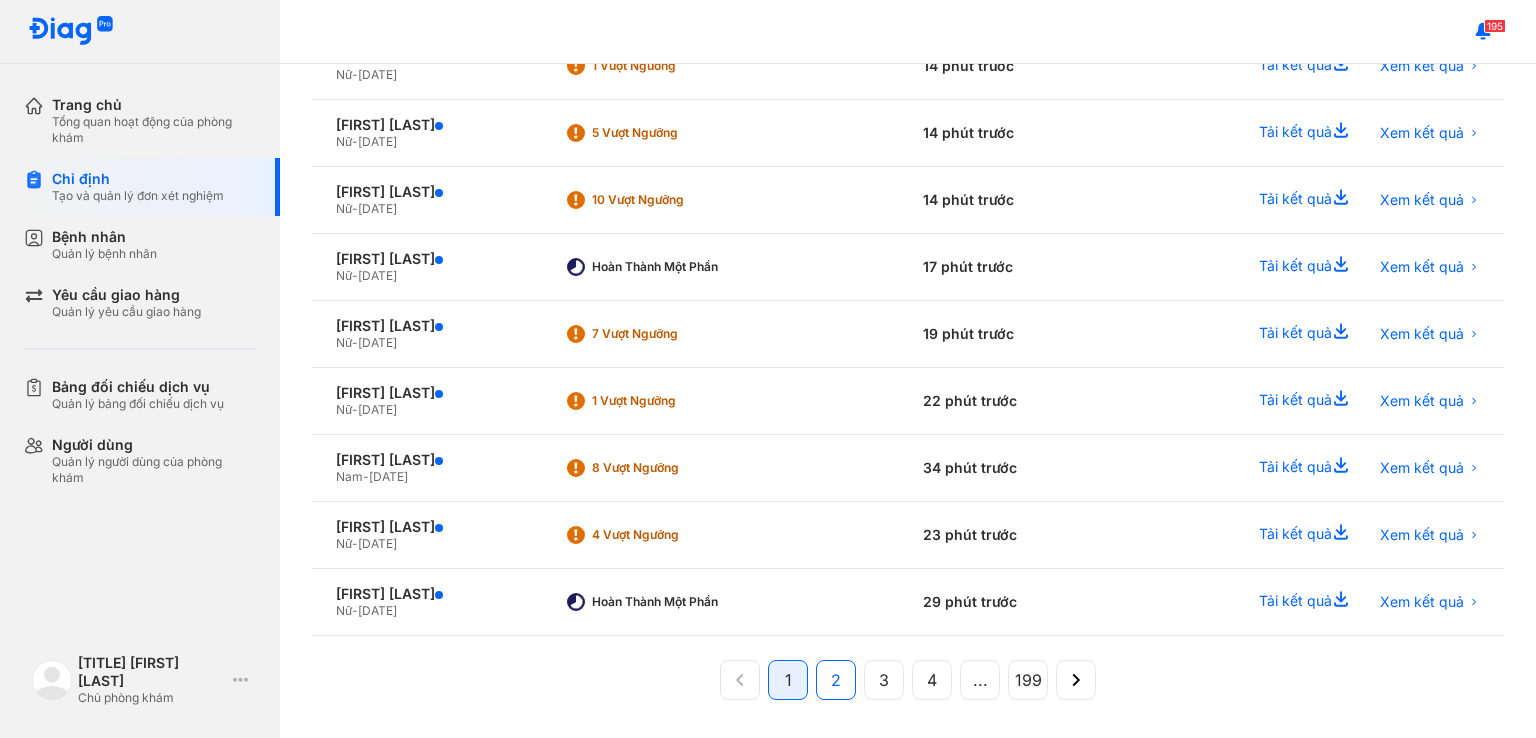 click on "2" at bounding box center [836, 680] 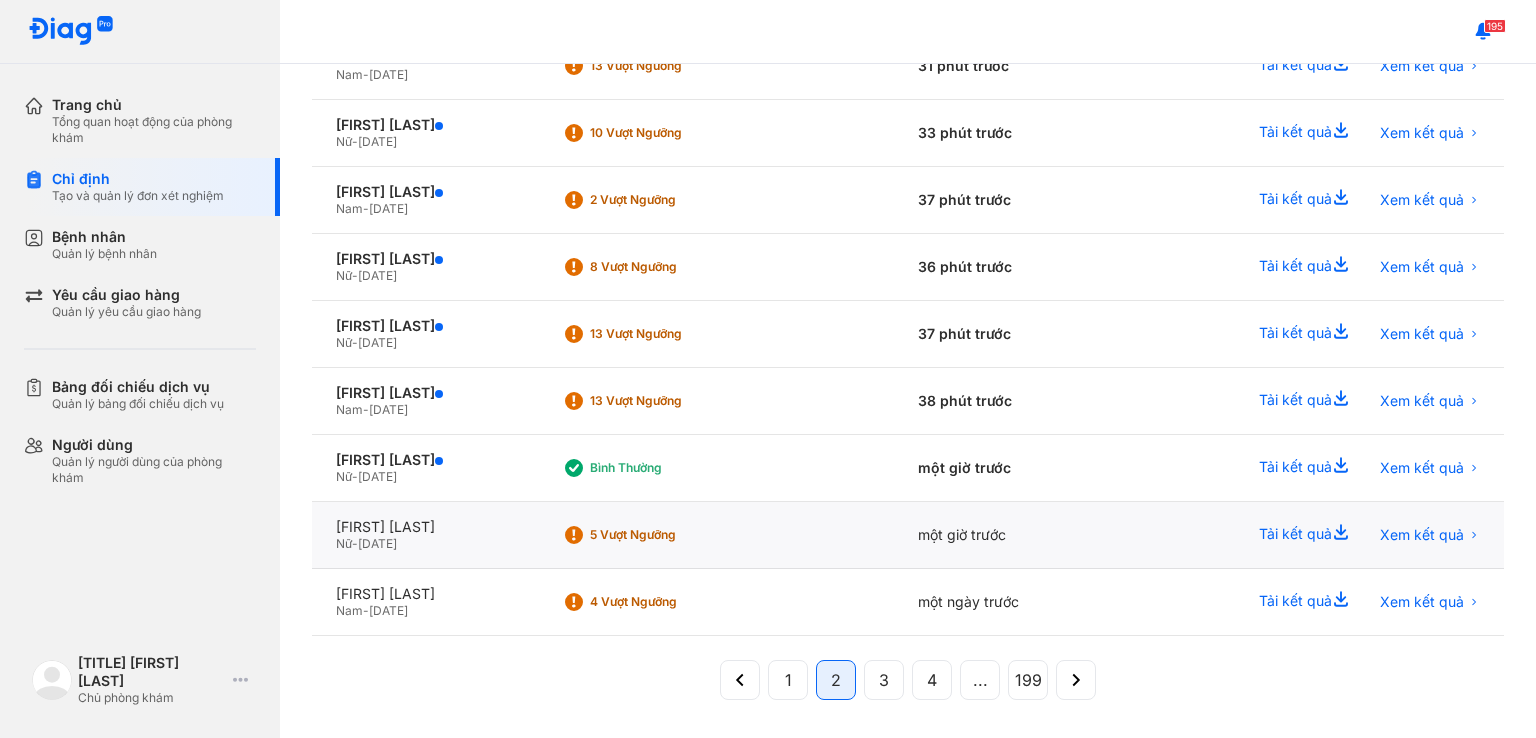 click on "một giờ trước" 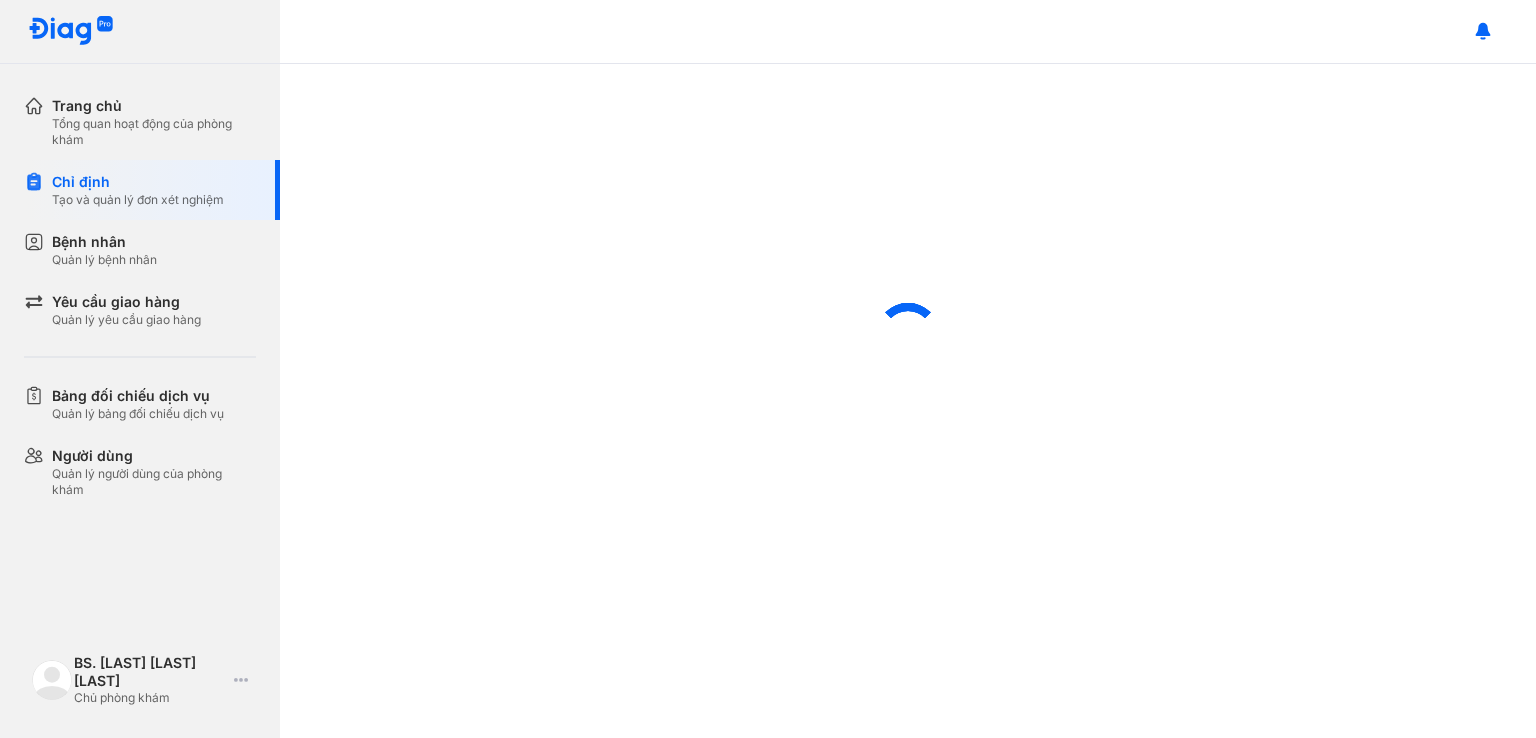 scroll, scrollTop: 0, scrollLeft: 0, axis: both 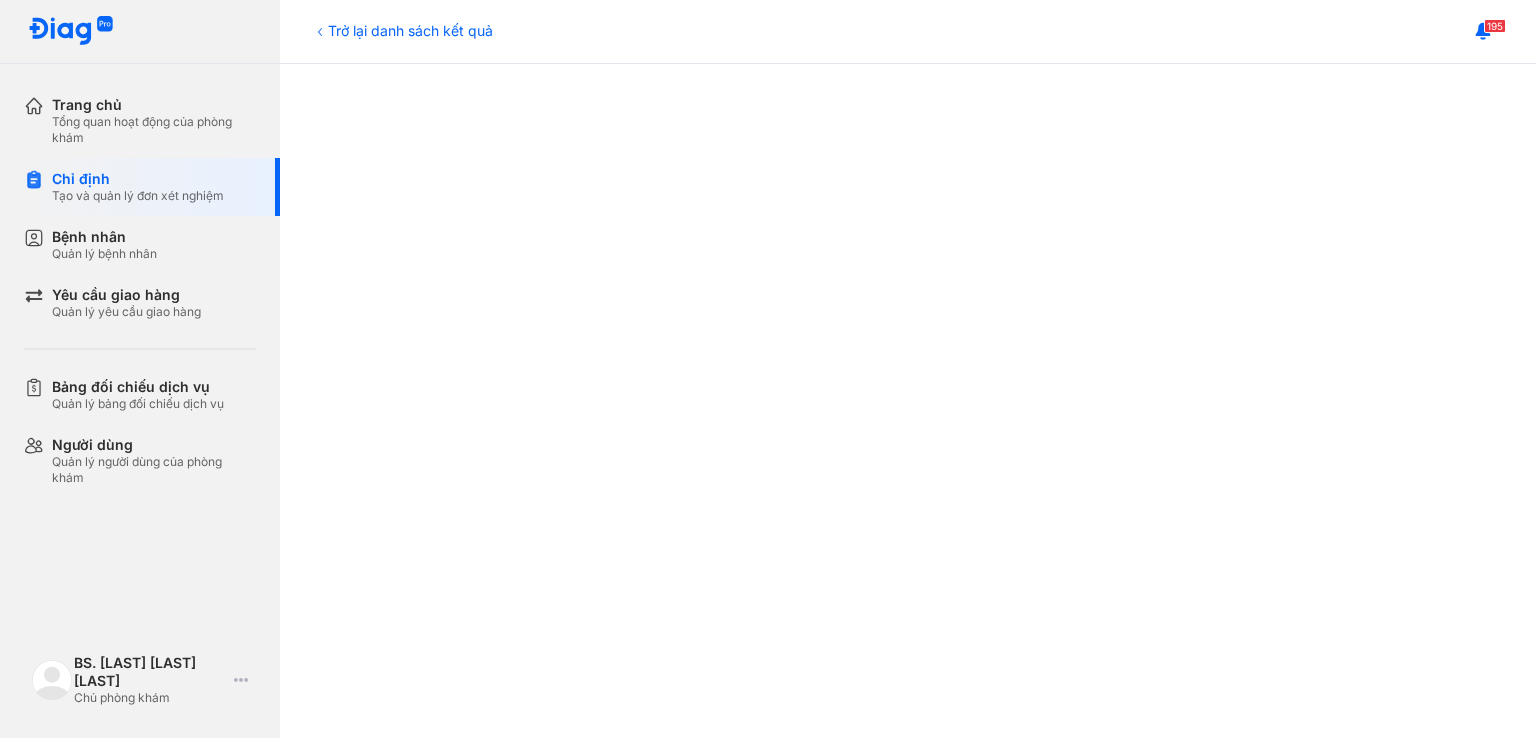 click on "Trở lại danh sách kết quả" at bounding box center [402, 30] 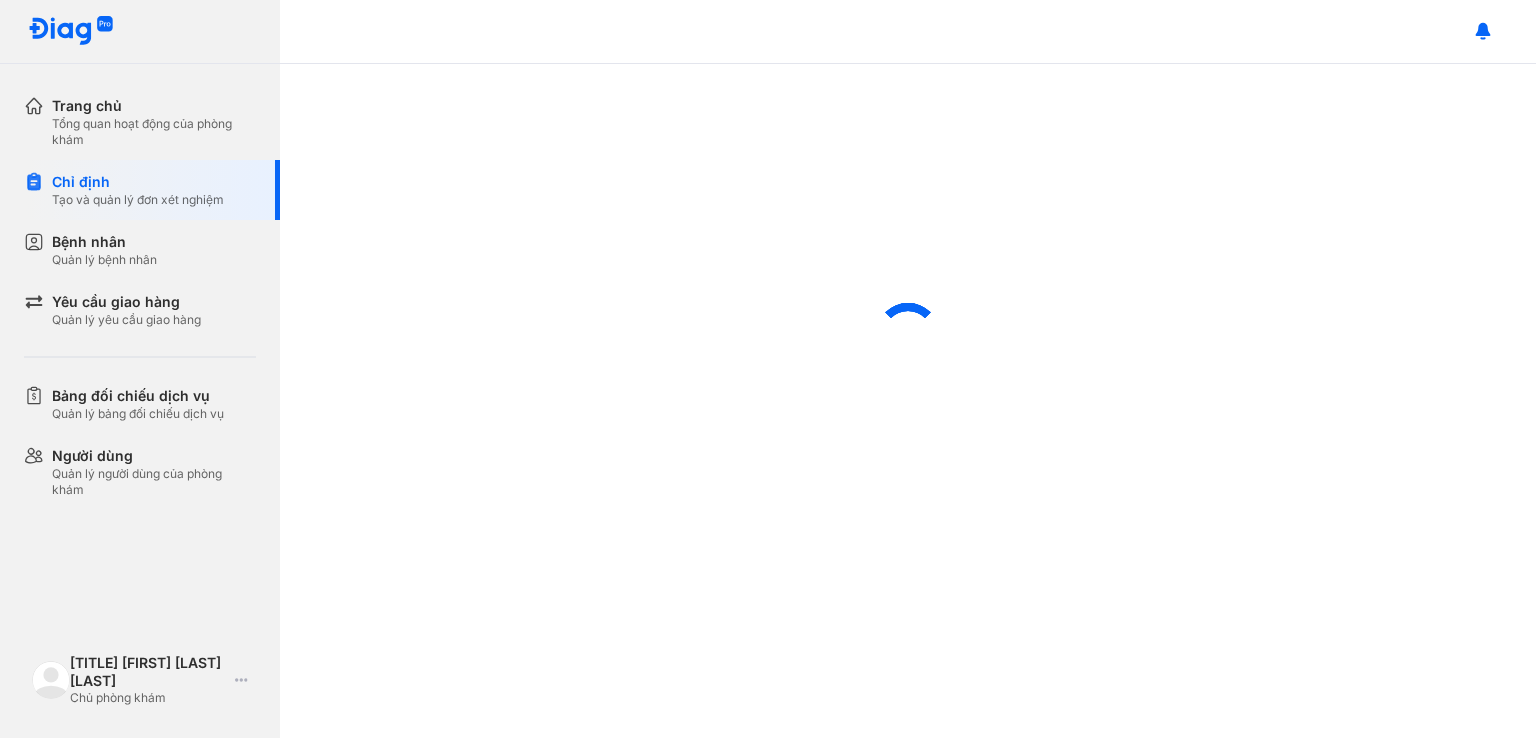 scroll, scrollTop: 0, scrollLeft: 0, axis: both 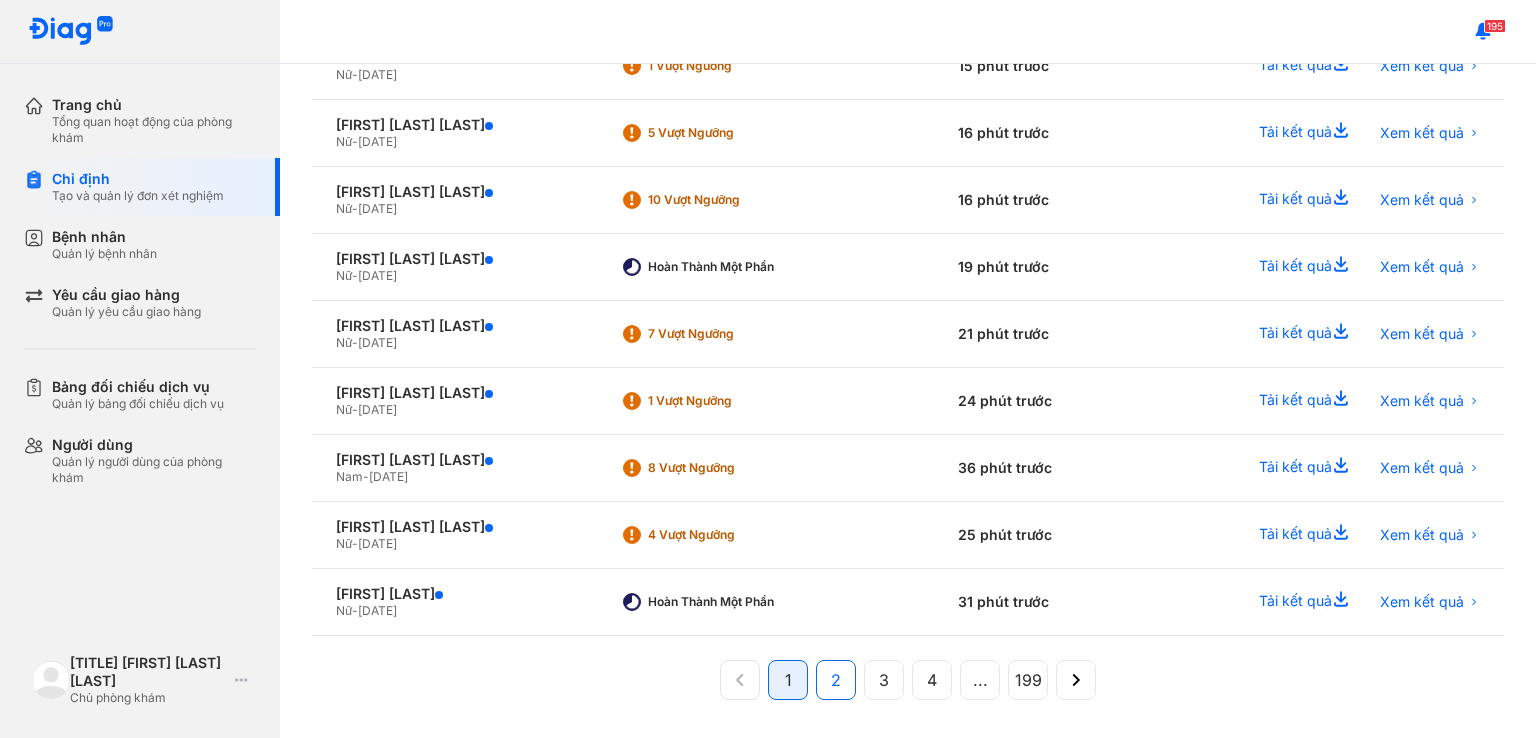 click on "2" 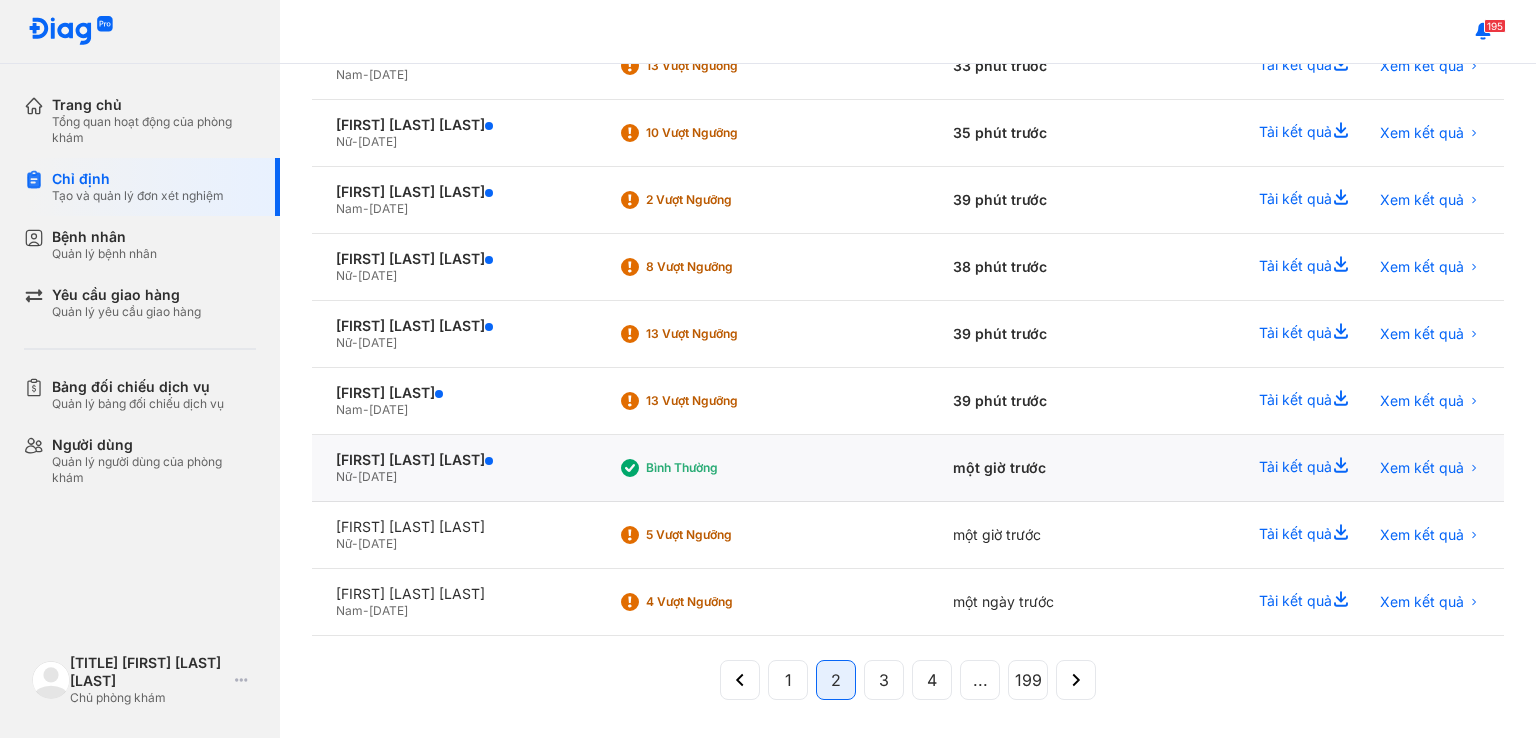 click on "Bình thường" 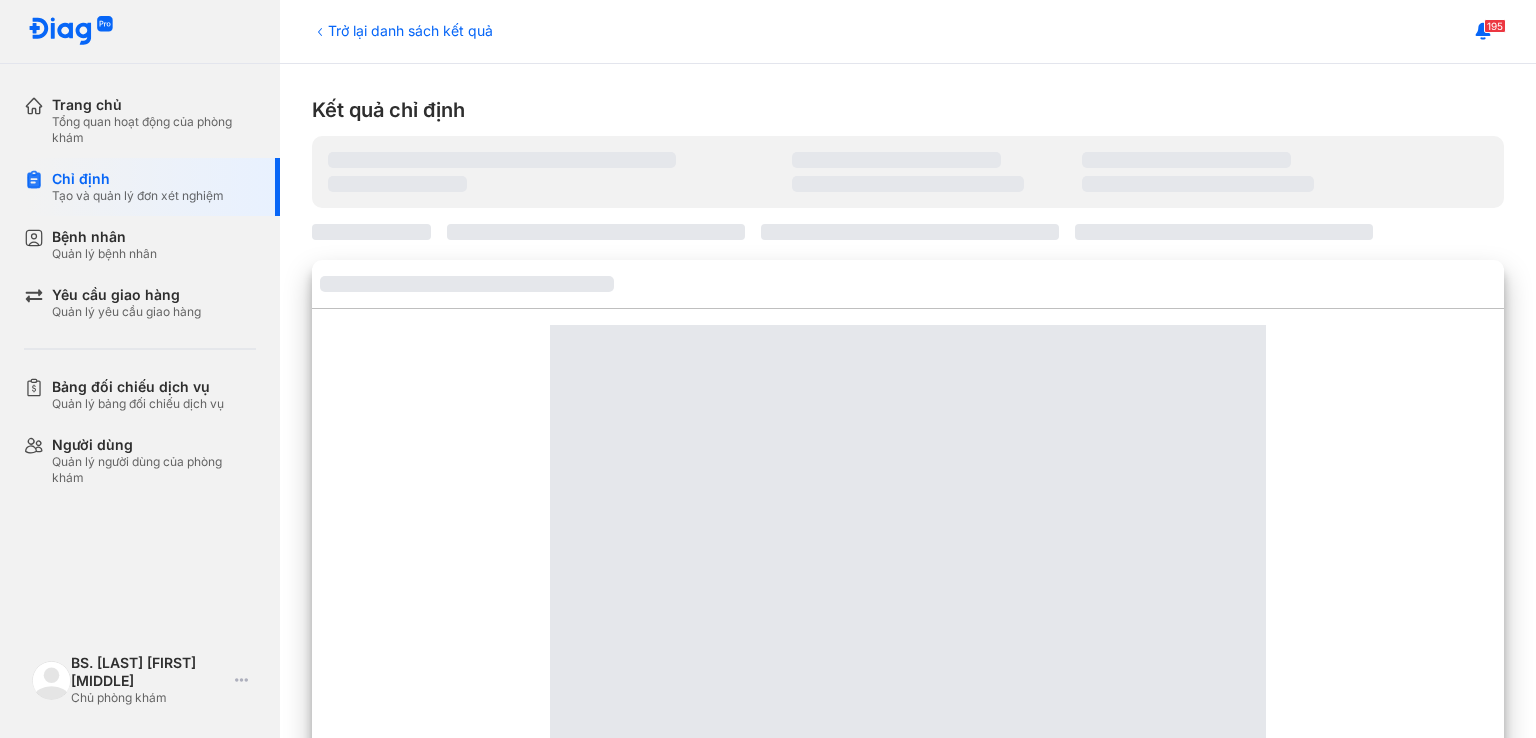 scroll, scrollTop: 0, scrollLeft: 0, axis: both 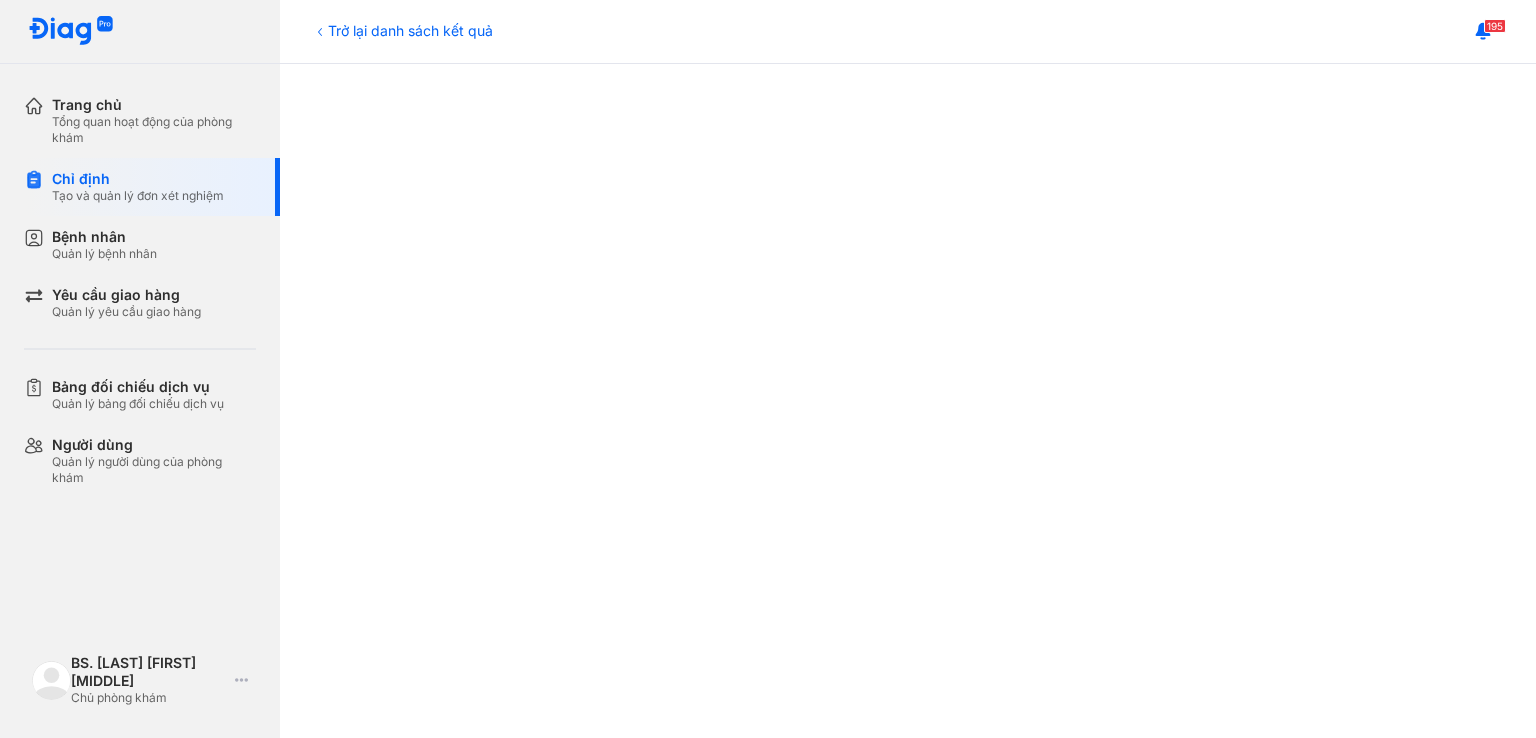 click on "Trở lại danh sách kết quả" at bounding box center [402, 30] 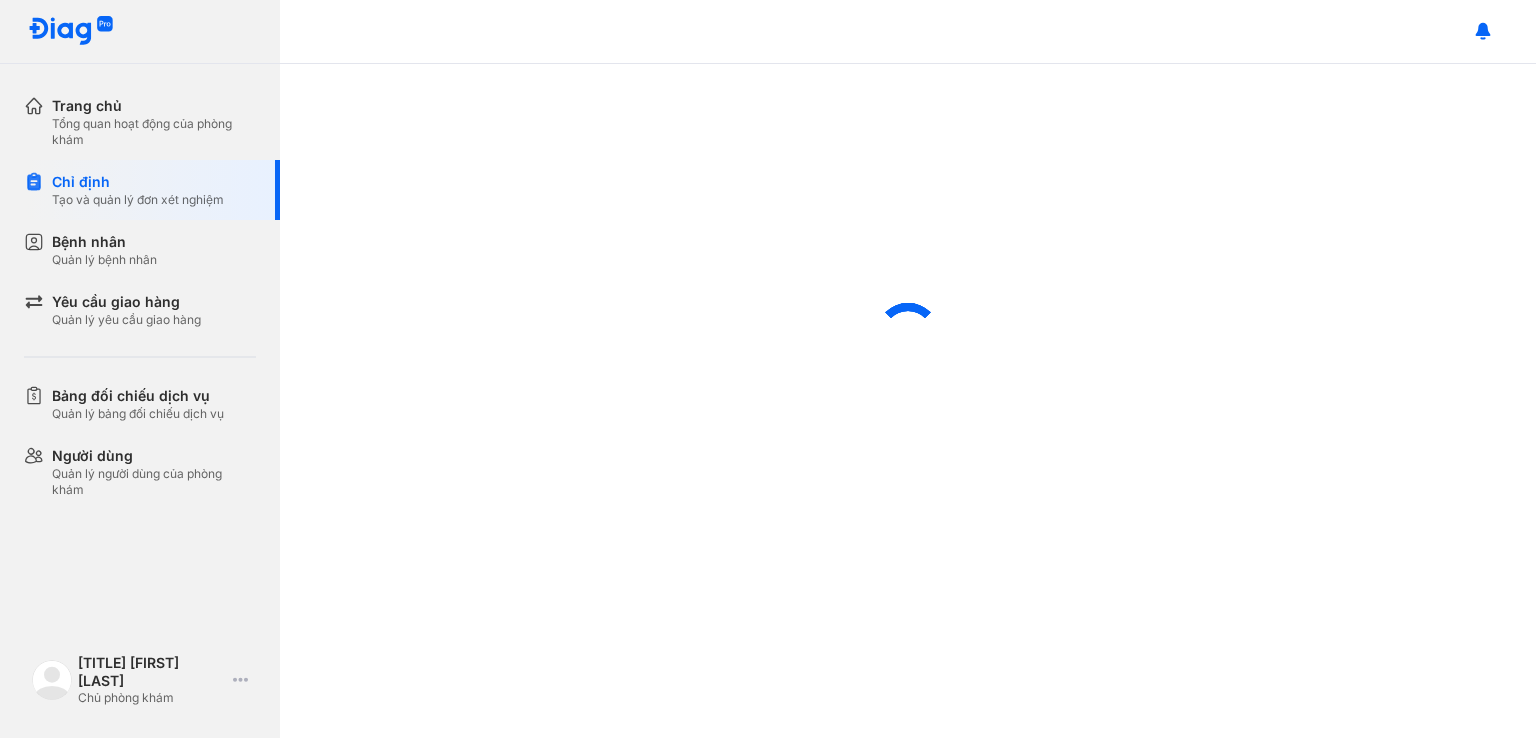 scroll, scrollTop: 0, scrollLeft: 0, axis: both 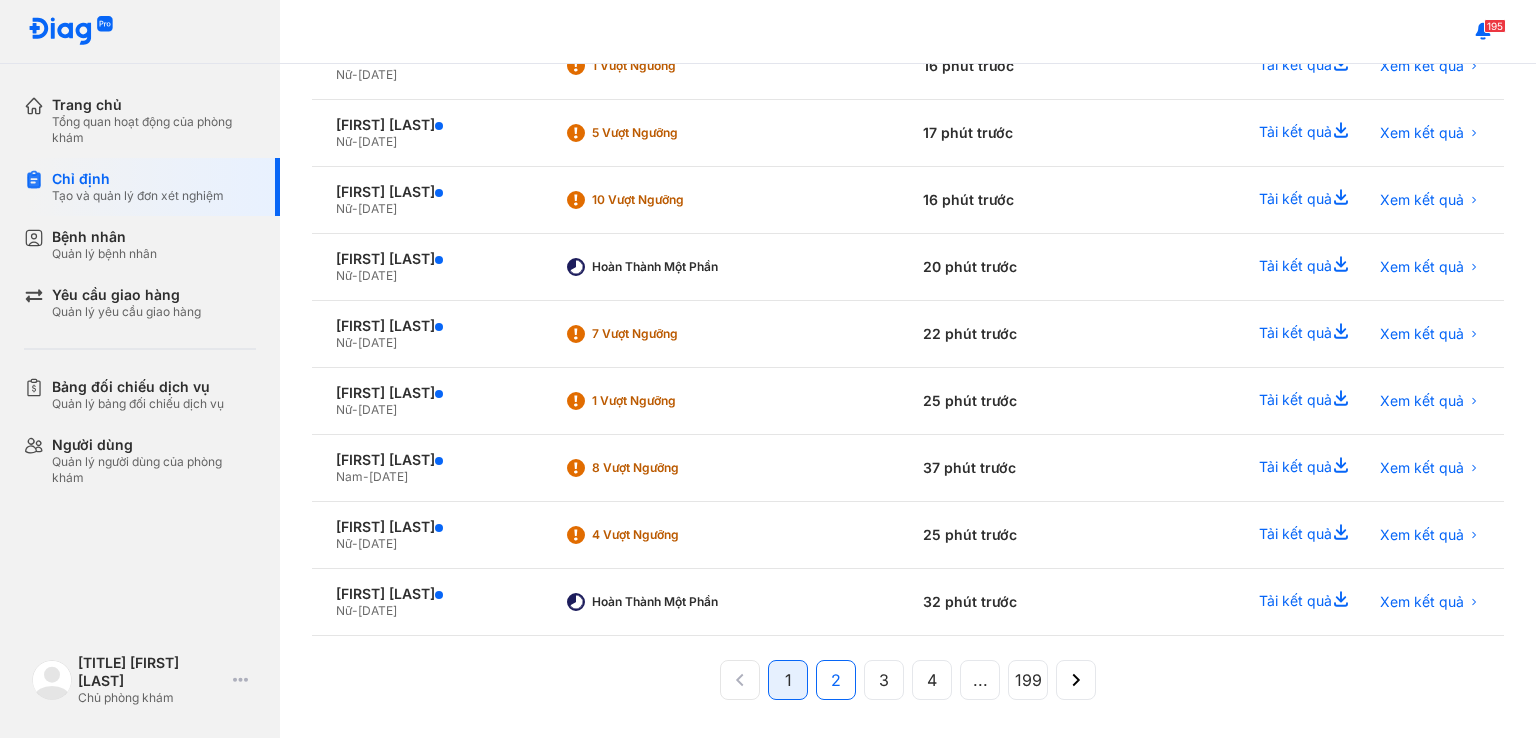 click on "2" at bounding box center (836, 680) 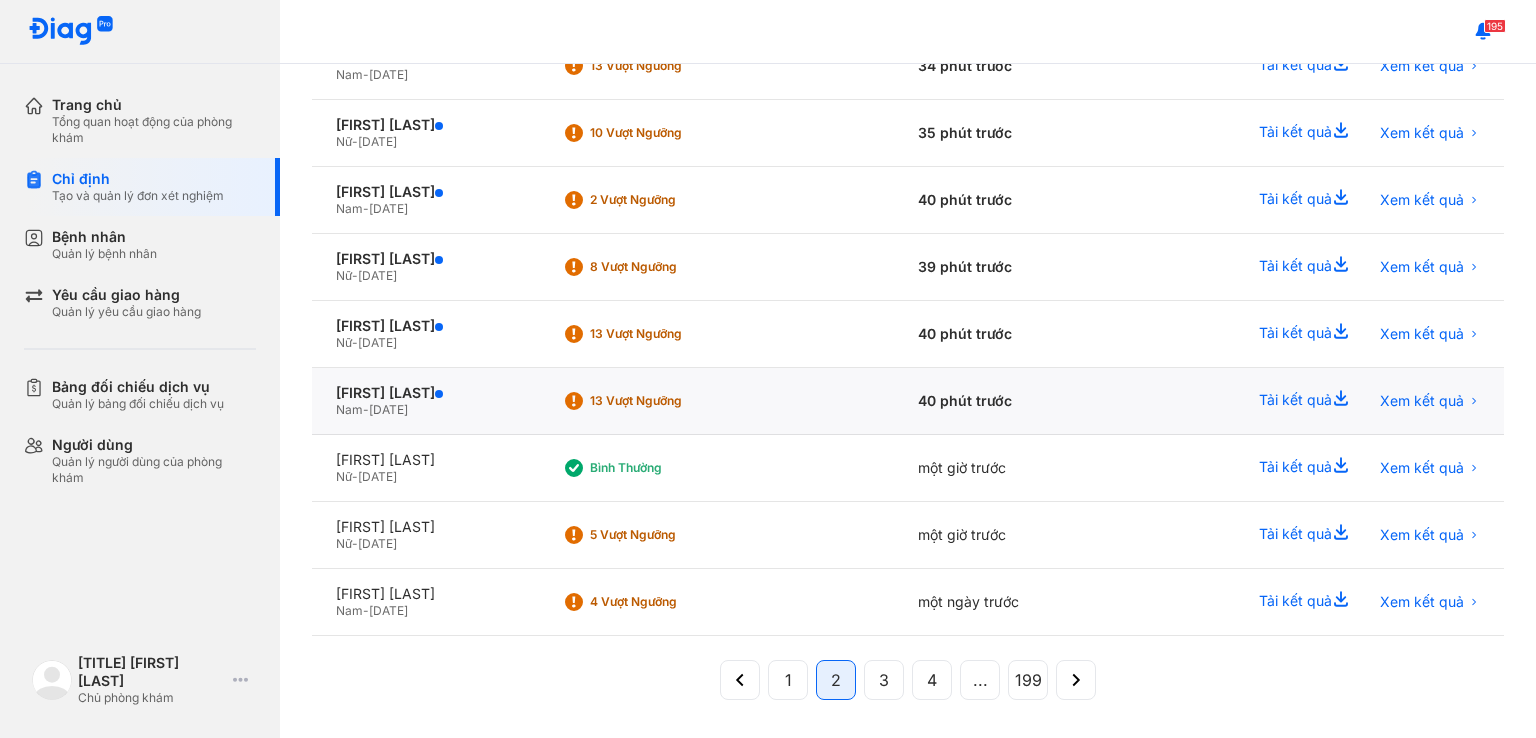 click on "13 Vượt ngưỡng" 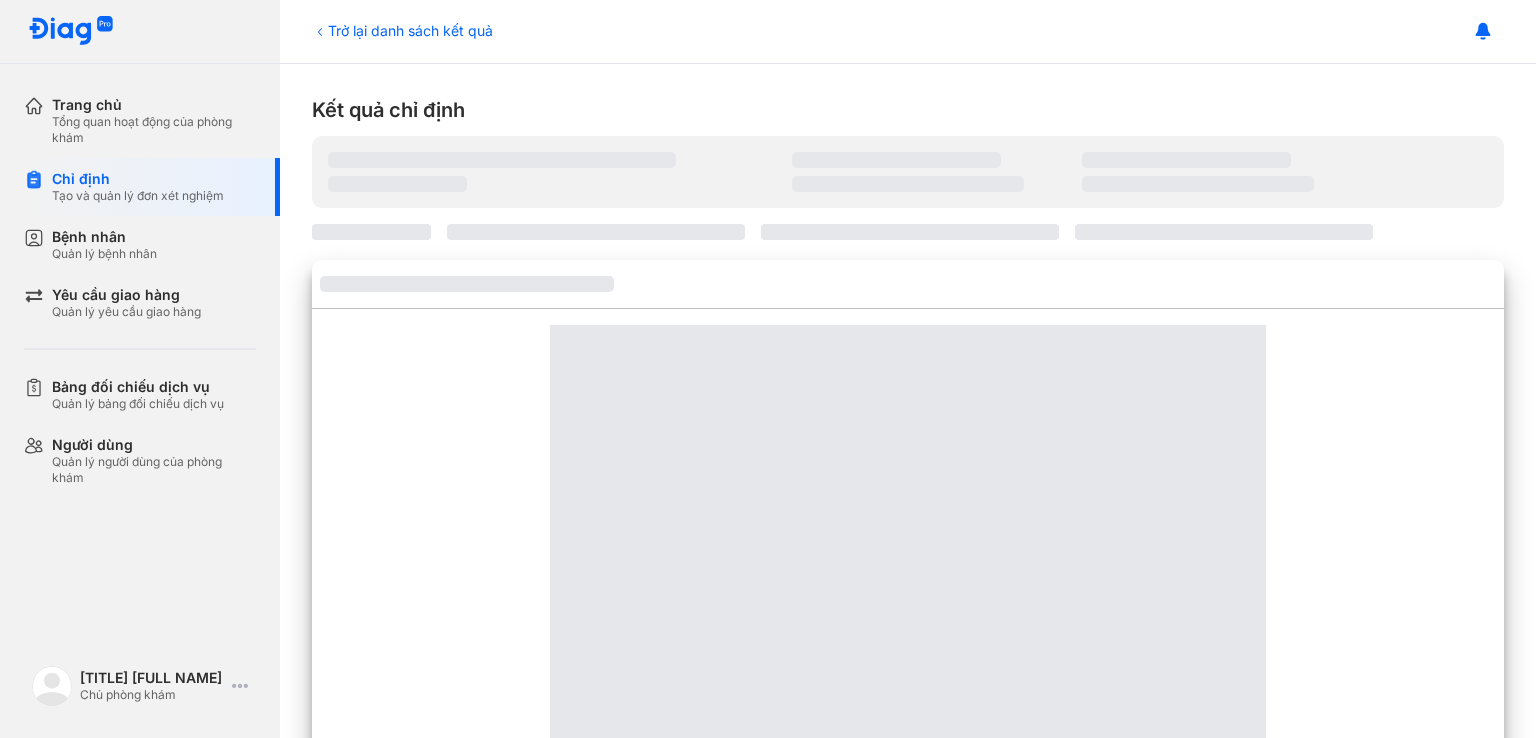 scroll, scrollTop: 0, scrollLeft: 0, axis: both 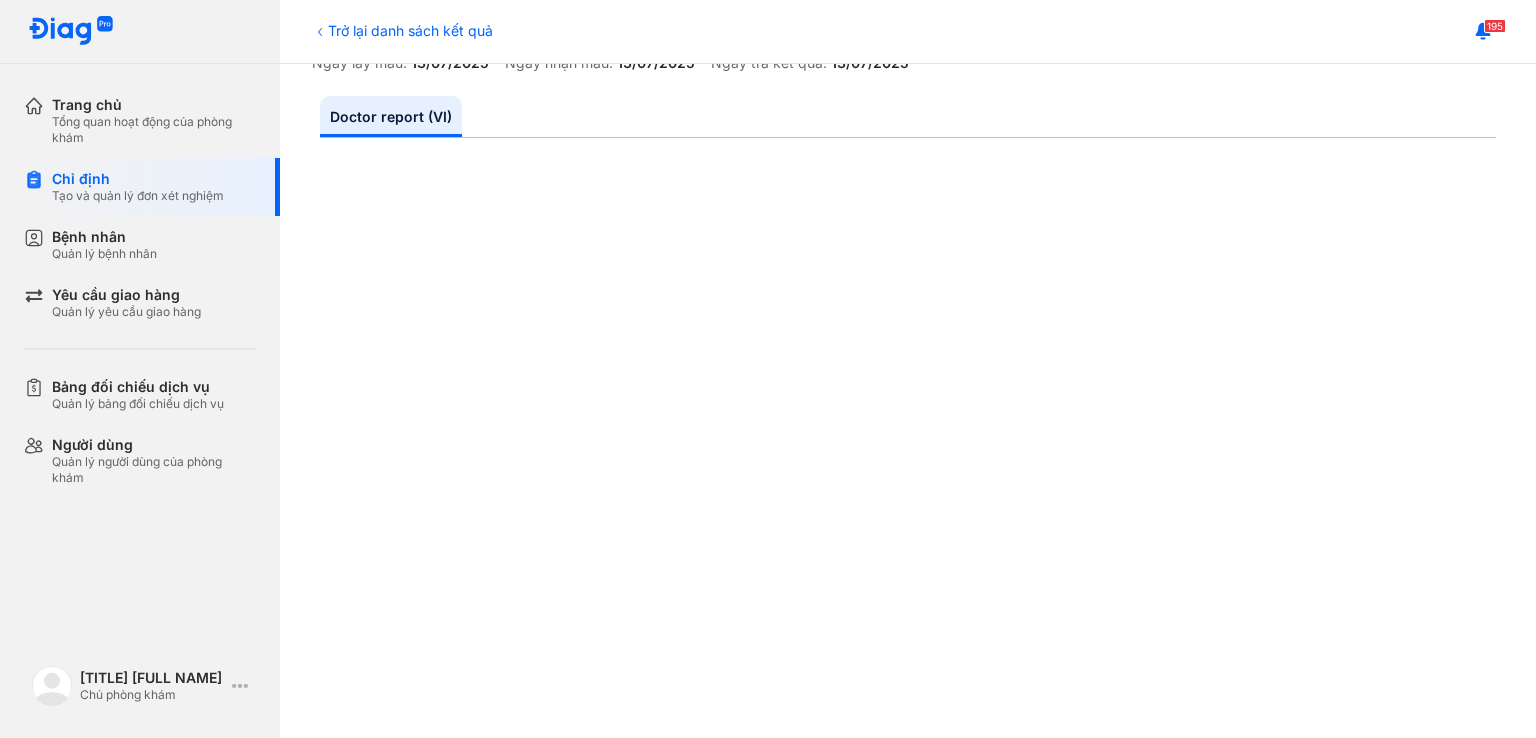 click on "Trở lại danh sách kết quả" at bounding box center (402, 30) 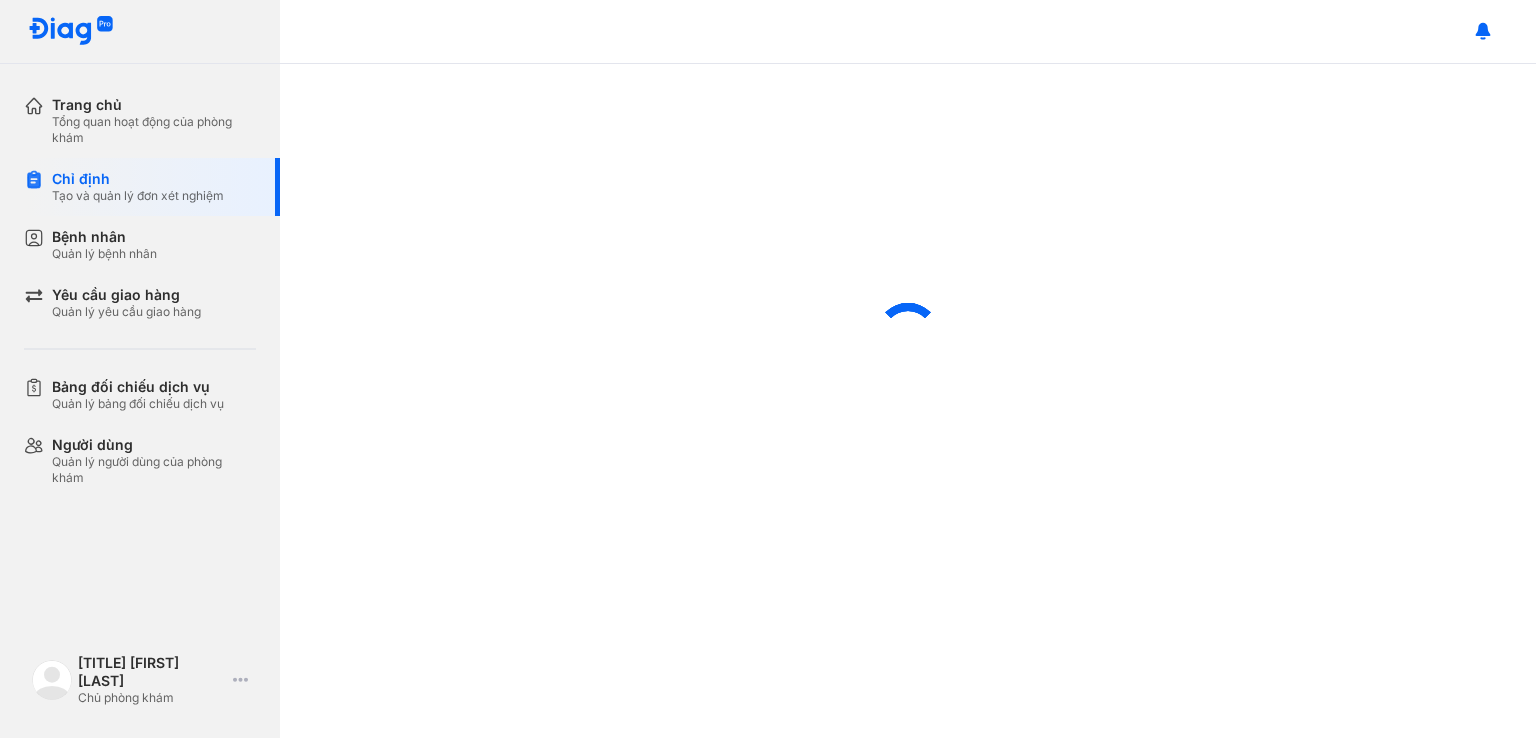 scroll, scrollTop: 0, scrollLeft: 0, axis: both 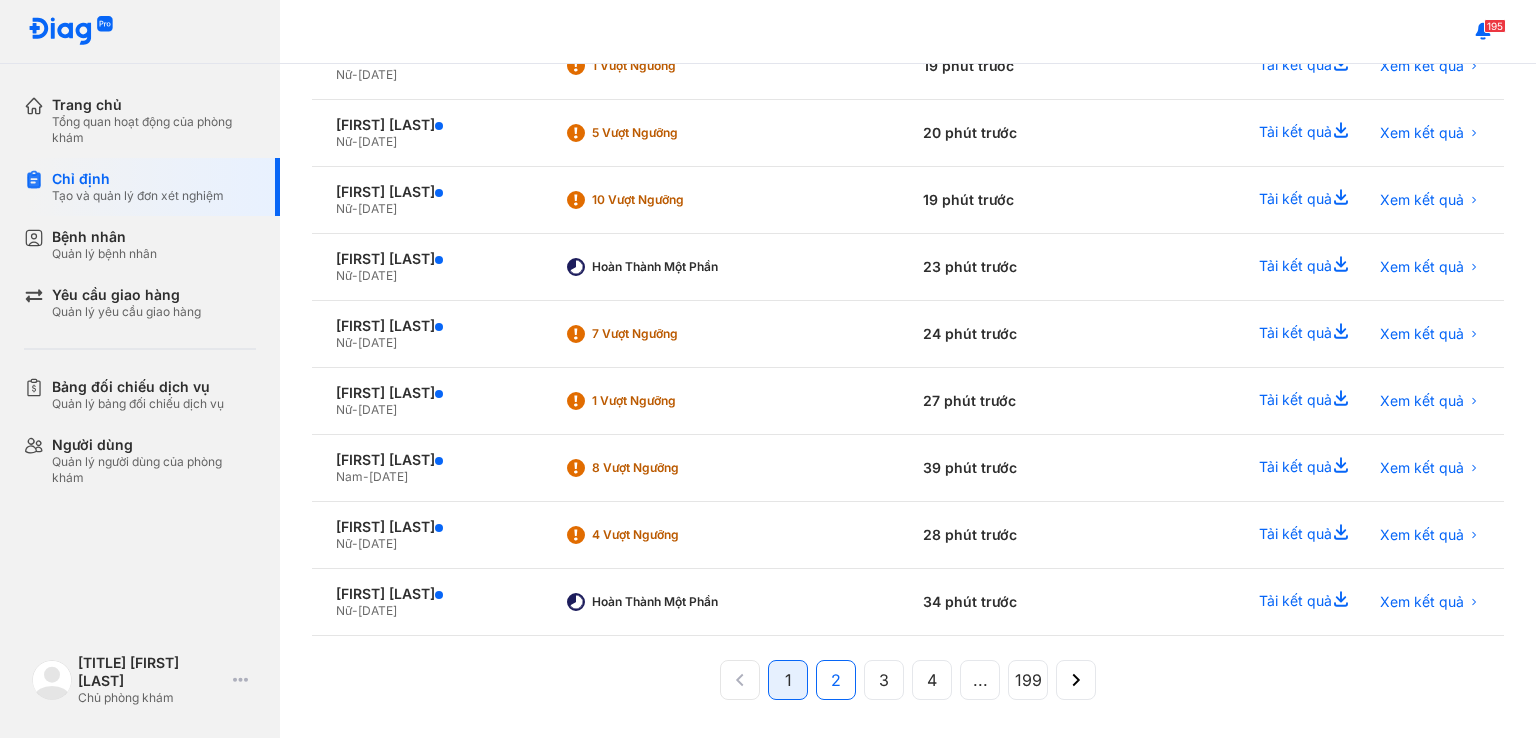 click on "2" 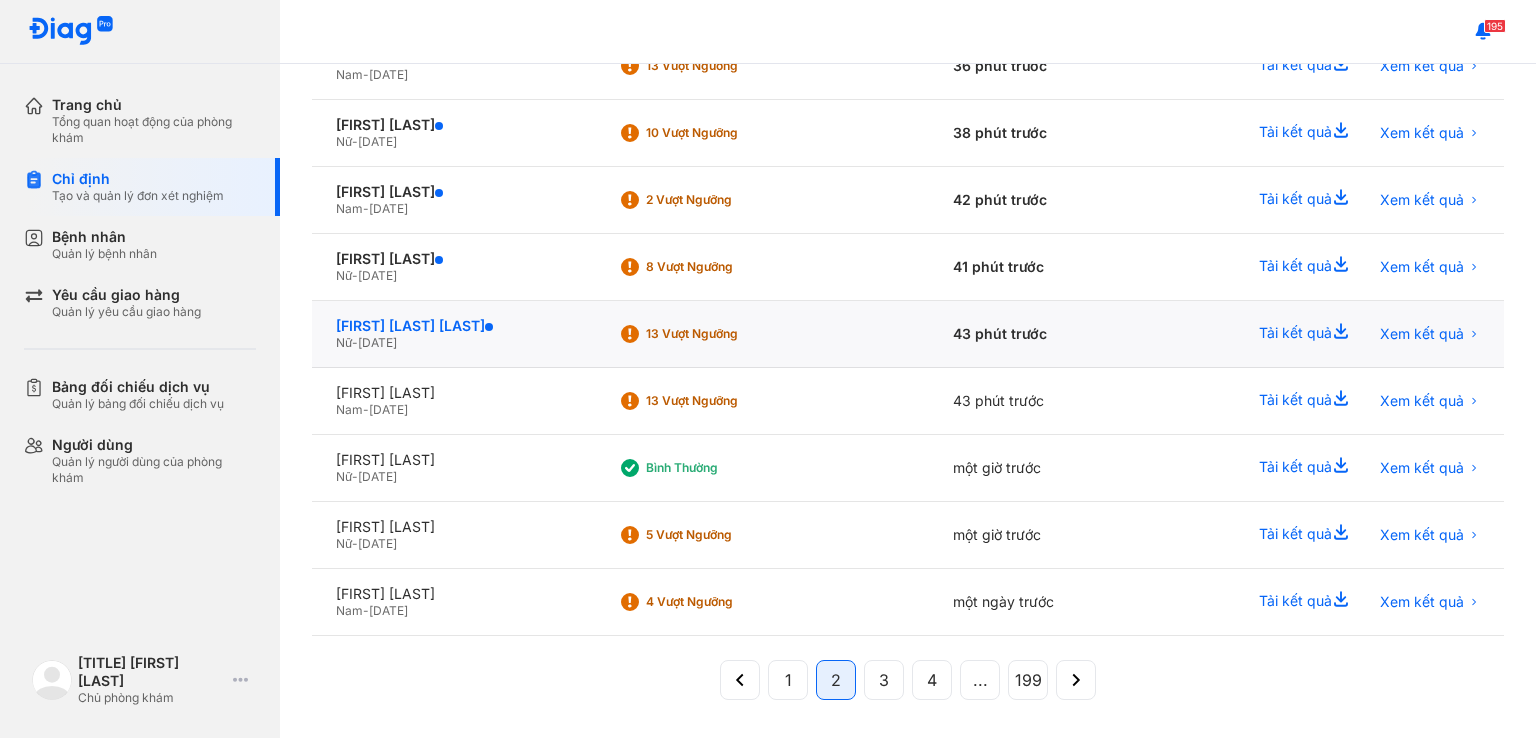 click on "[FIRST] [LAST] [LAST]" 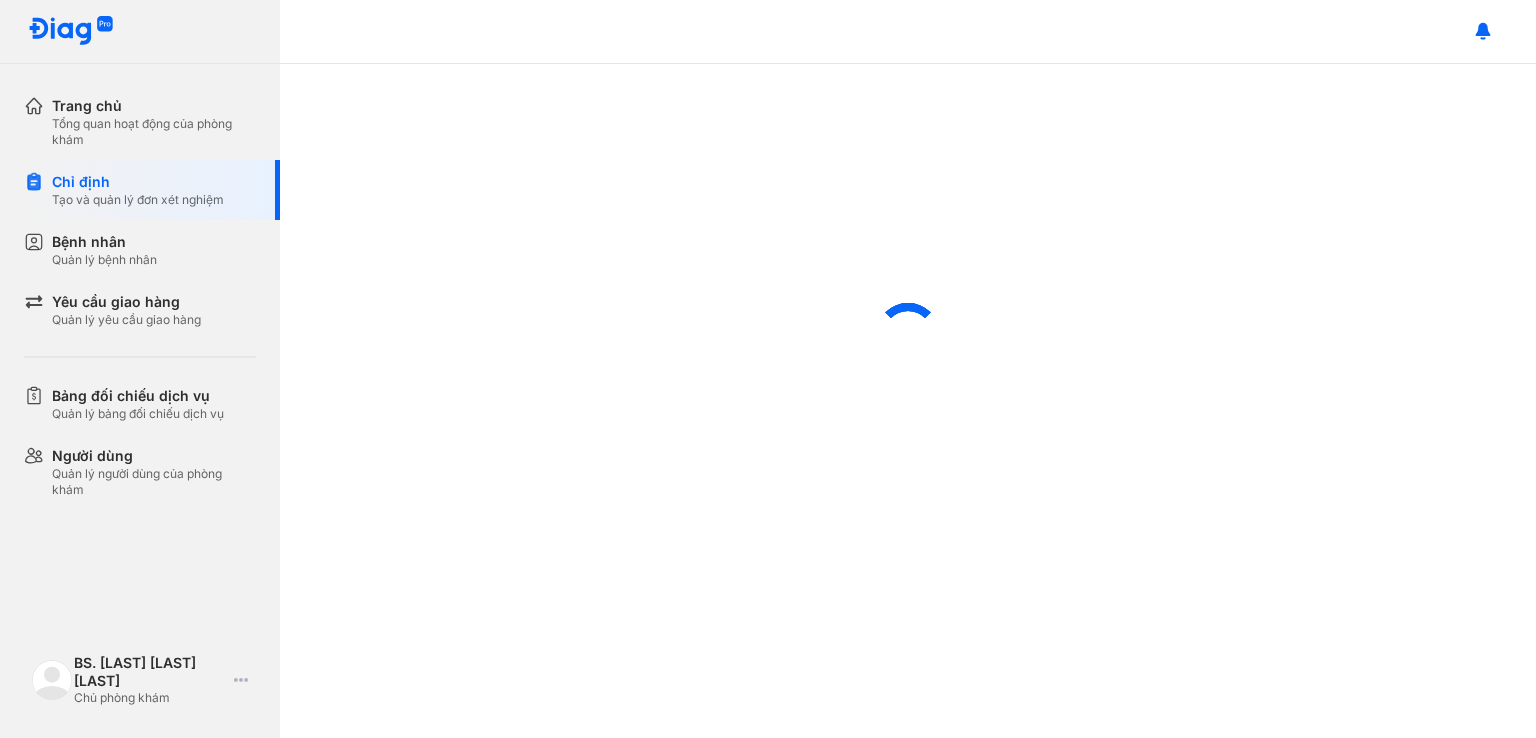 scroll, scrollTop: 0, scrollLeft: 0, axis: both 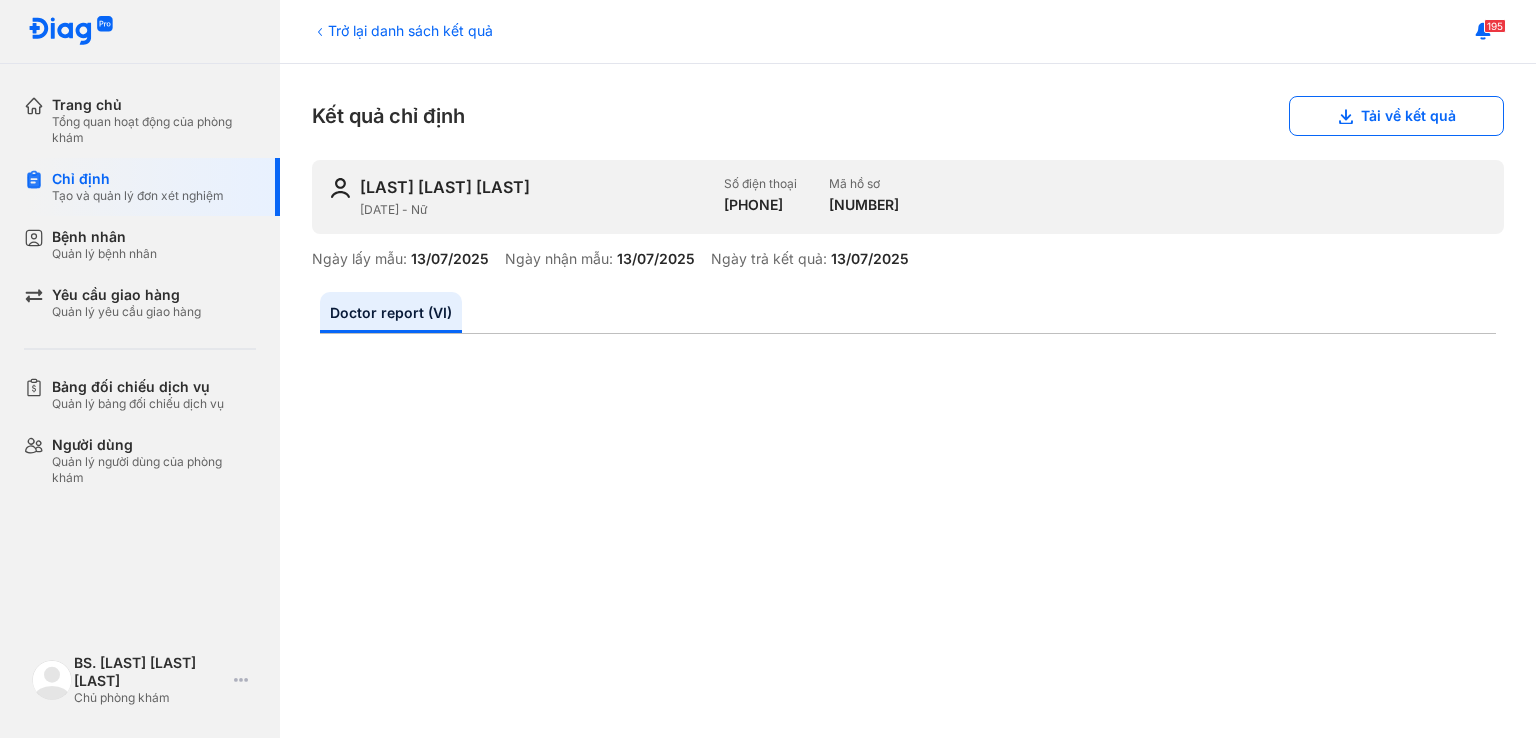 click on "Trở lại danh sách kết quả" at bounding box center (402, 30) 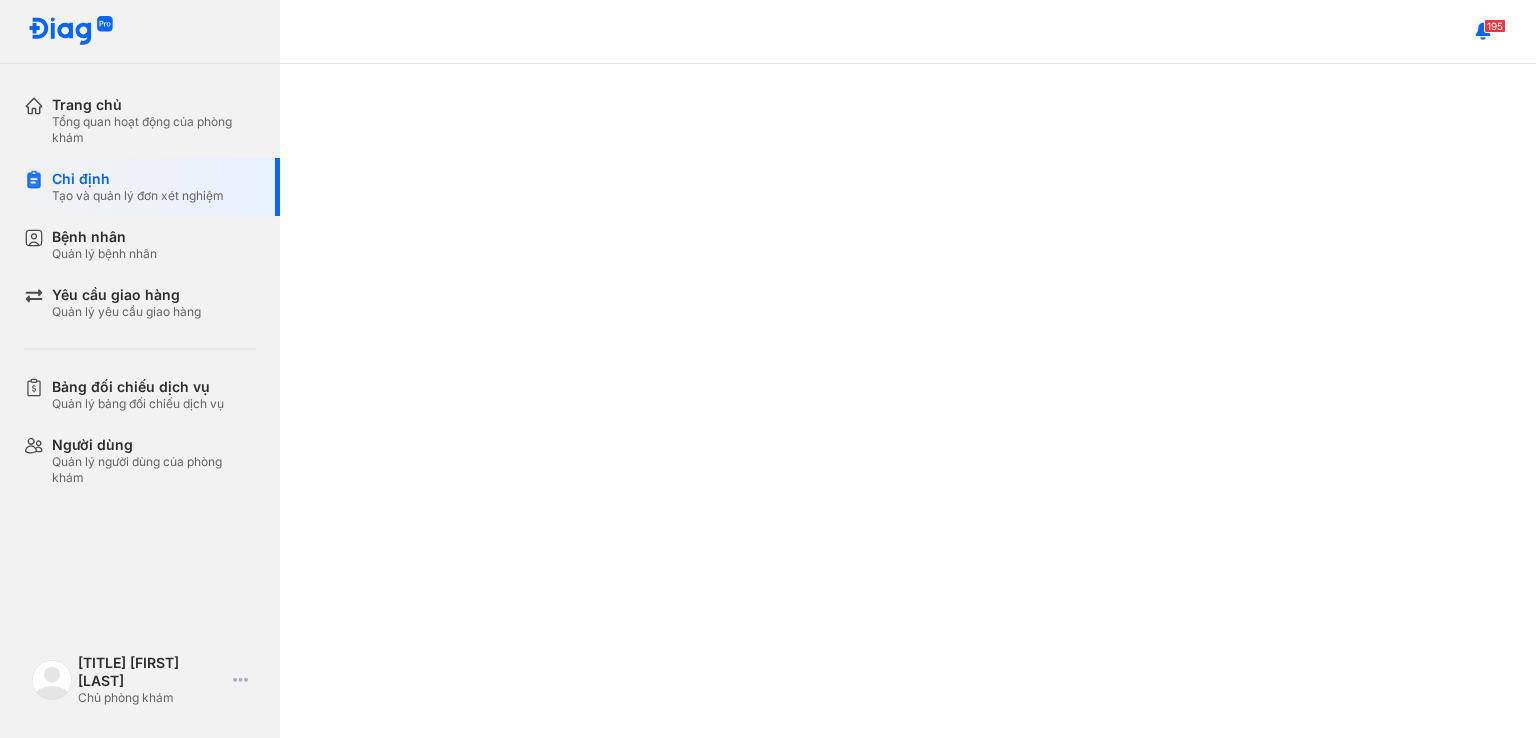 scroll, scrollTop: 0, scrollLeft: 0, axis: both 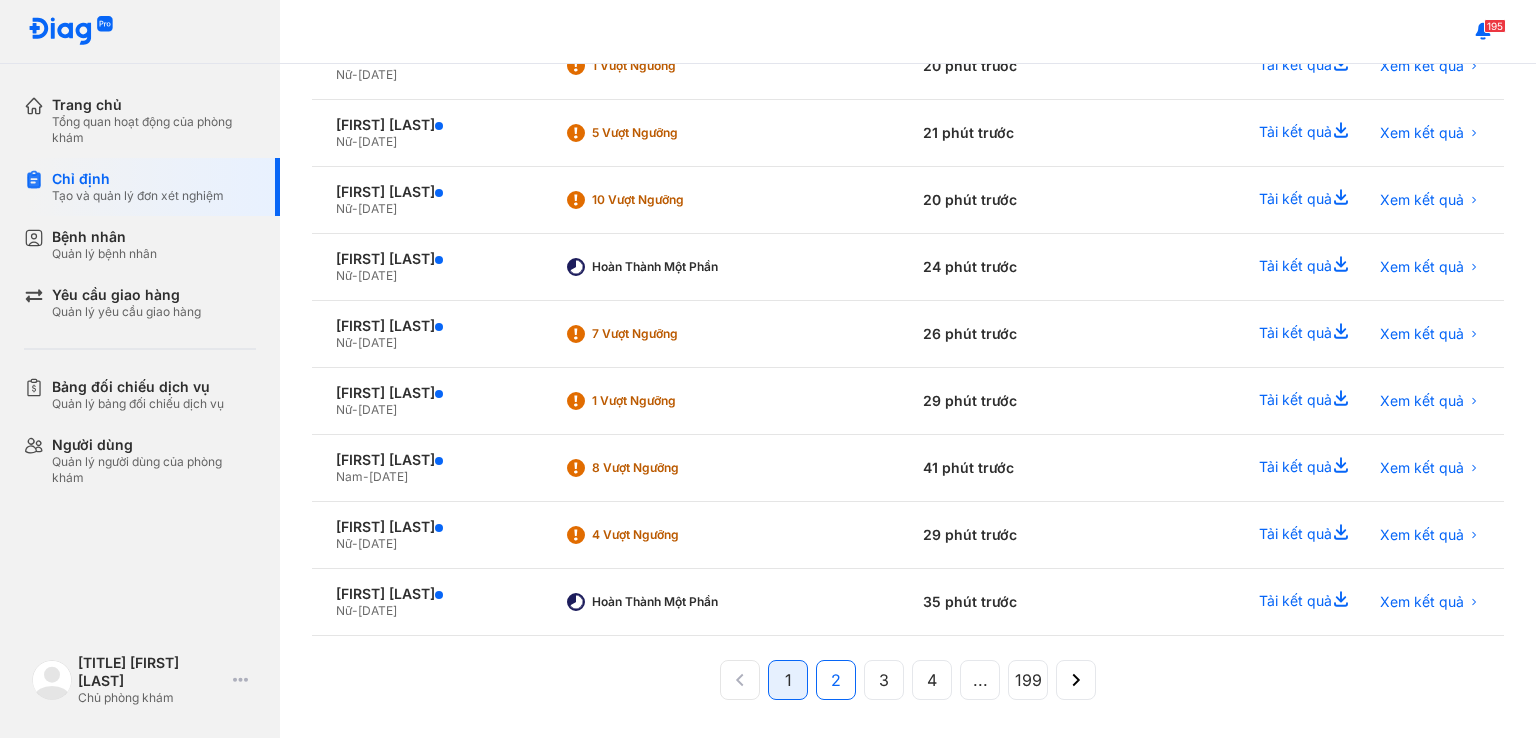click on "2" at bounding box center (836, 680) 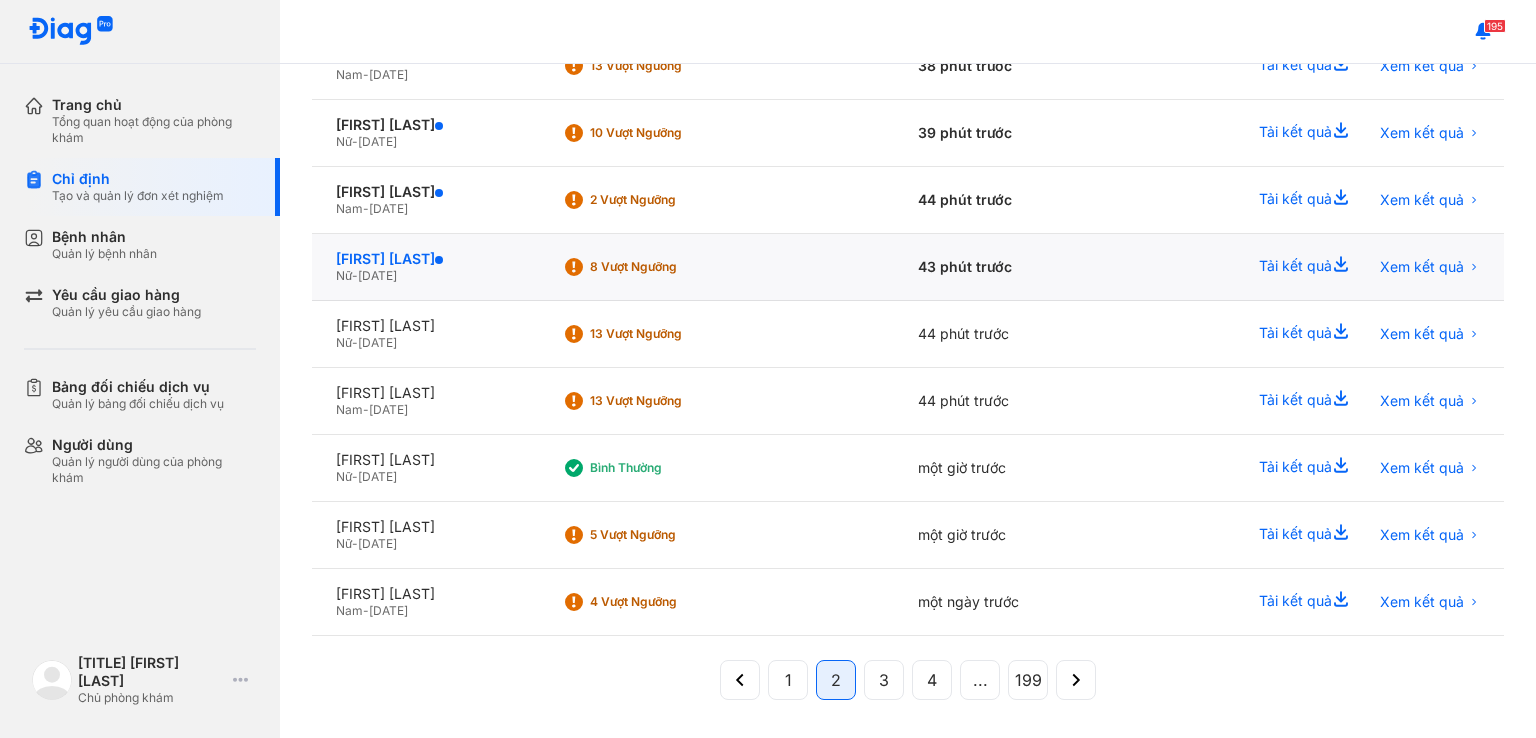 click on "[LAST] [FIRST]" 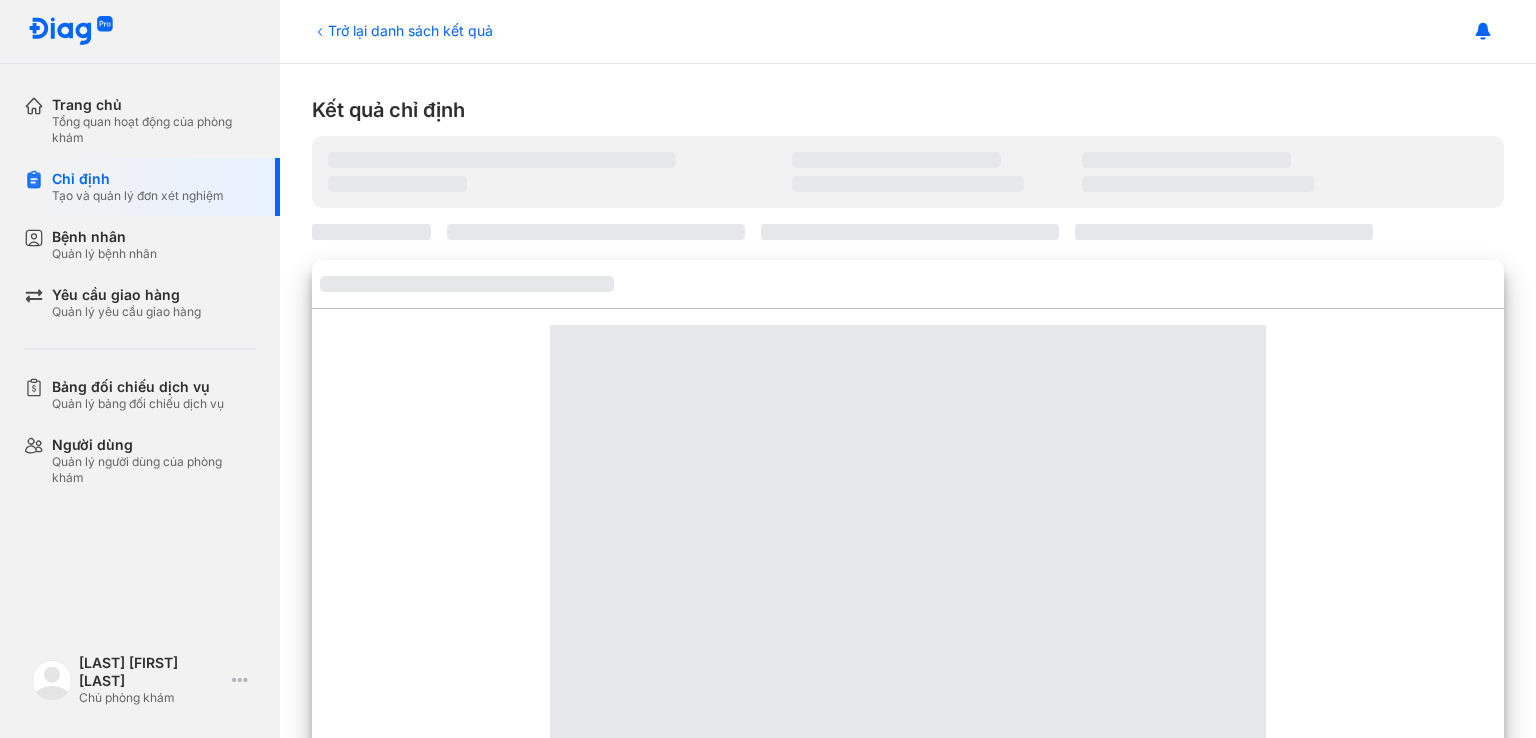 scroll, scrollTop: 0, scrollLeft: 0, axis: both 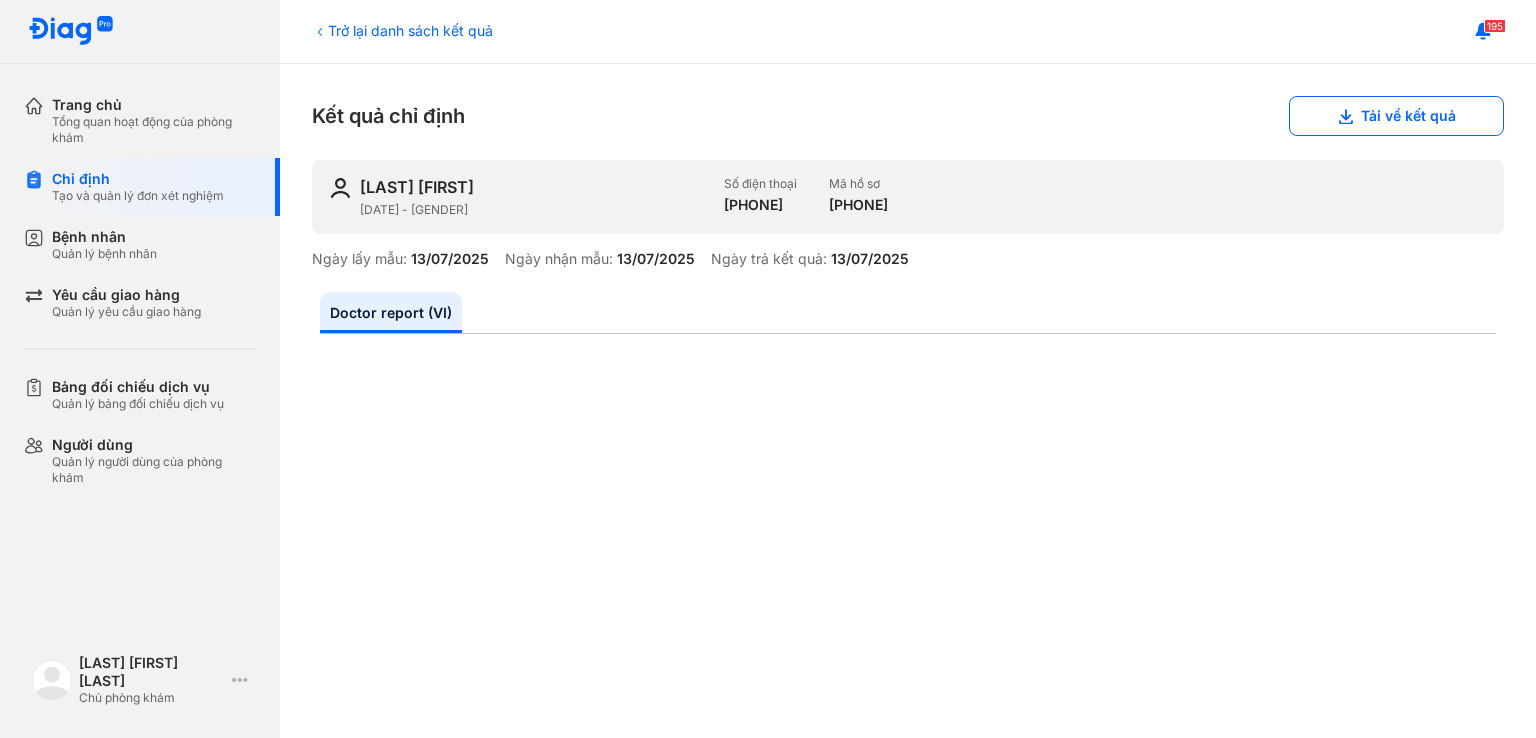 click on "Trở lại danh sách kết quả" at bounding box center (402, 30) 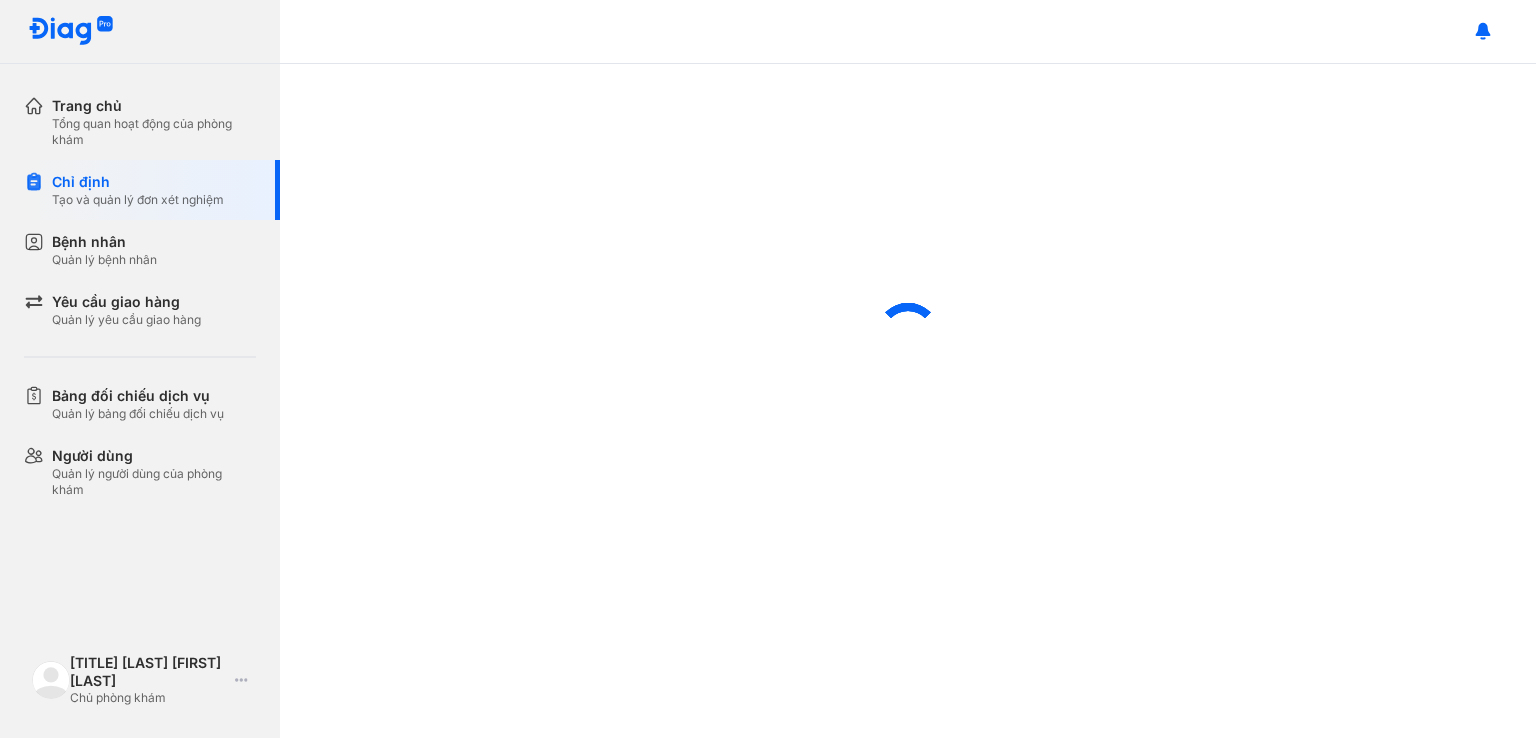 scroll, scrollTop: 0, scrollLeft: 0, axis: both 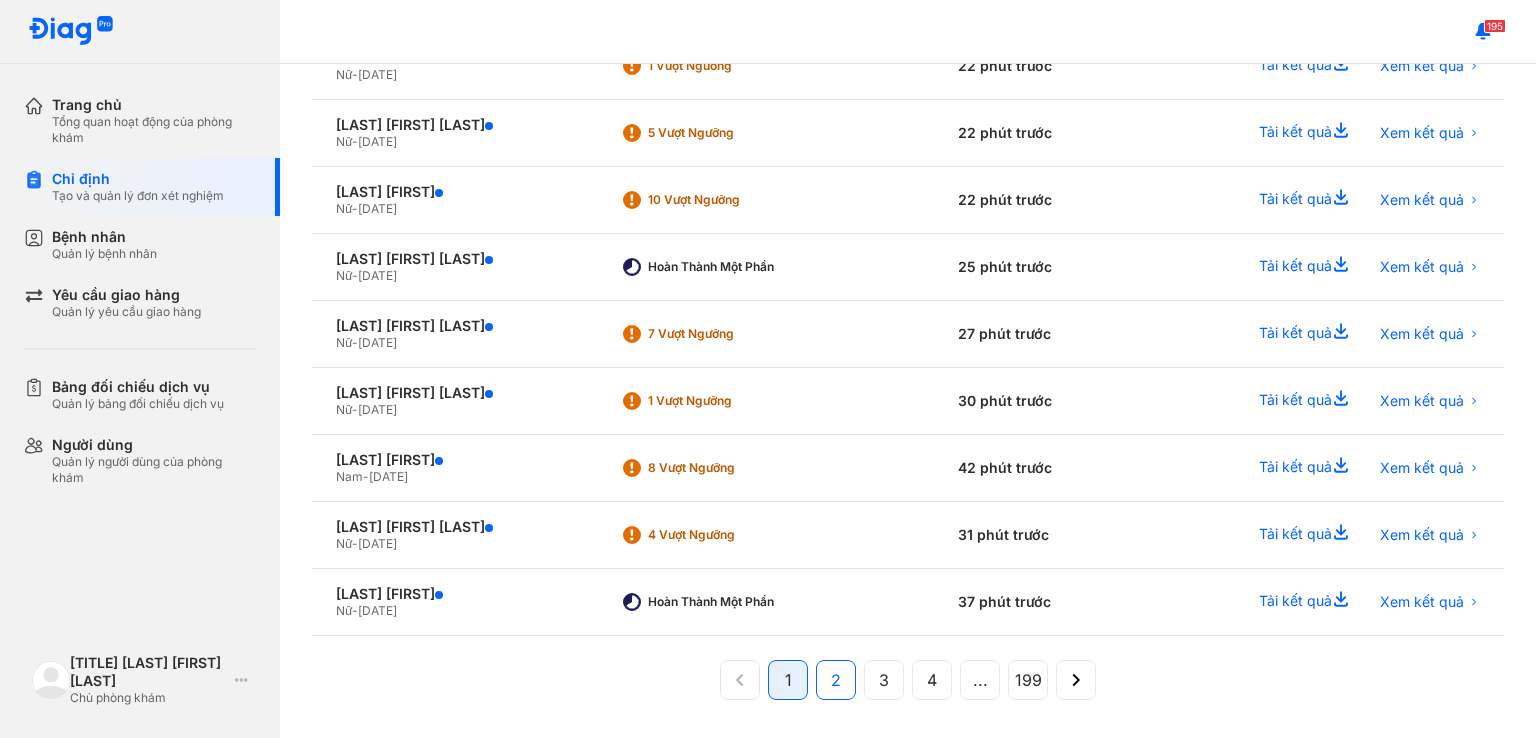 click on "2" 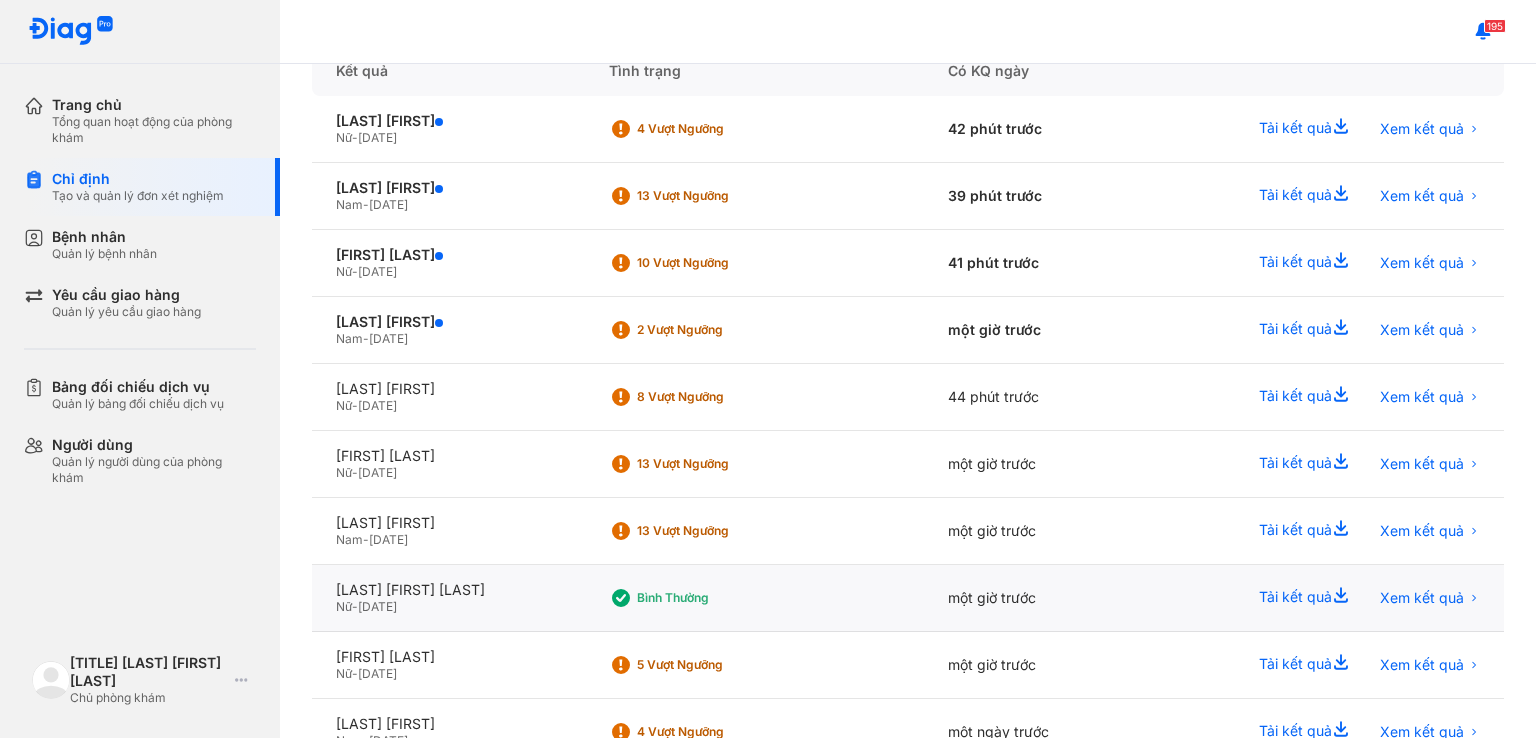 scroll, scrollTop: 239, scrollLeft: 0, axis: vertical 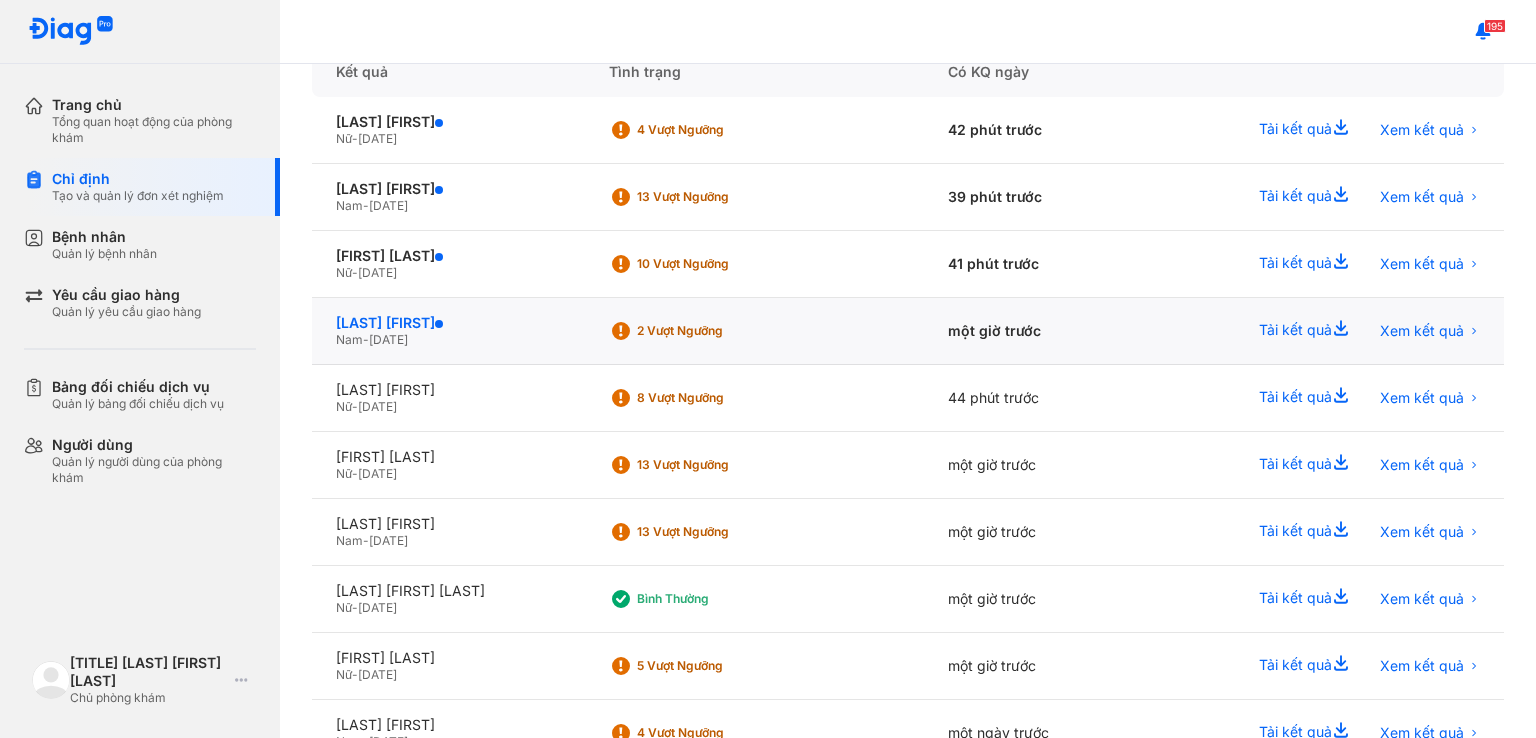 click on "[FIRST] [LAST] [LAST]" 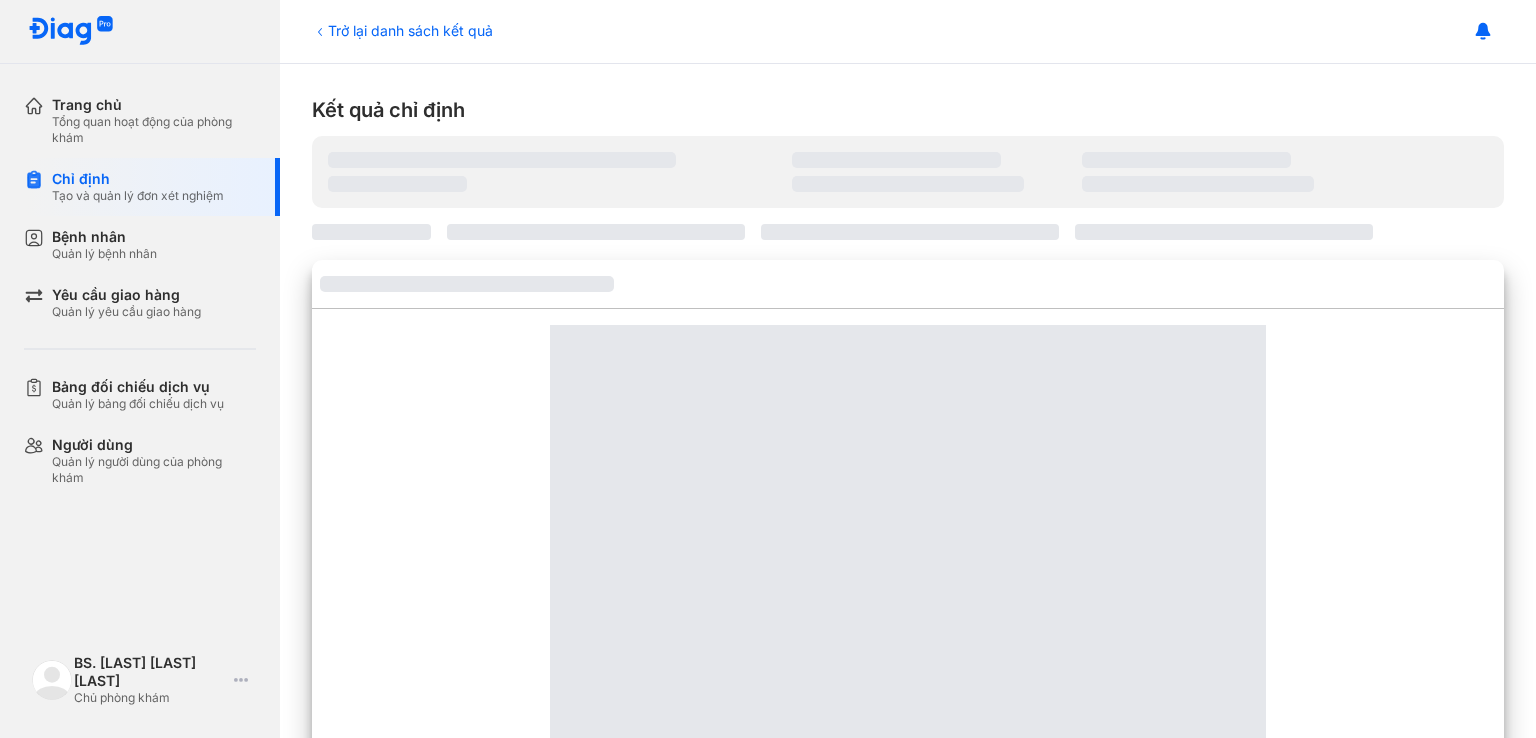 scroll, scrollTop: 0, scrollLeft: 0, axis: both 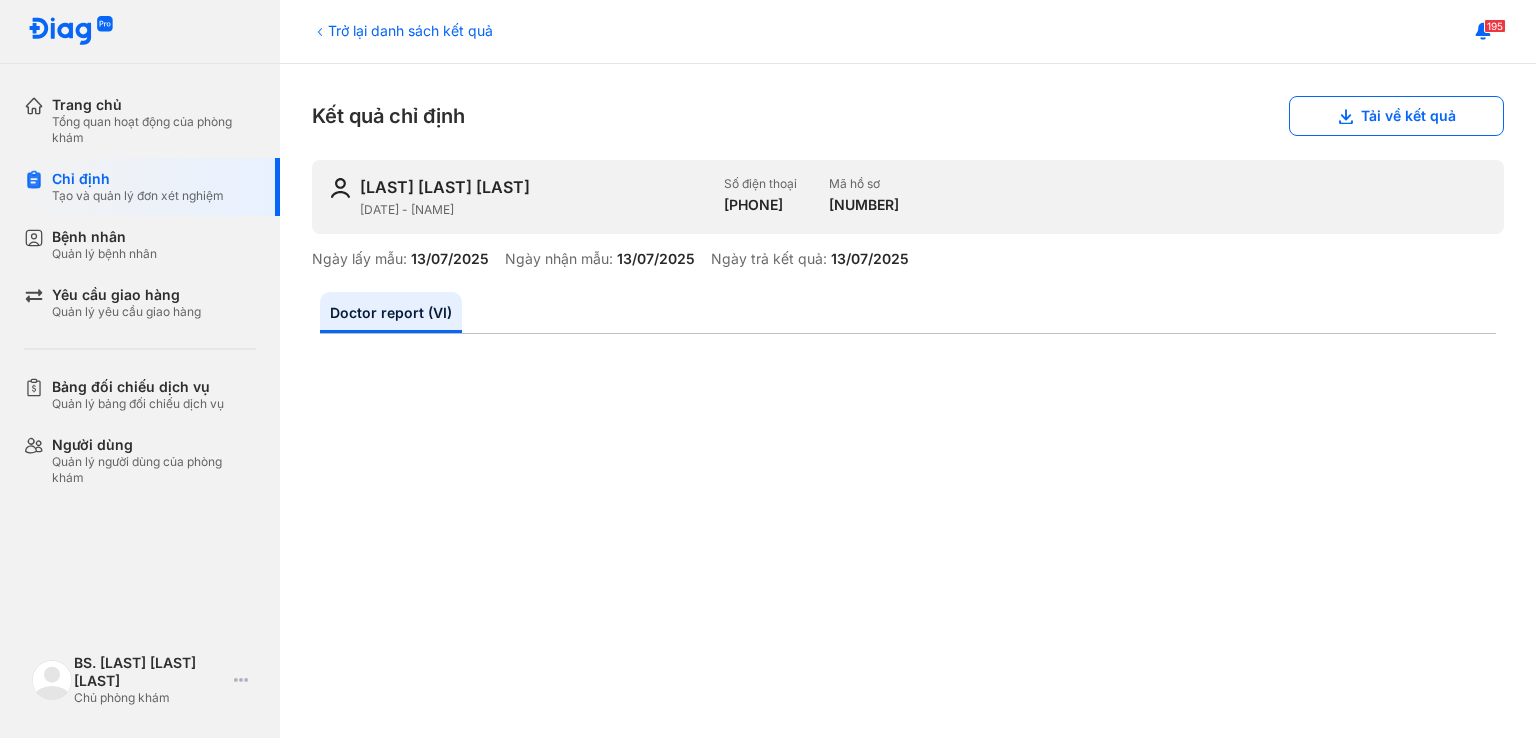 click on "Trở lại danh sách kết quả" at bounding box center (402, 30) 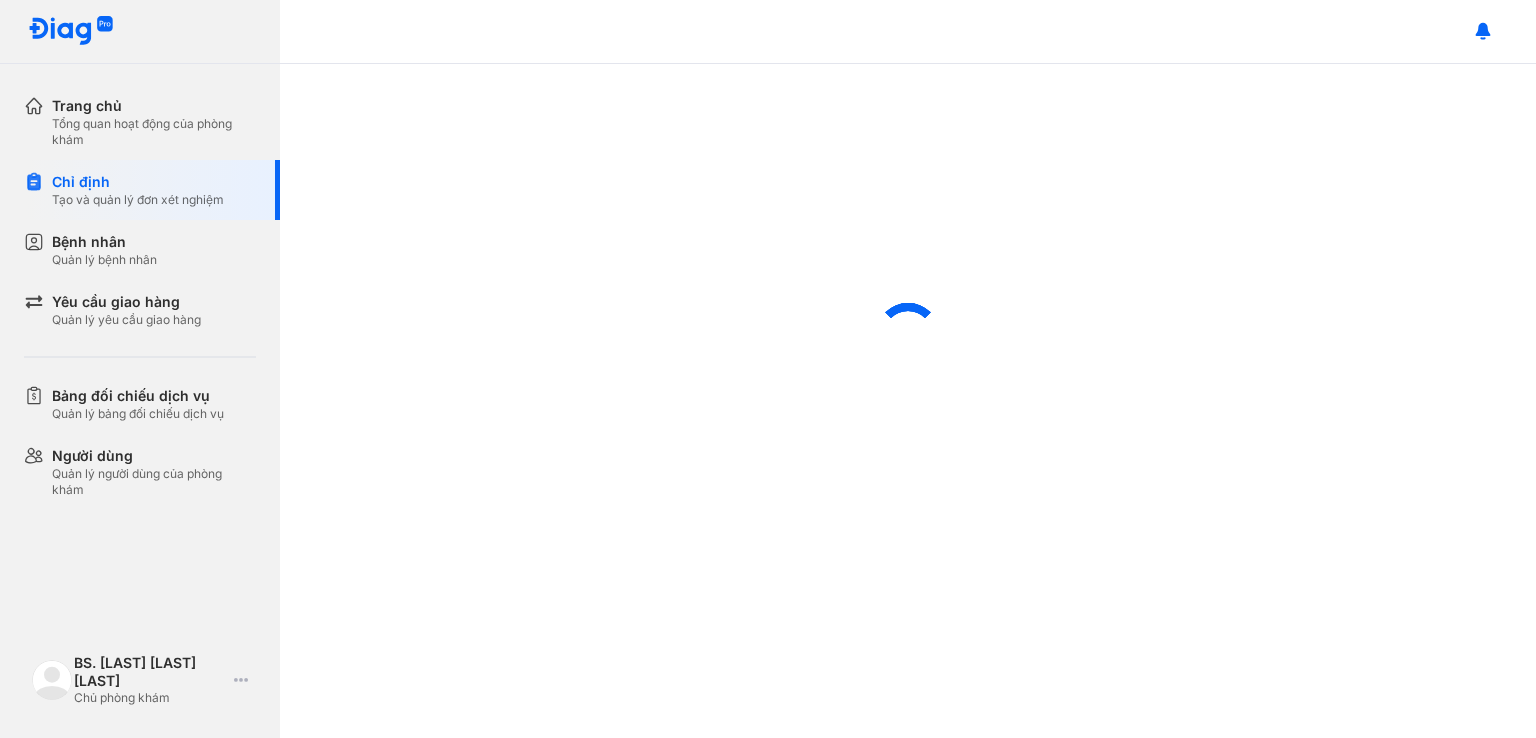 scroll, scrollTop: 0, scrollLeft: 0, axis: both 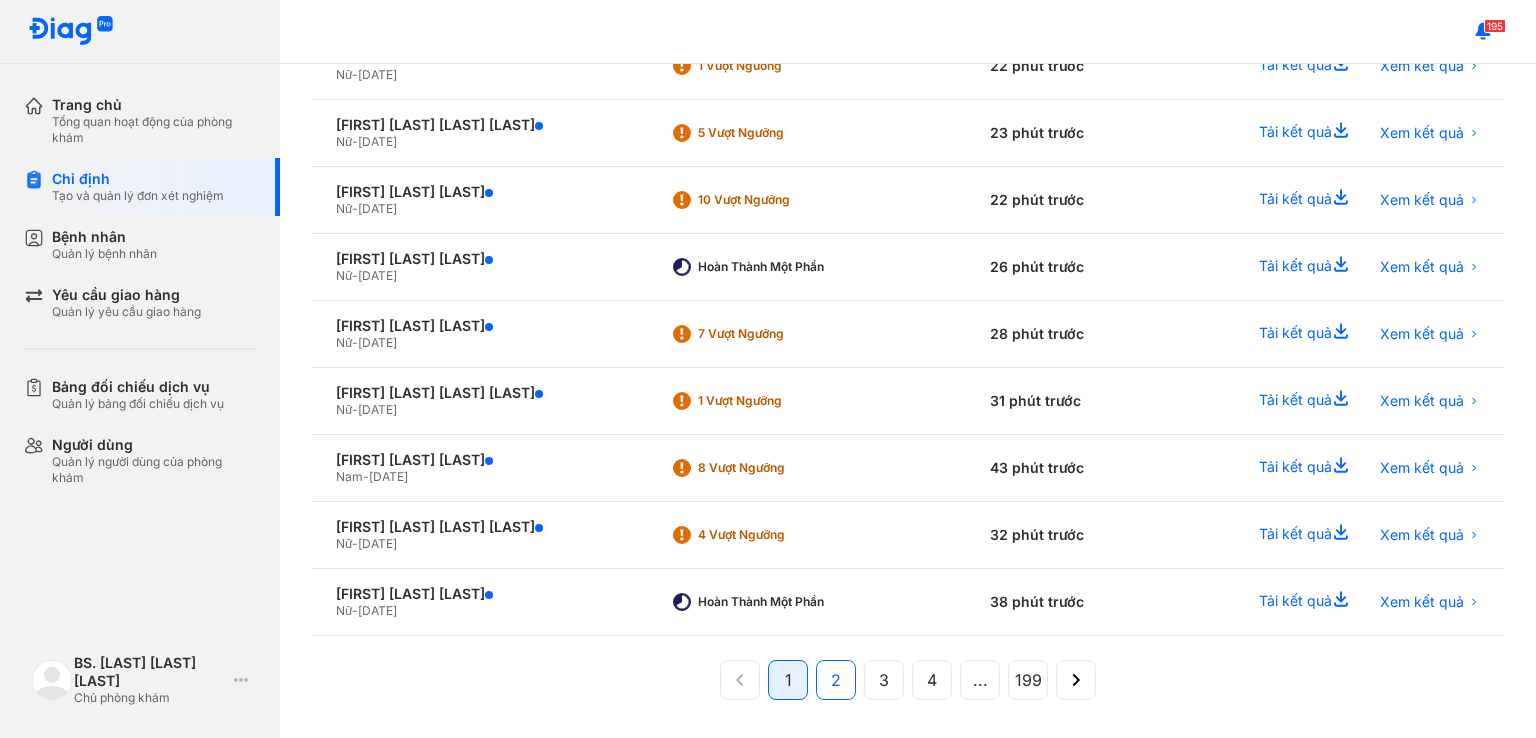 click on "2" at bounding box center (836, 680) 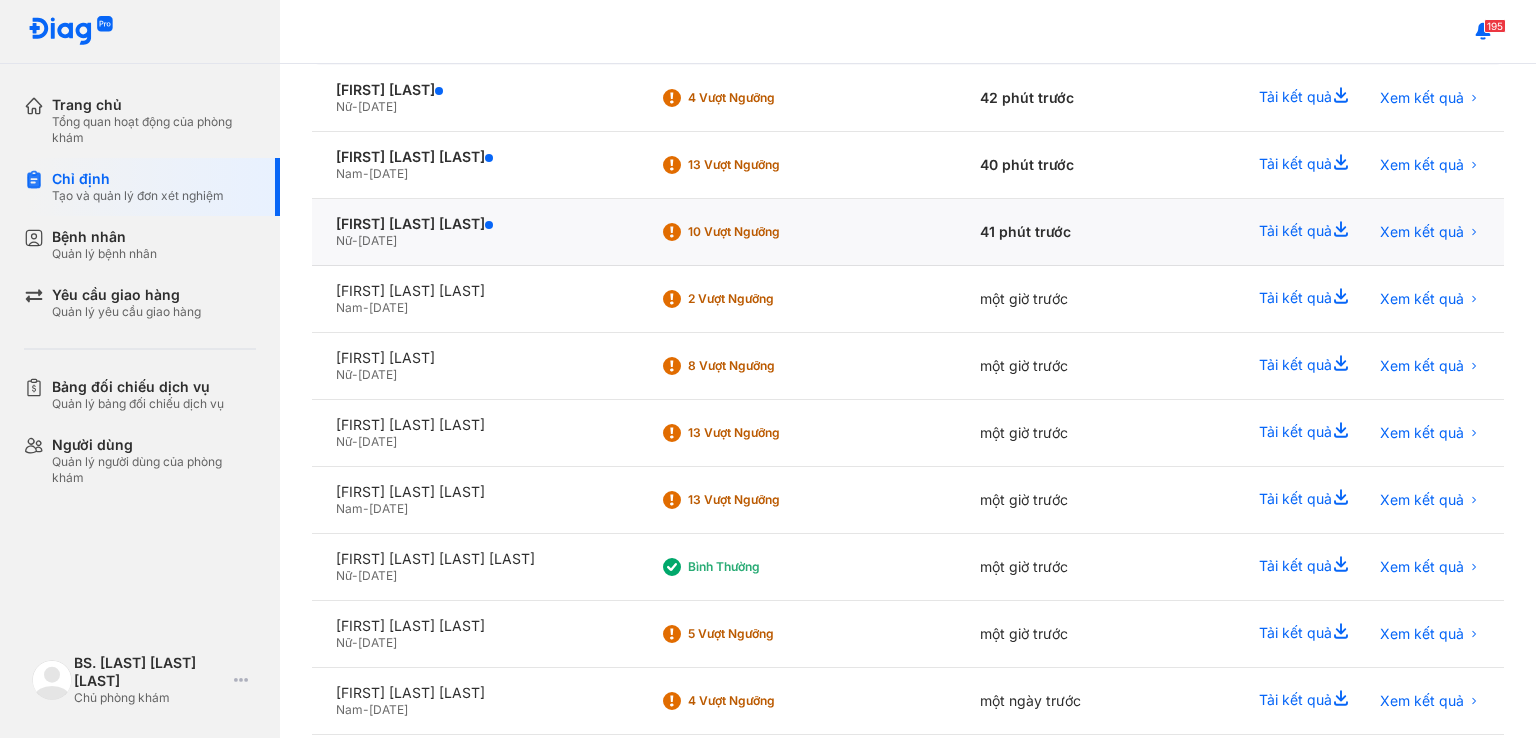 scroll, scrollTop: 270, scrollLeft: 0, axis: vertical 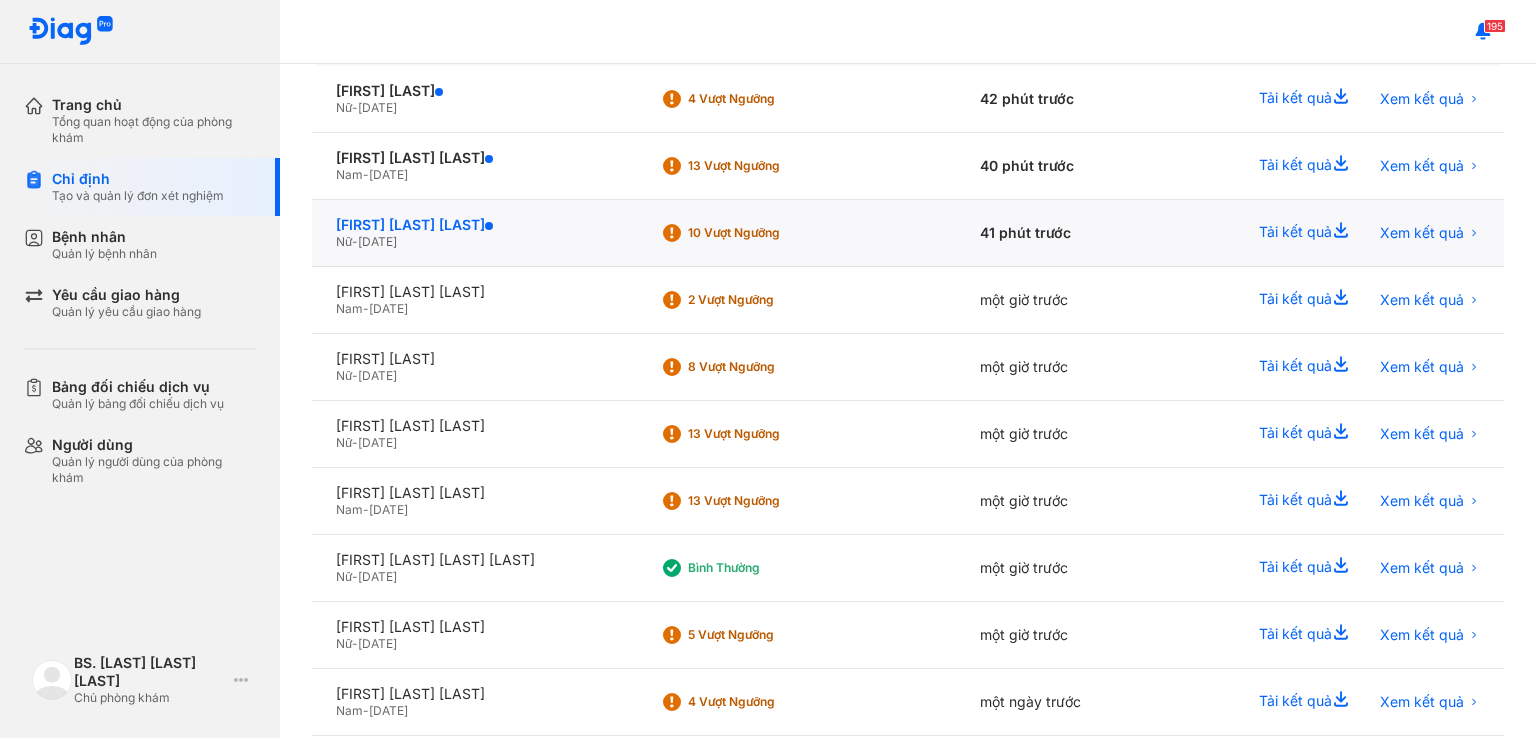click on "[FIRST] [LAST] [LAST]" 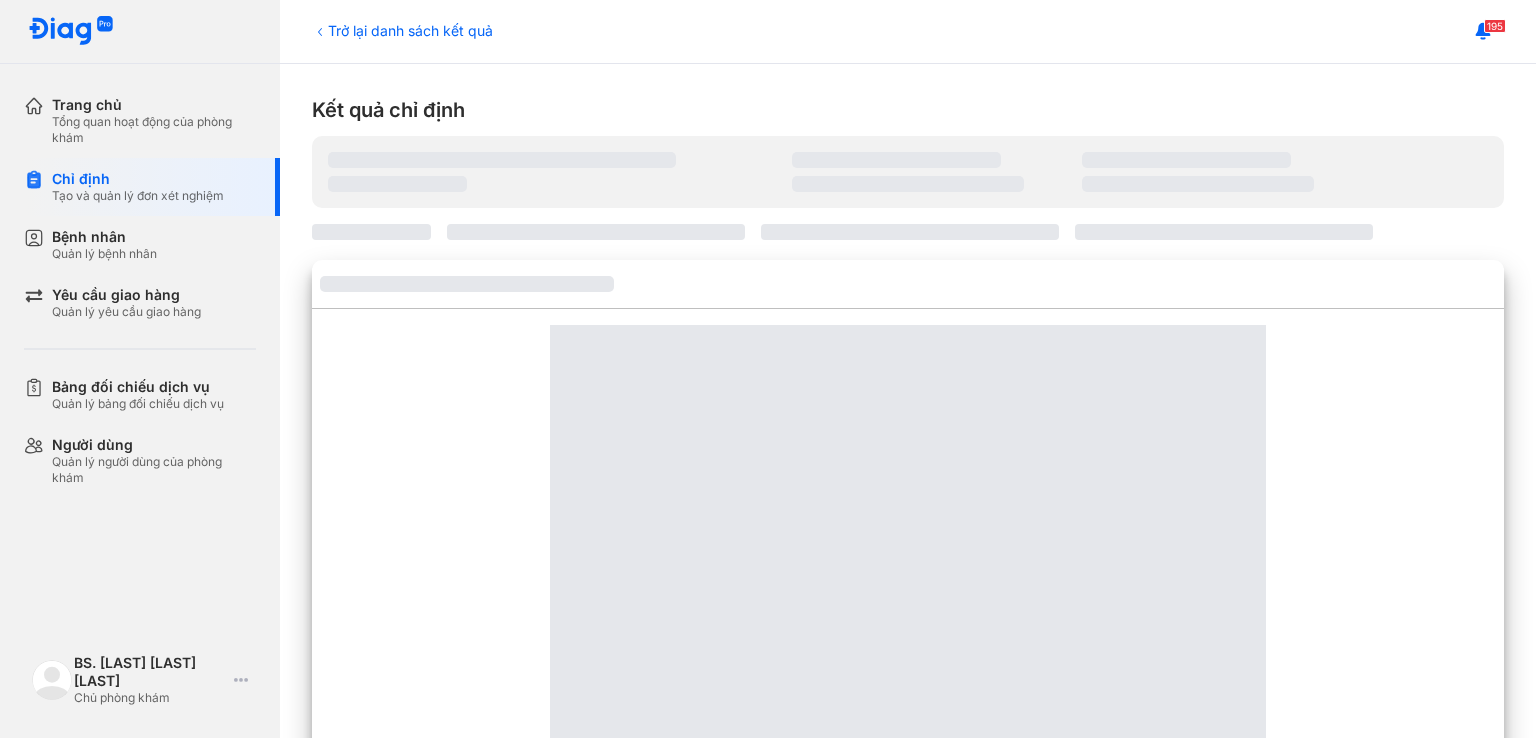 scroll, scrollTop: 0, scrollLeft: 0, axis: both 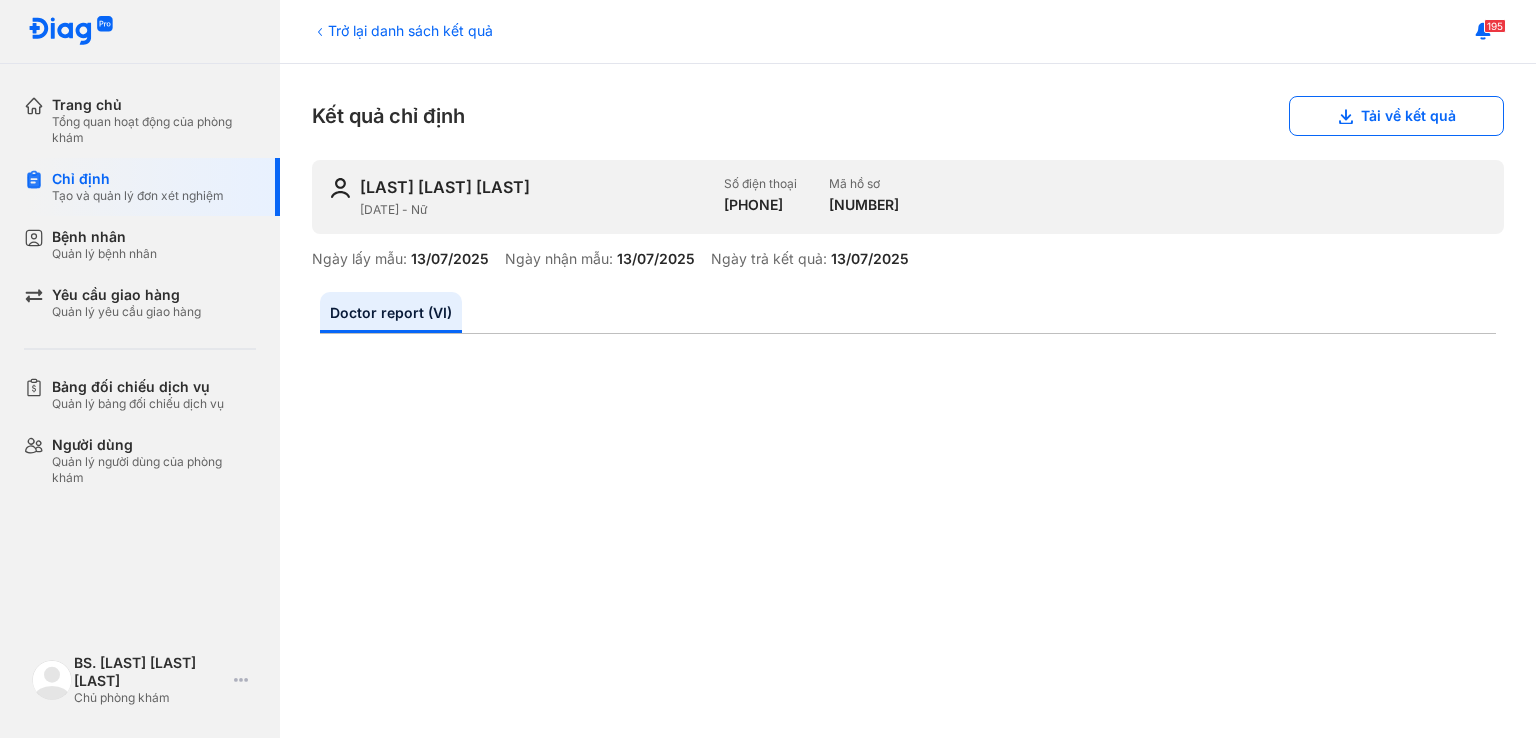 click on "Trở lại danh sách kết quả" at bounding box center [402, 30] 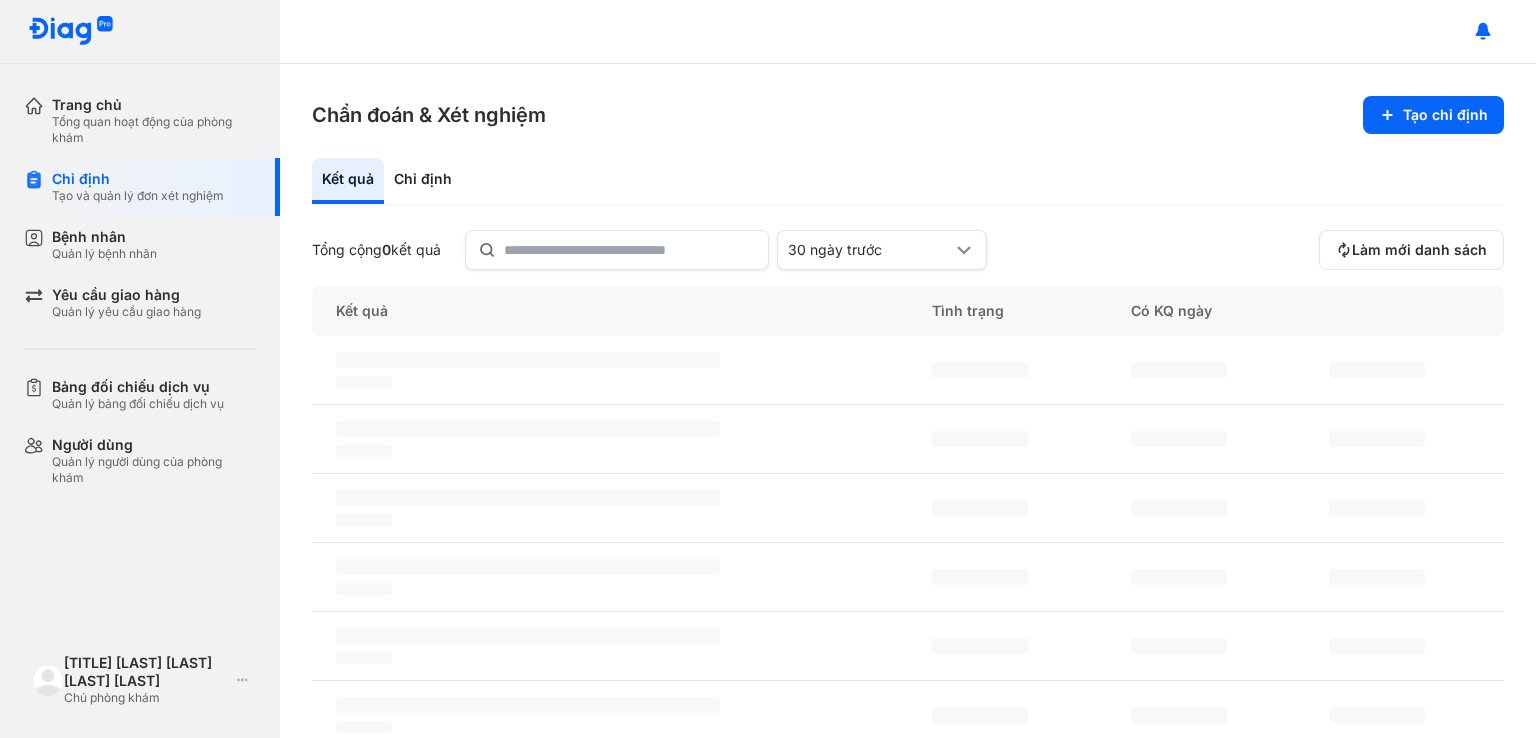 scroll, scrollTop: 0, scrollLeft: 0, axis: both 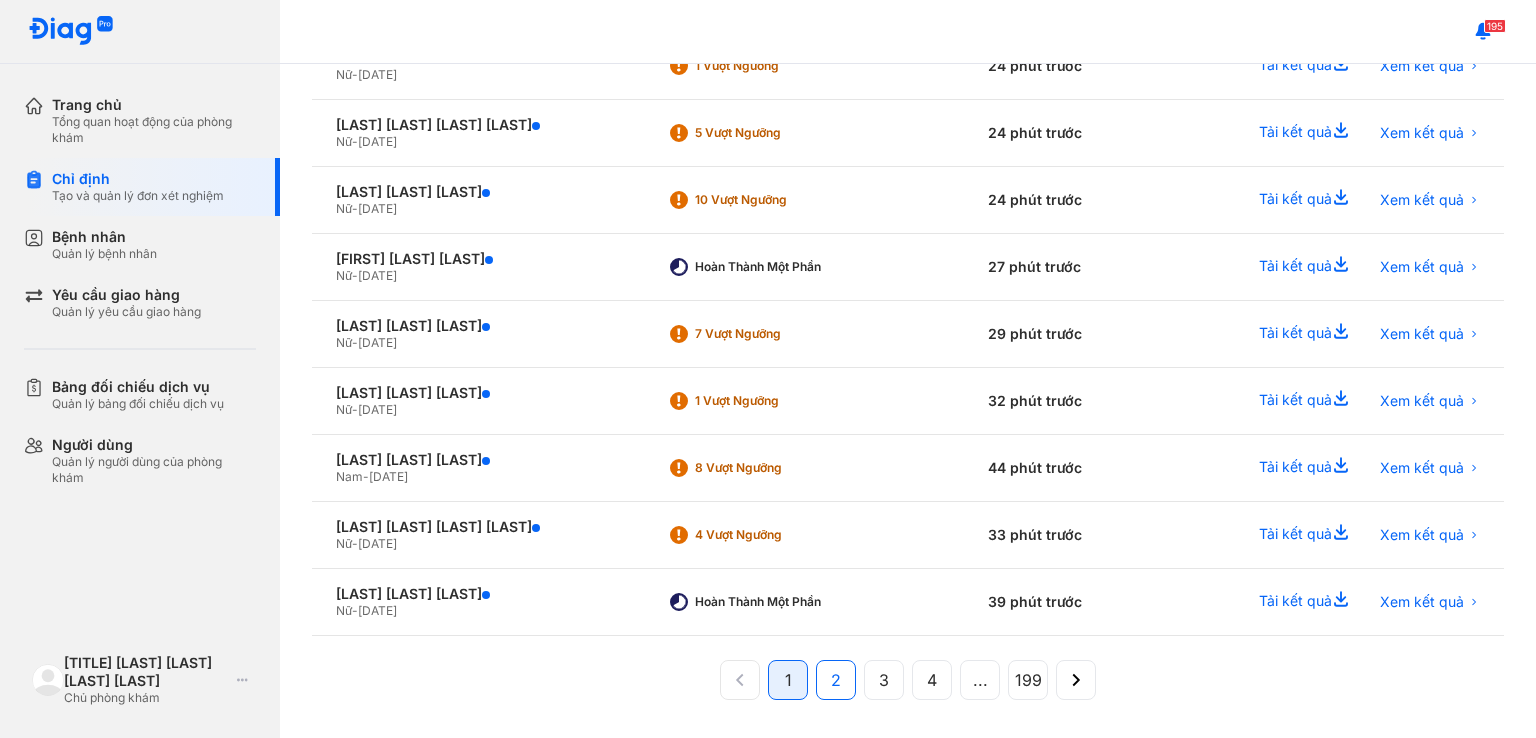 click on "2" at bounding box center (836, 680) 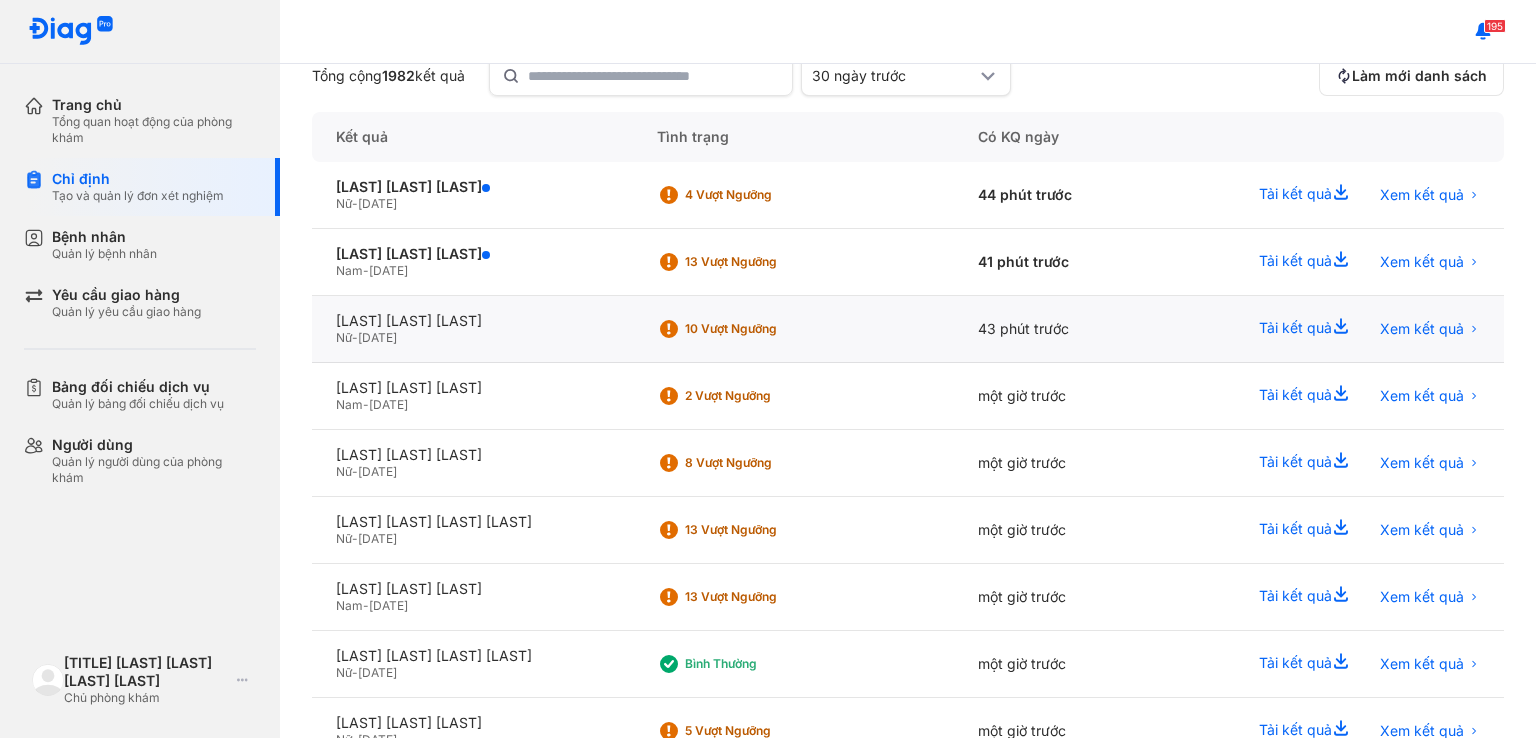 scroll, scrollTop: 173, scrollLeft: 0, axis: vertical 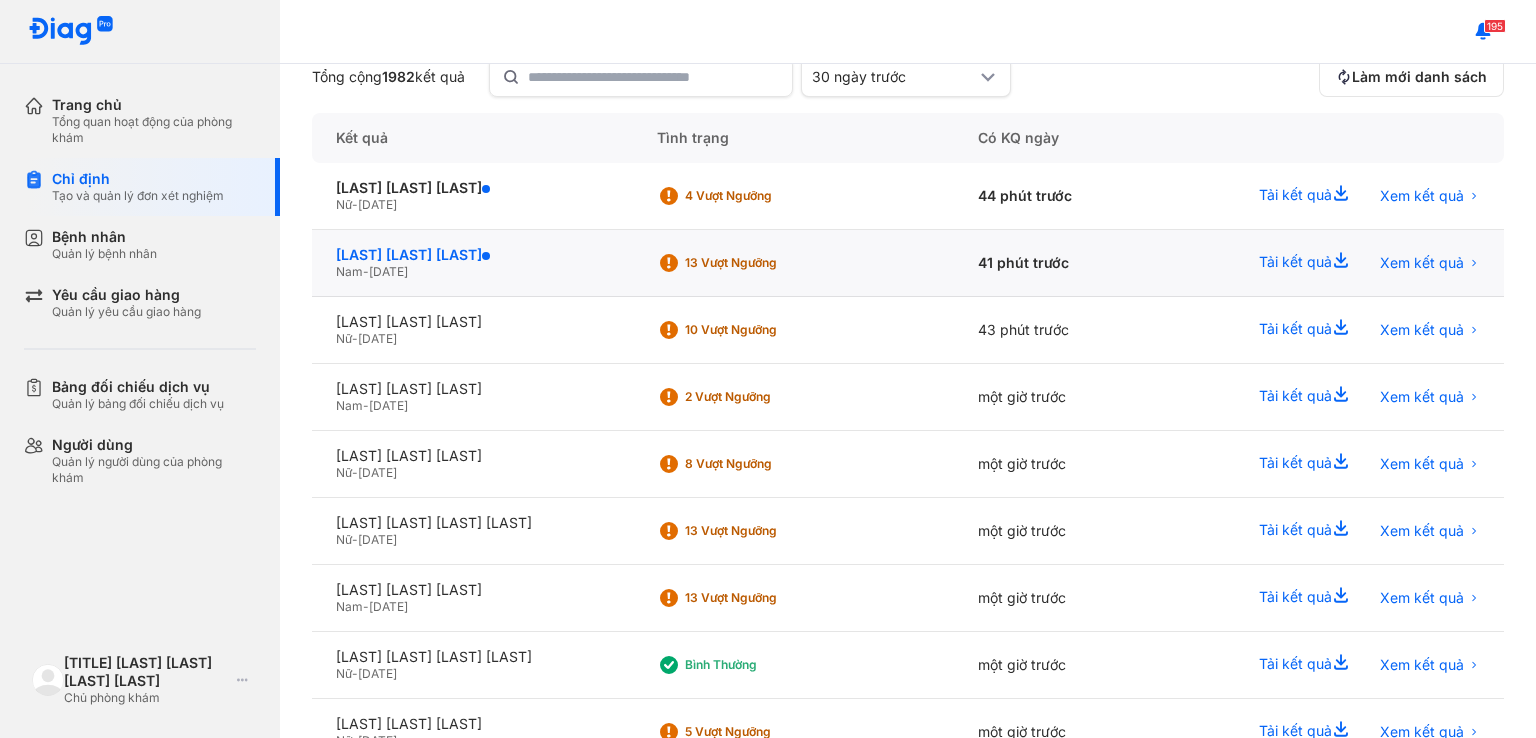 click on "[LAST] [LAST] [LAST]" 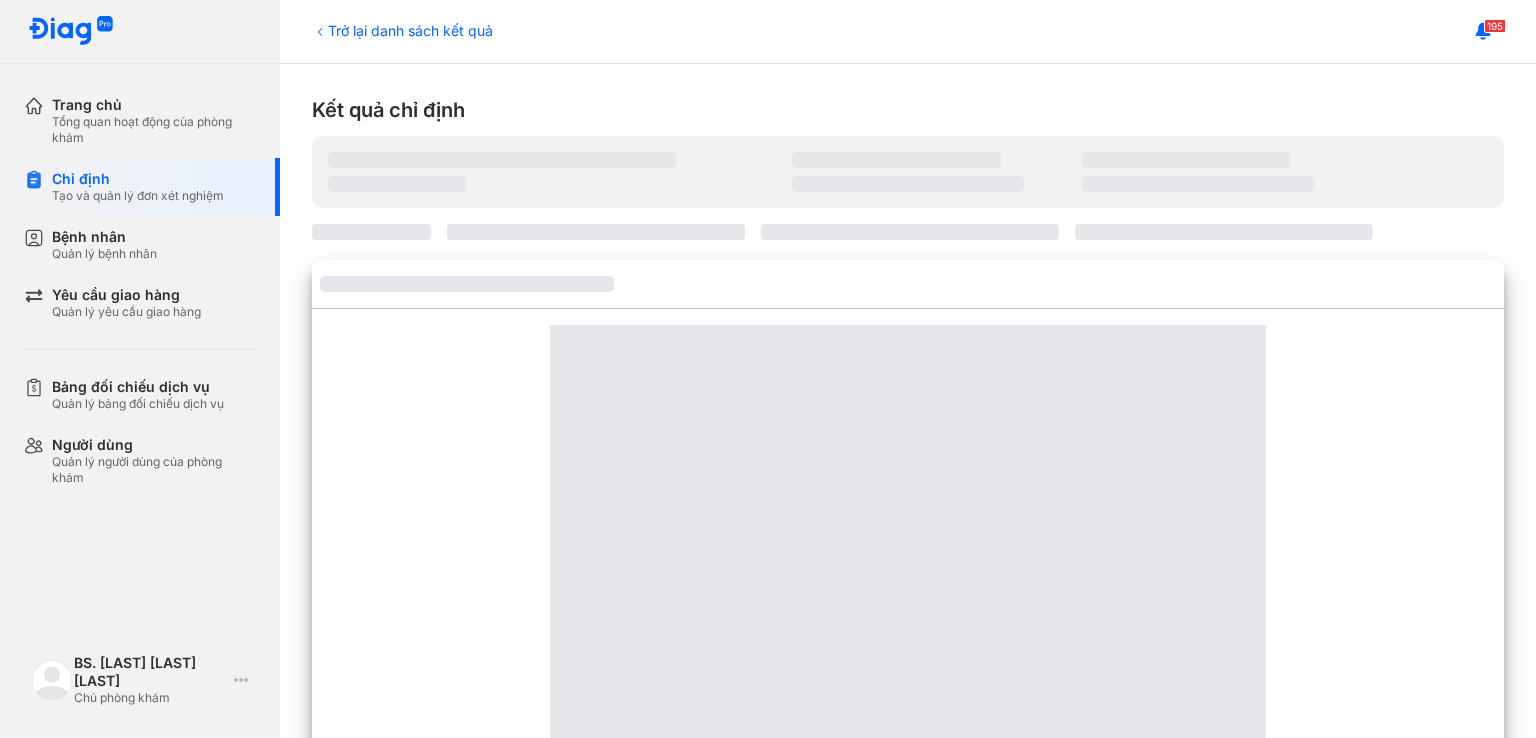 scroll, scrollTop: 0, scrollLeft: 0, axis: both 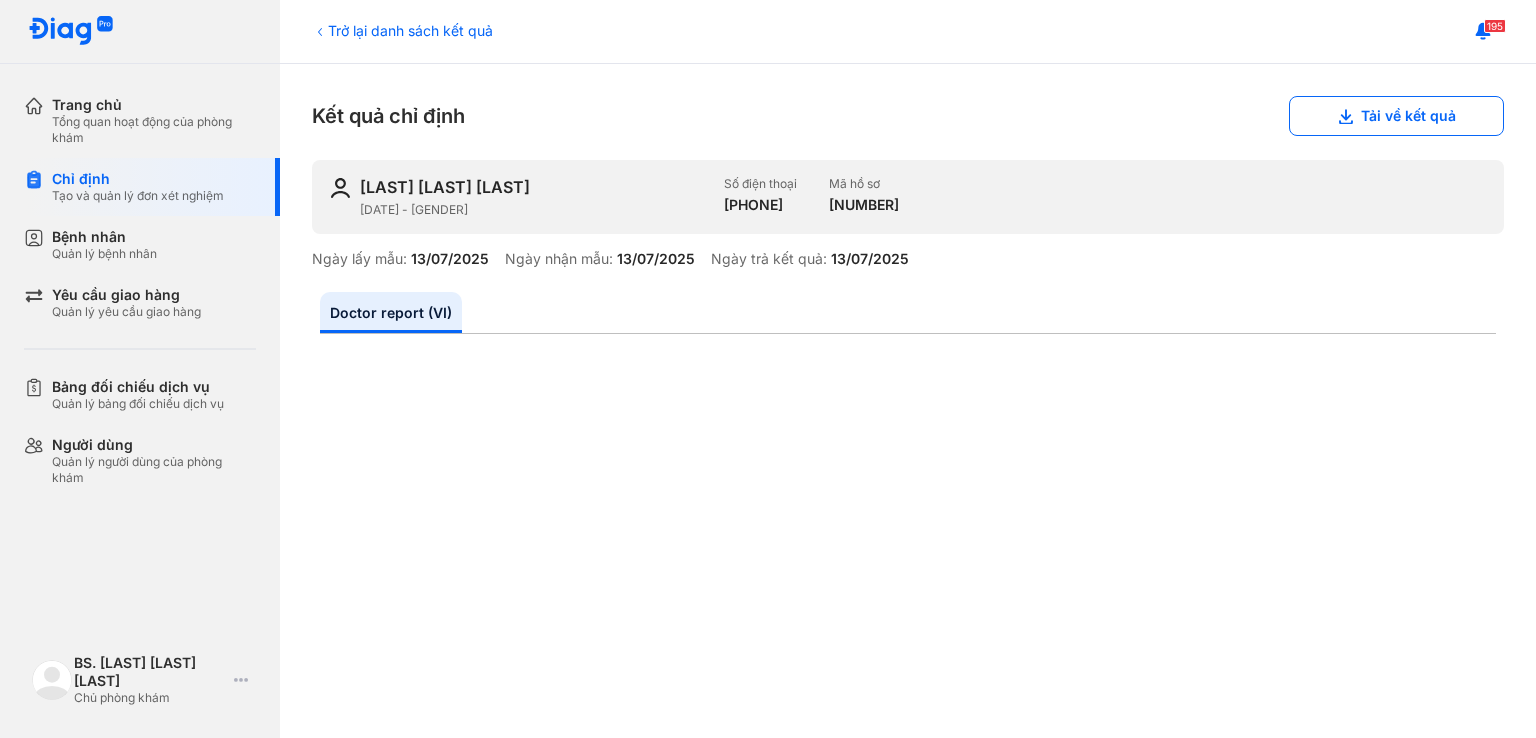 click on "Trở lại danh sách kết quả" at bounding box center (402, 30) 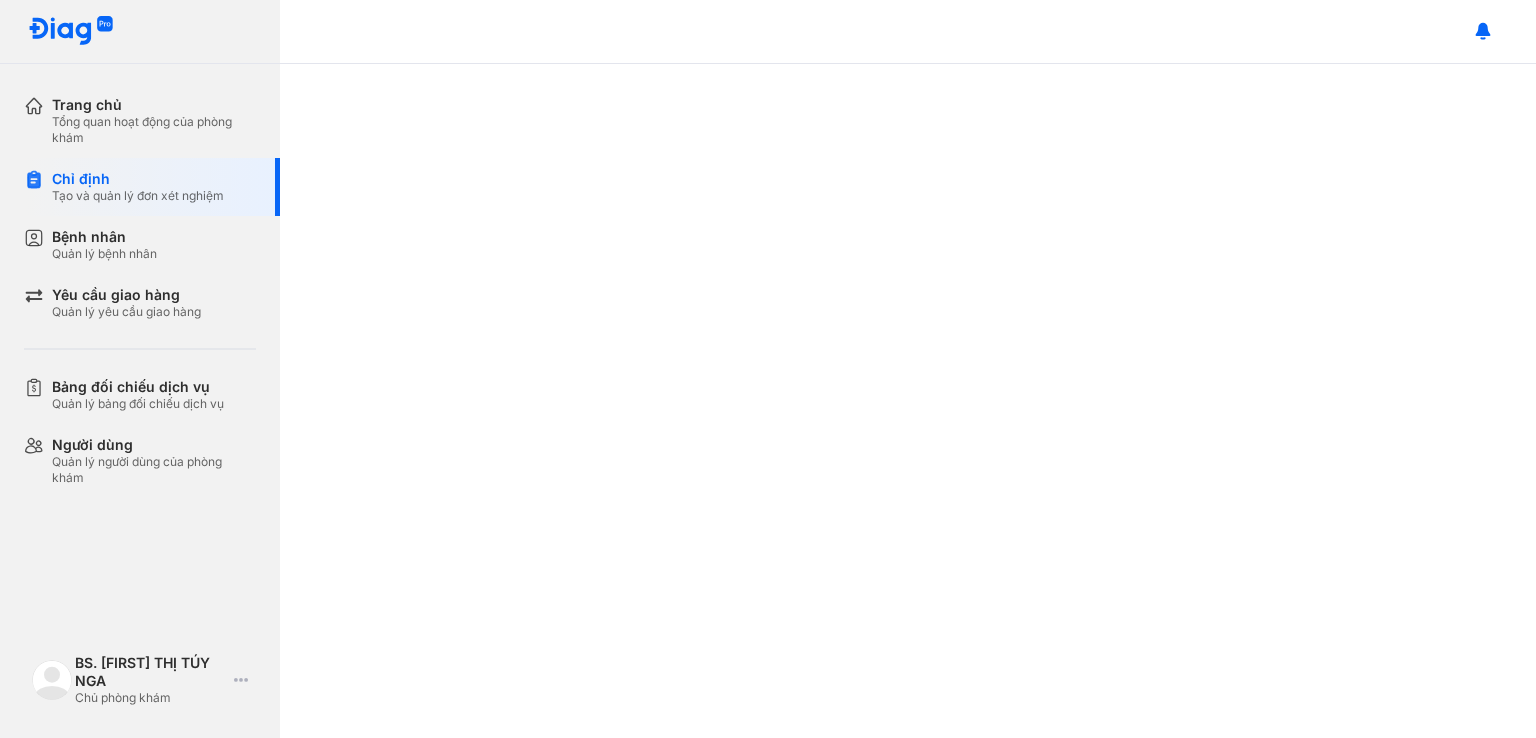 scroll, scrollTop: 0, scrollLeft: 0, axis: both 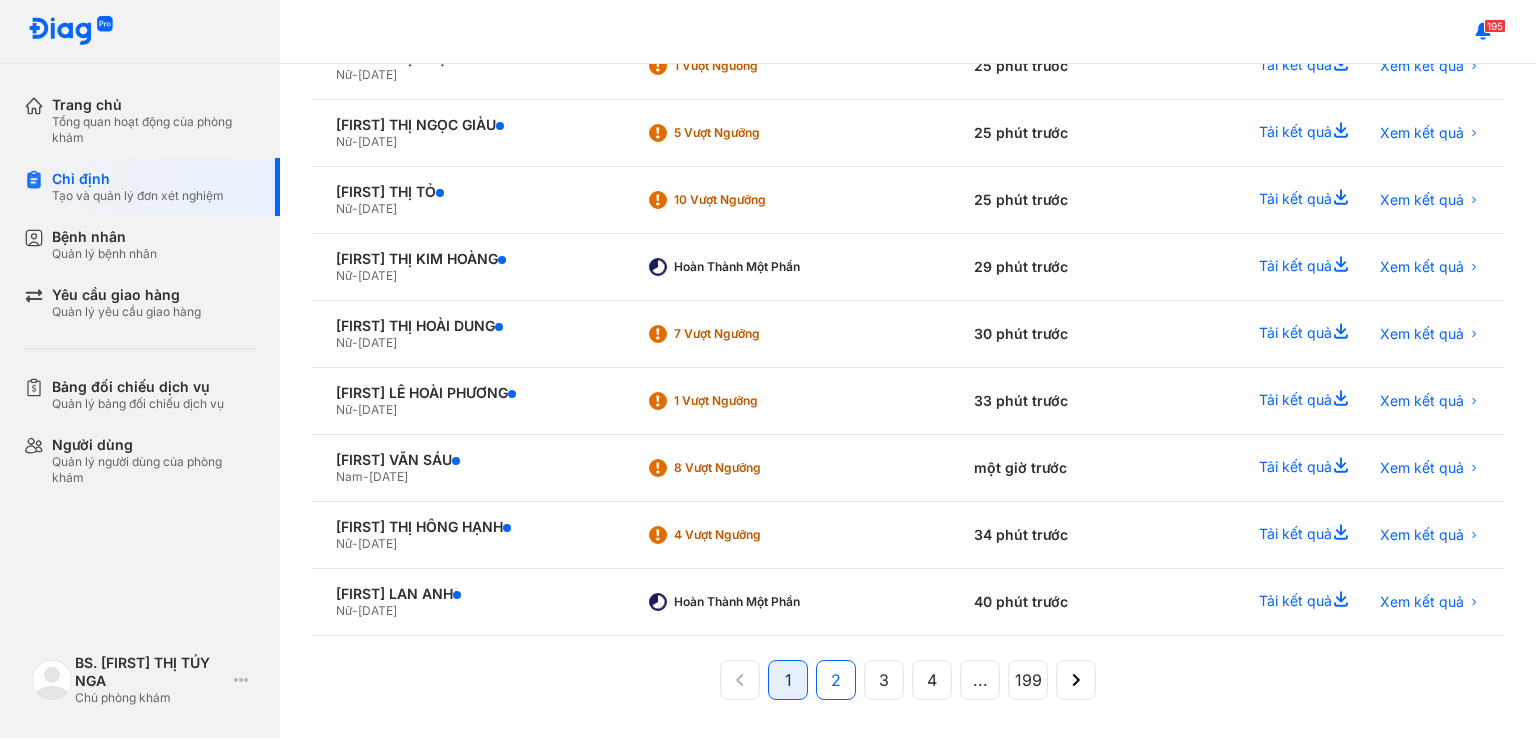 click on "2" at bounding box center (836, 680) 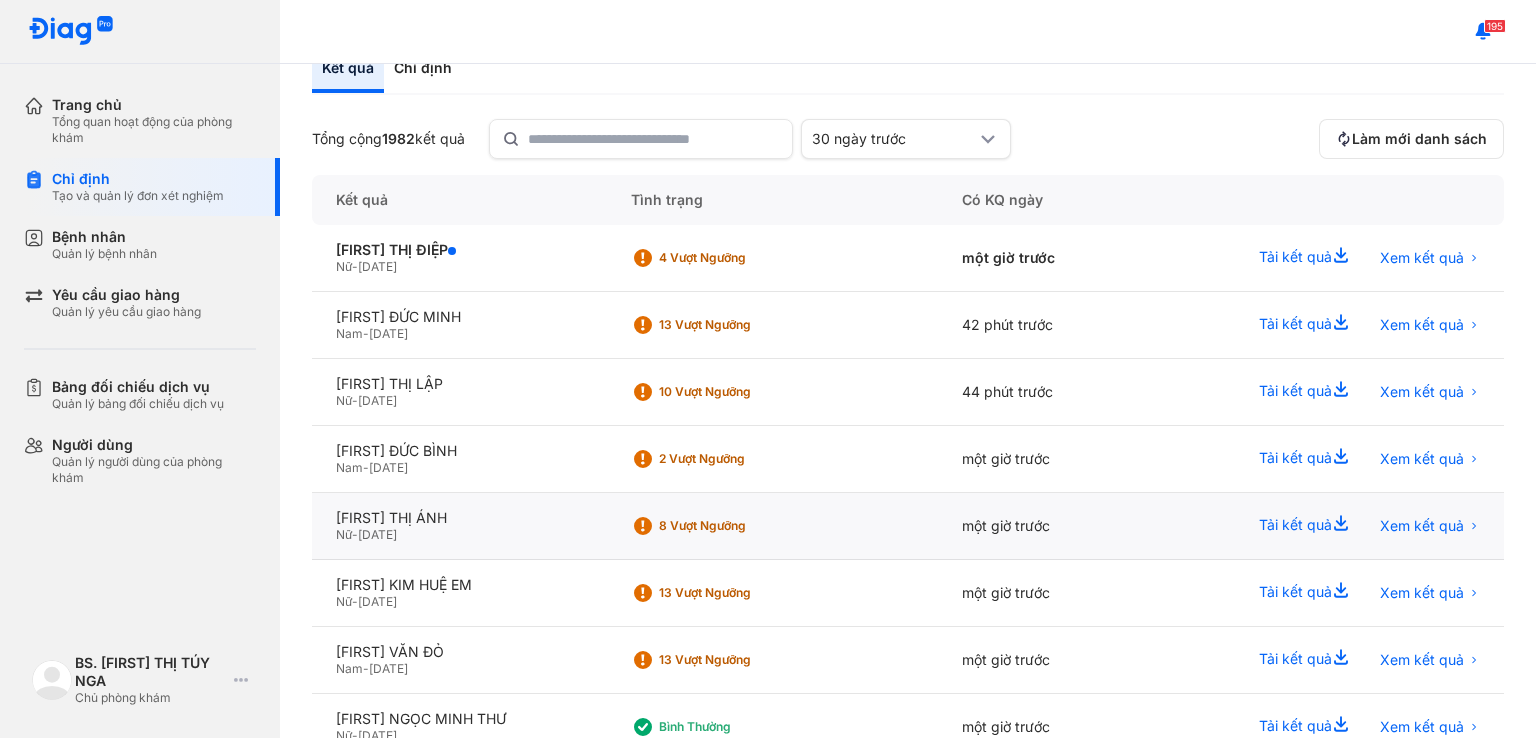 scroll, scrollTop: 0, scrollLeft: 0, axis: both 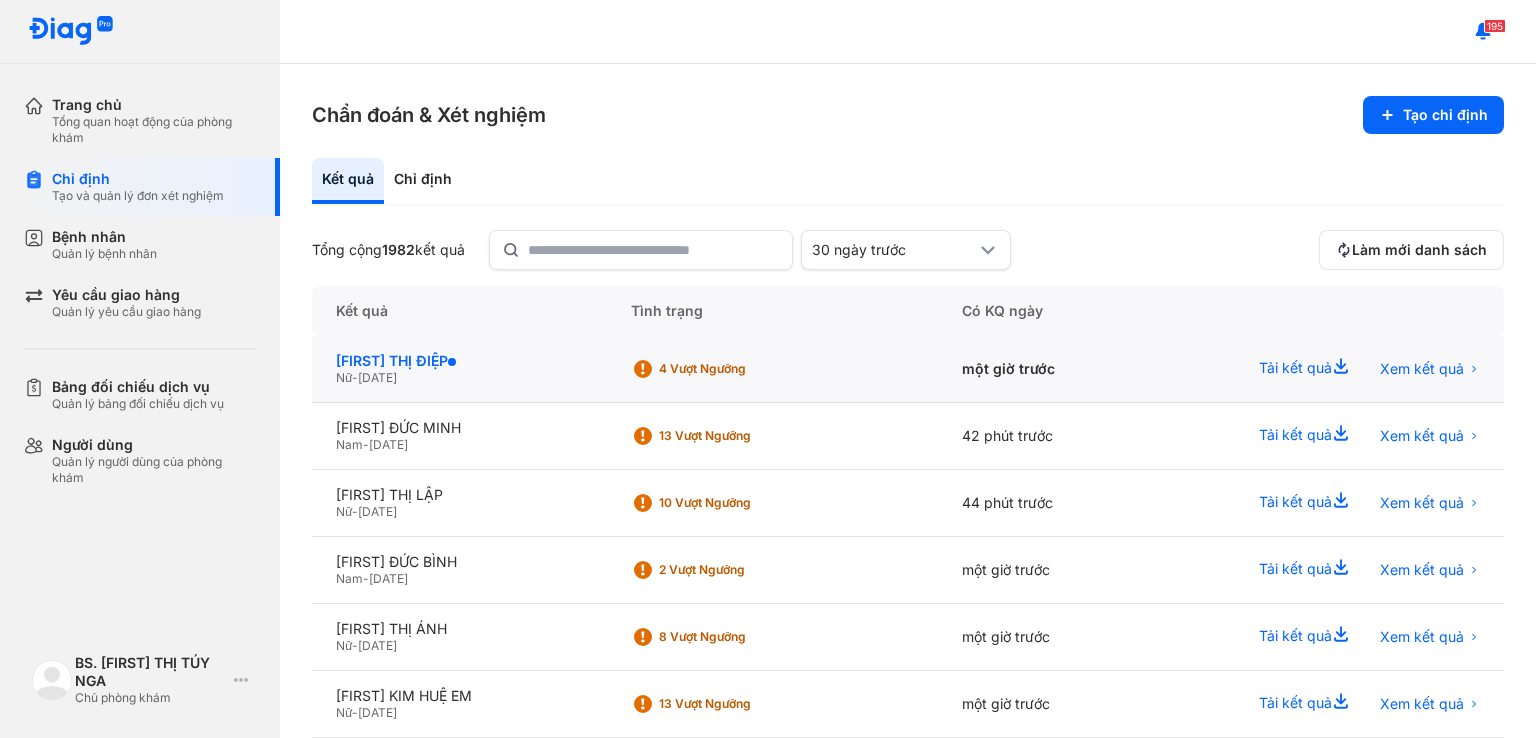 click on "[LAST] [LAST] [LAST]" 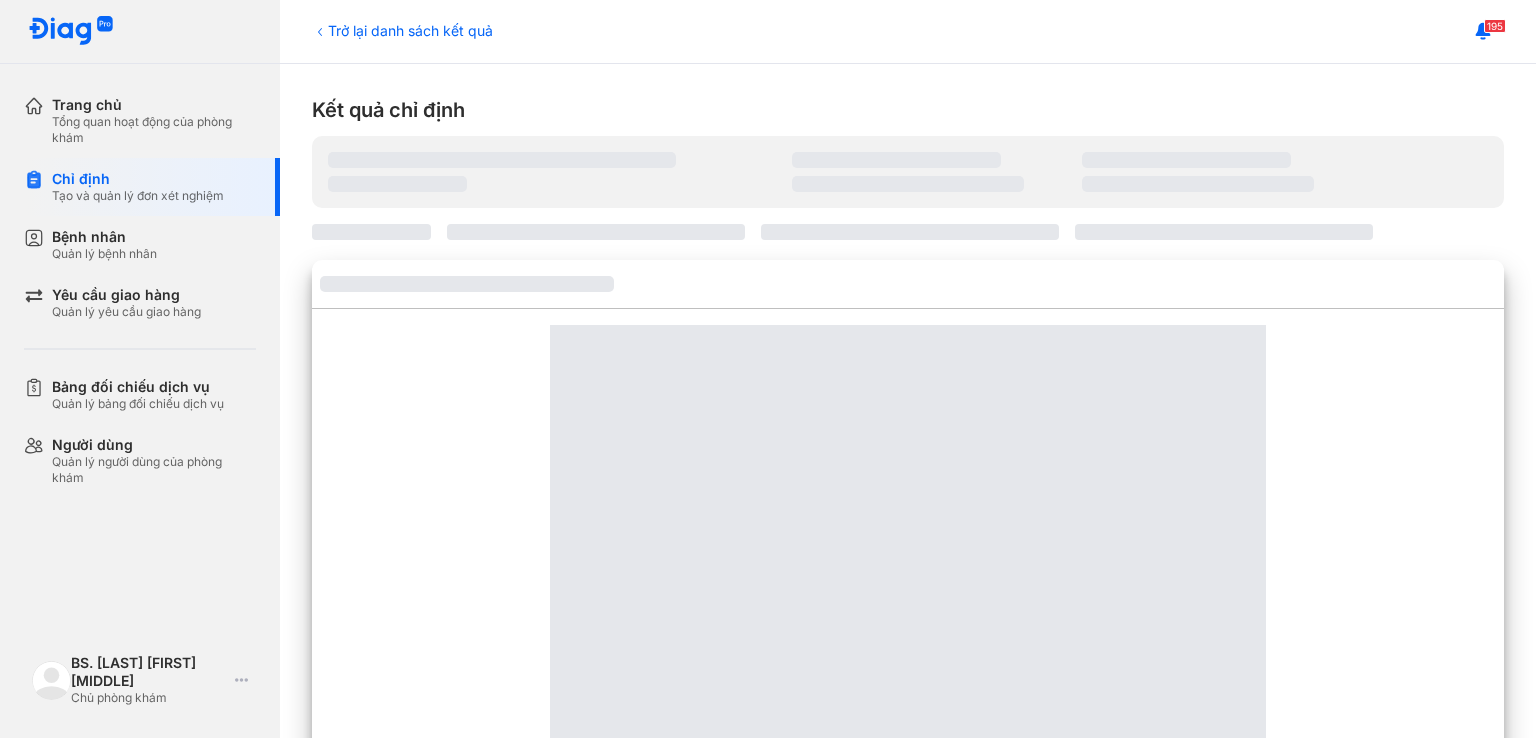 scroll, scrollTop: 0, scrollLeft: 0, axis: both 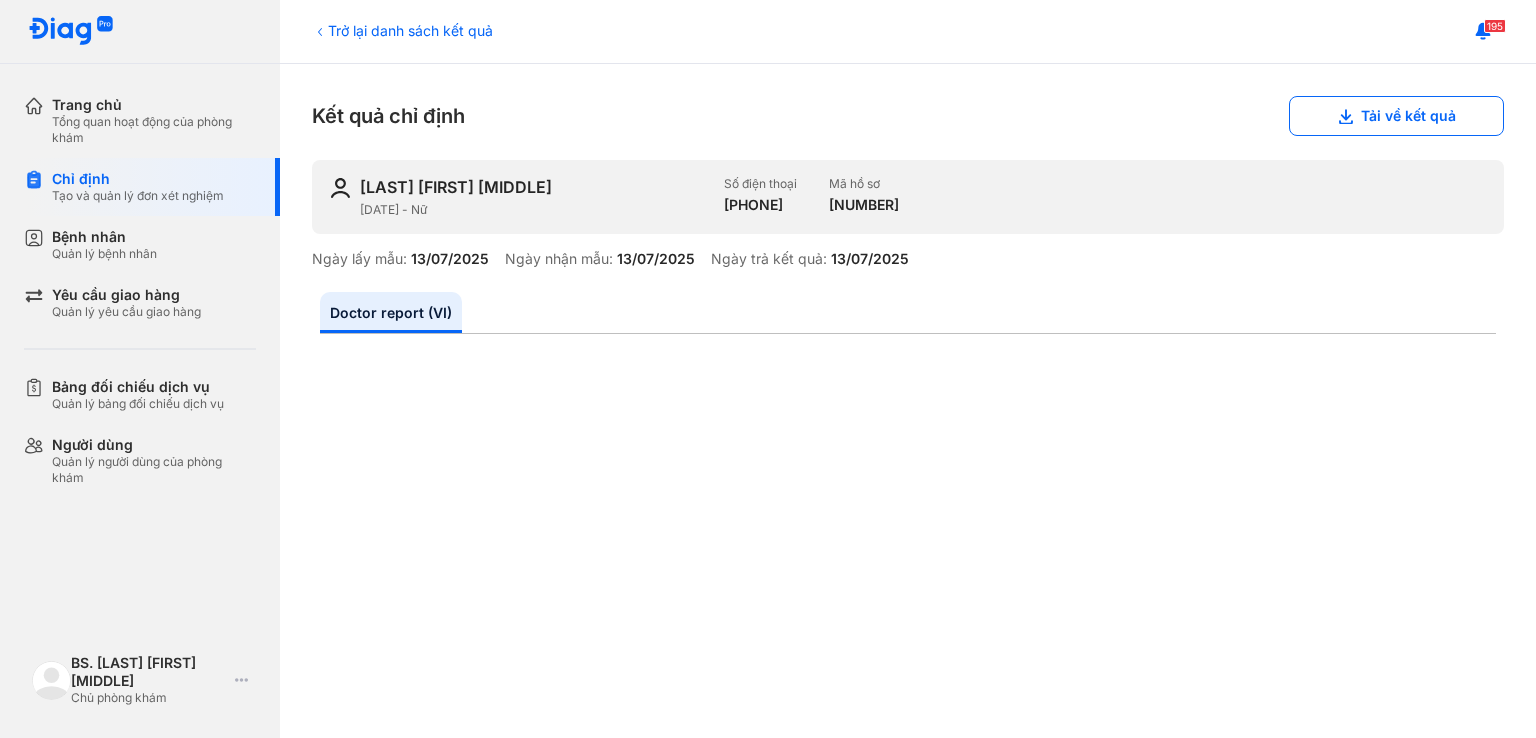 click on "Trở lại danh sách kết quả" at bounding box center [402, 30] 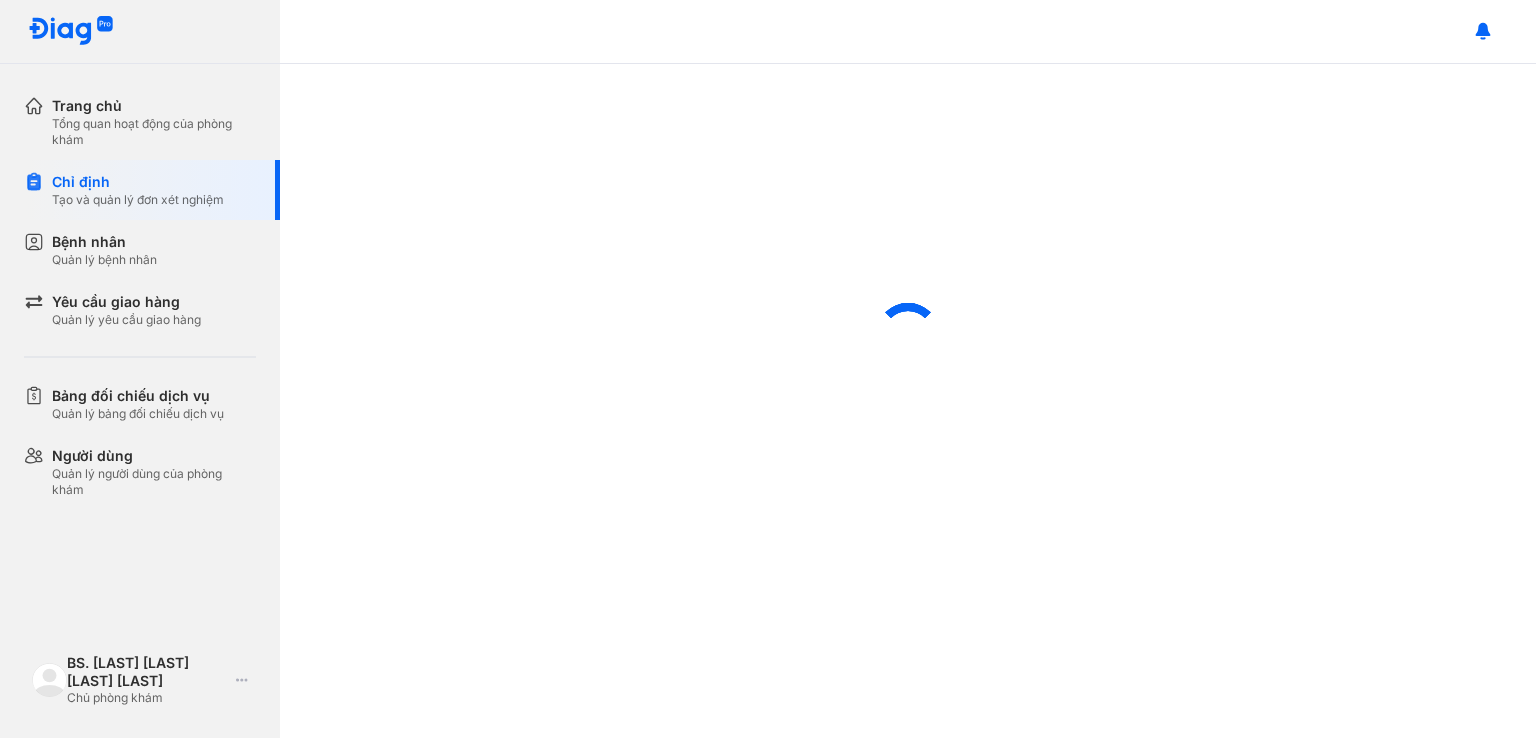 scroll, scrollTop: 0, scrollLeft: 0, axis: both 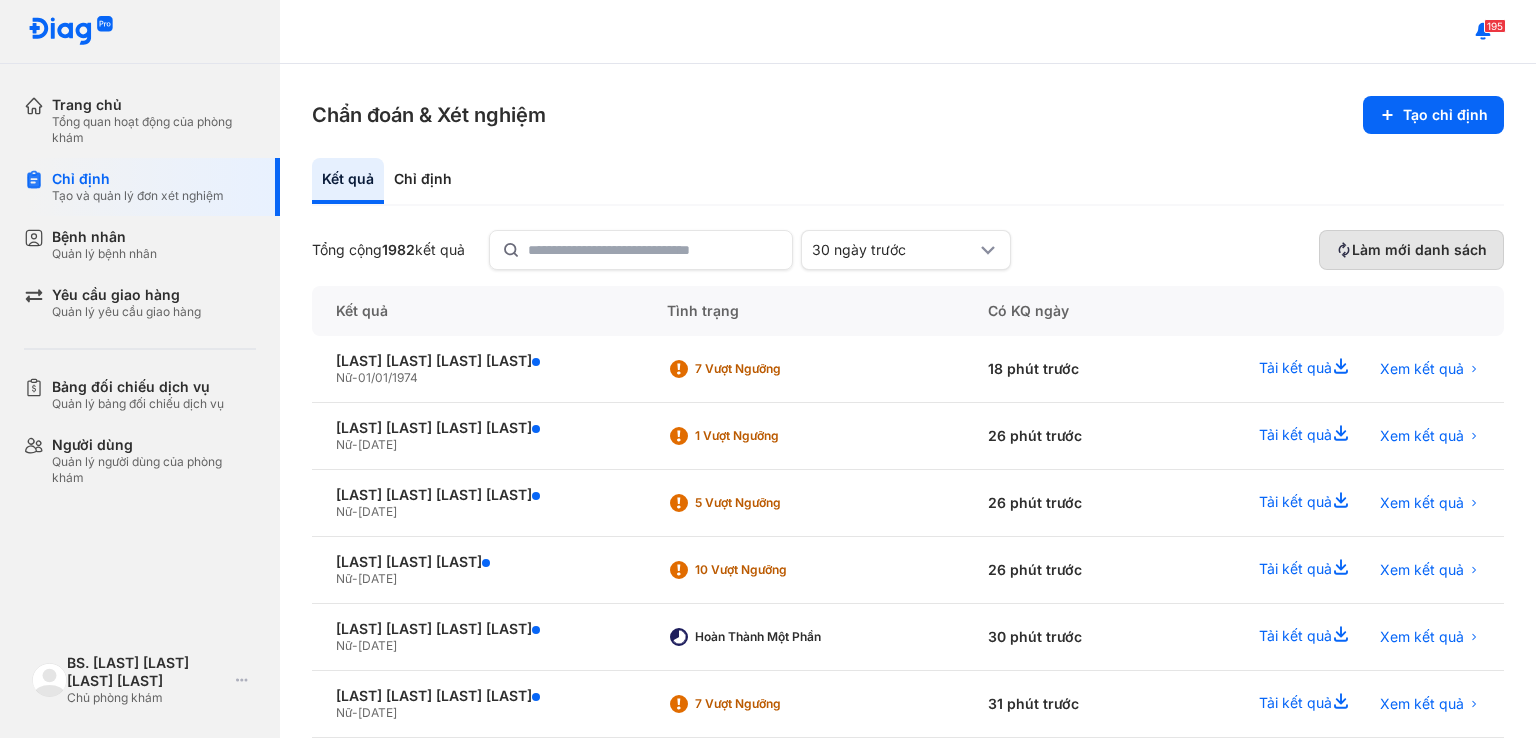click on "Làm mới danh sách" 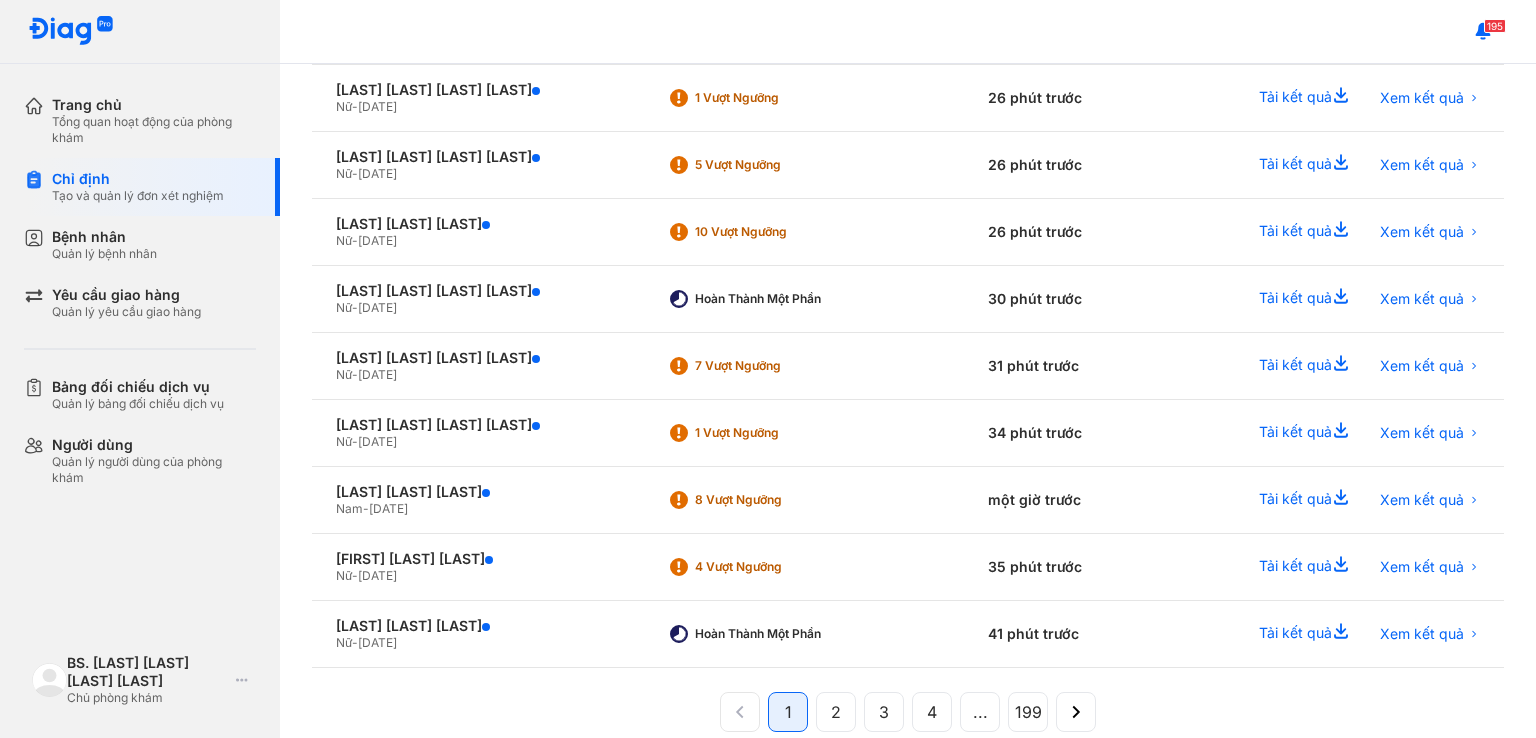 scroll, scrollTop: 370, scrollLeft: 0, axis: vertical 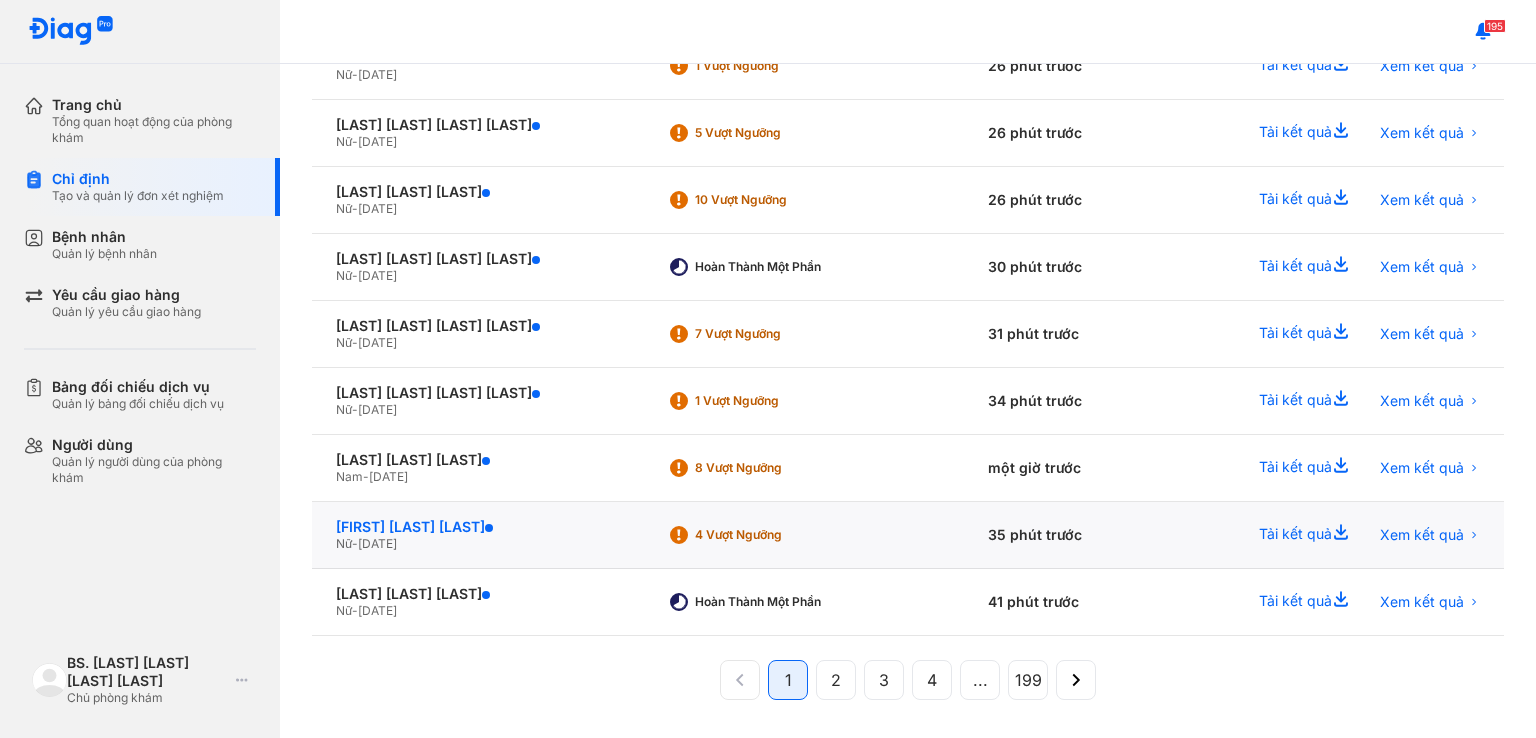 click on "NGUYỄN THỊ HỒNG HẠNH" 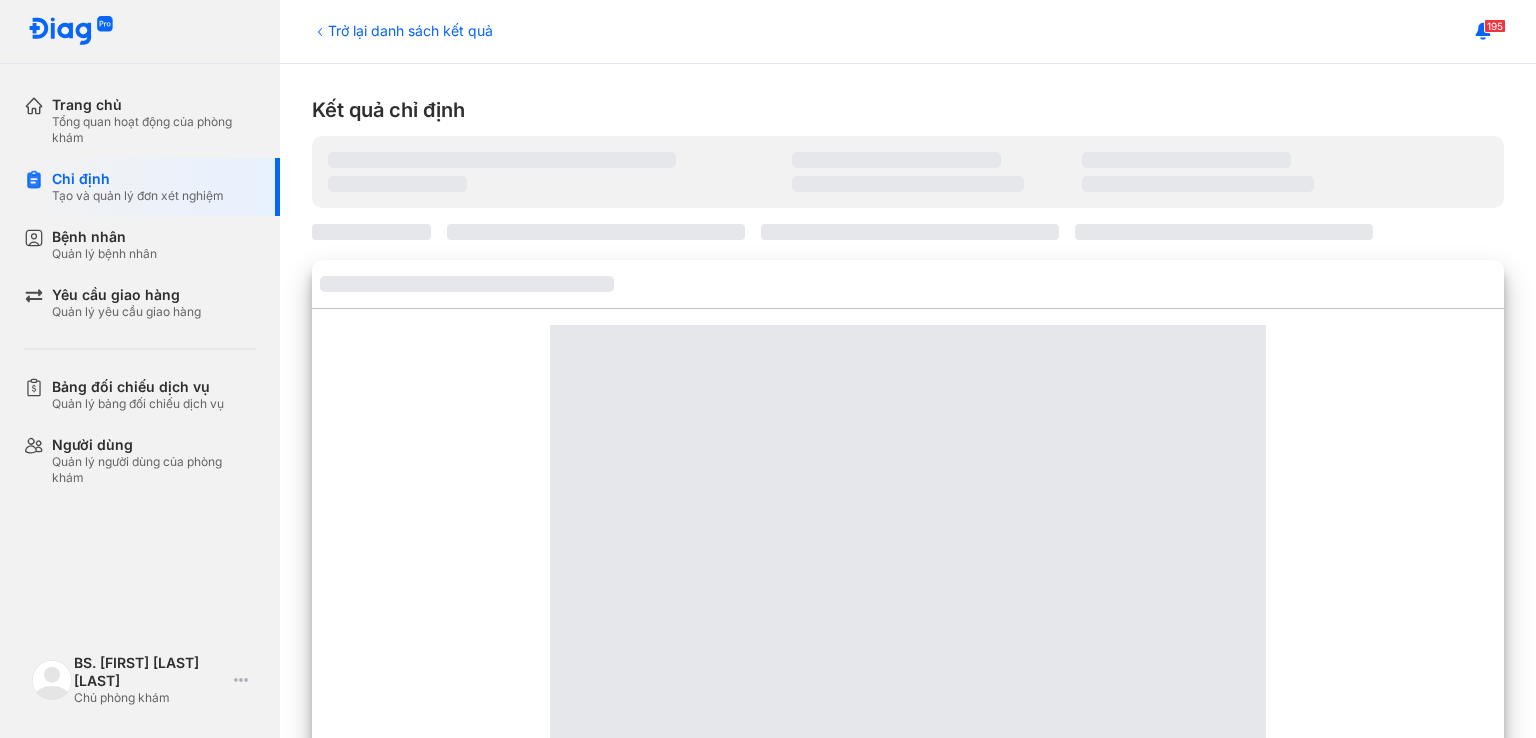 scroll, scrollTop: 0, scrollLeft: 0, axis: both 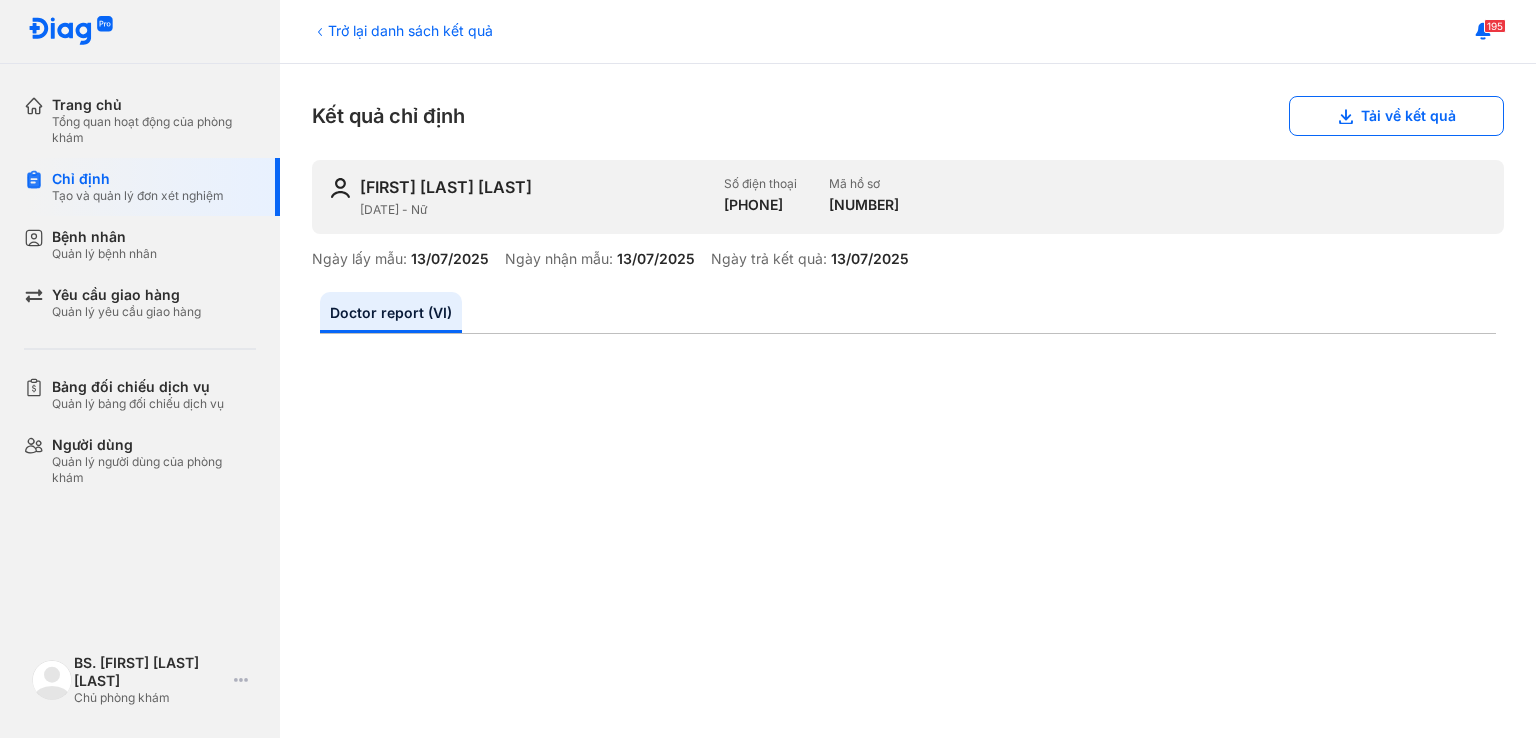 click on "Trở lại danh sách kết quả" at bounding box center (402, 30) 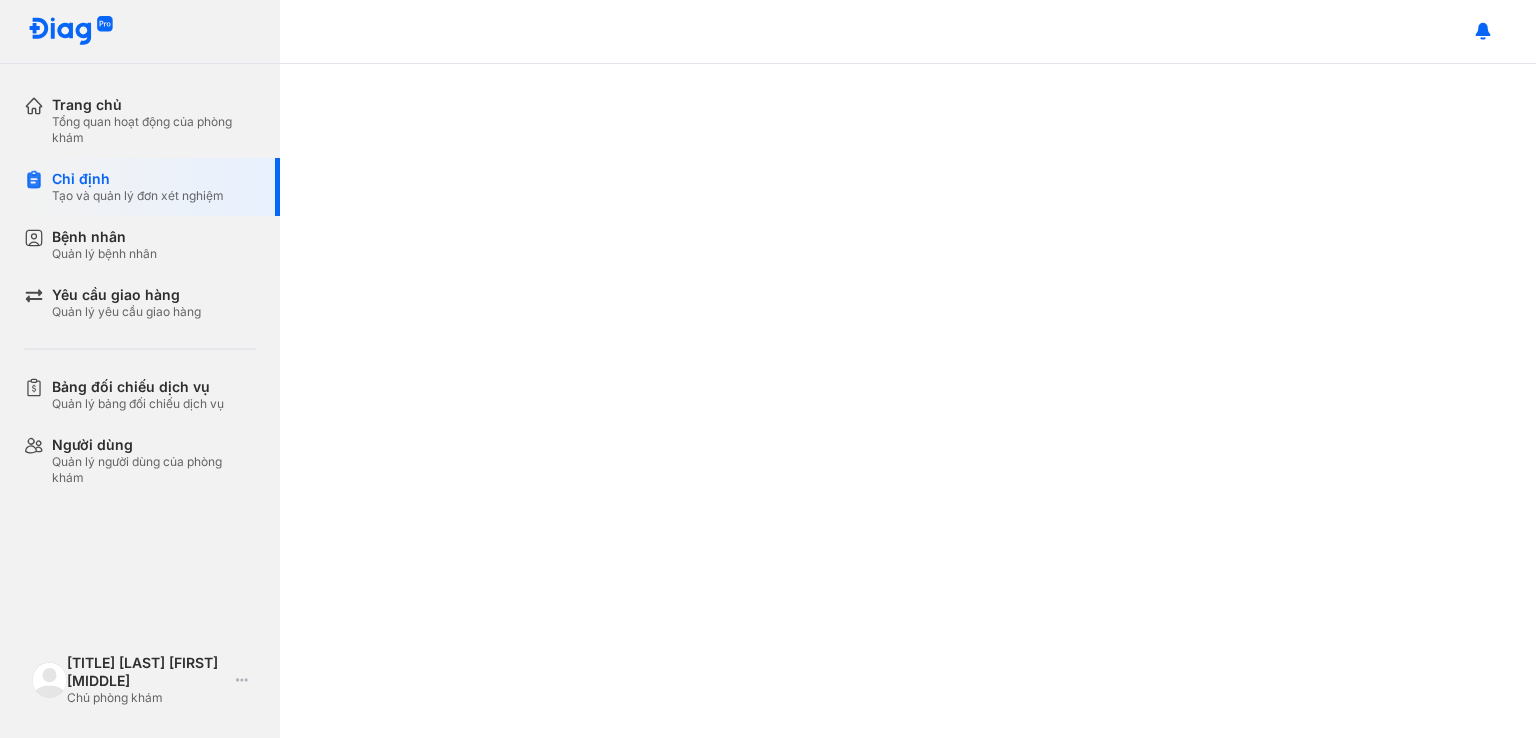 scroll, scrollTop: 0, scrollLeft: 0, axis: both 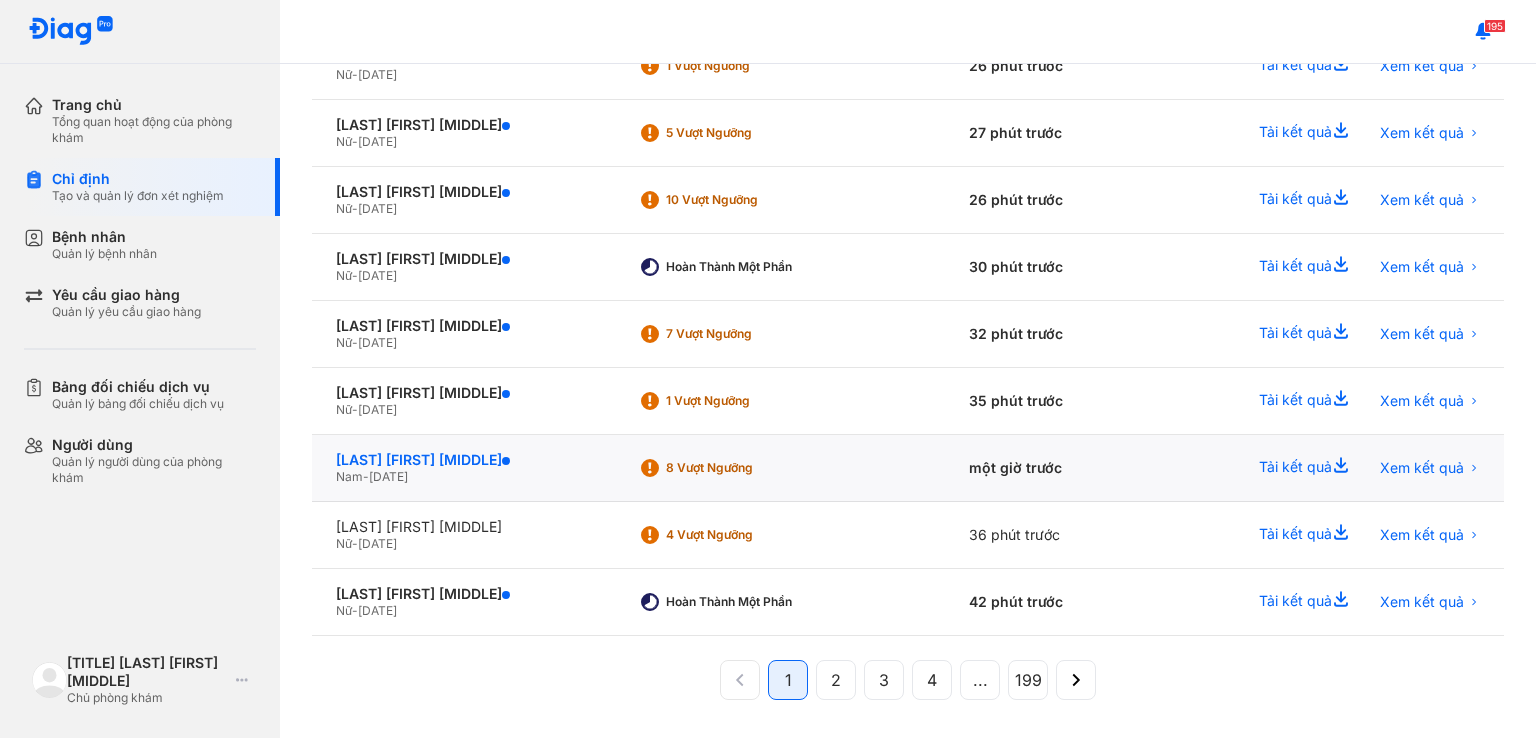 click on "[LAST] [LAST] [LAST]" 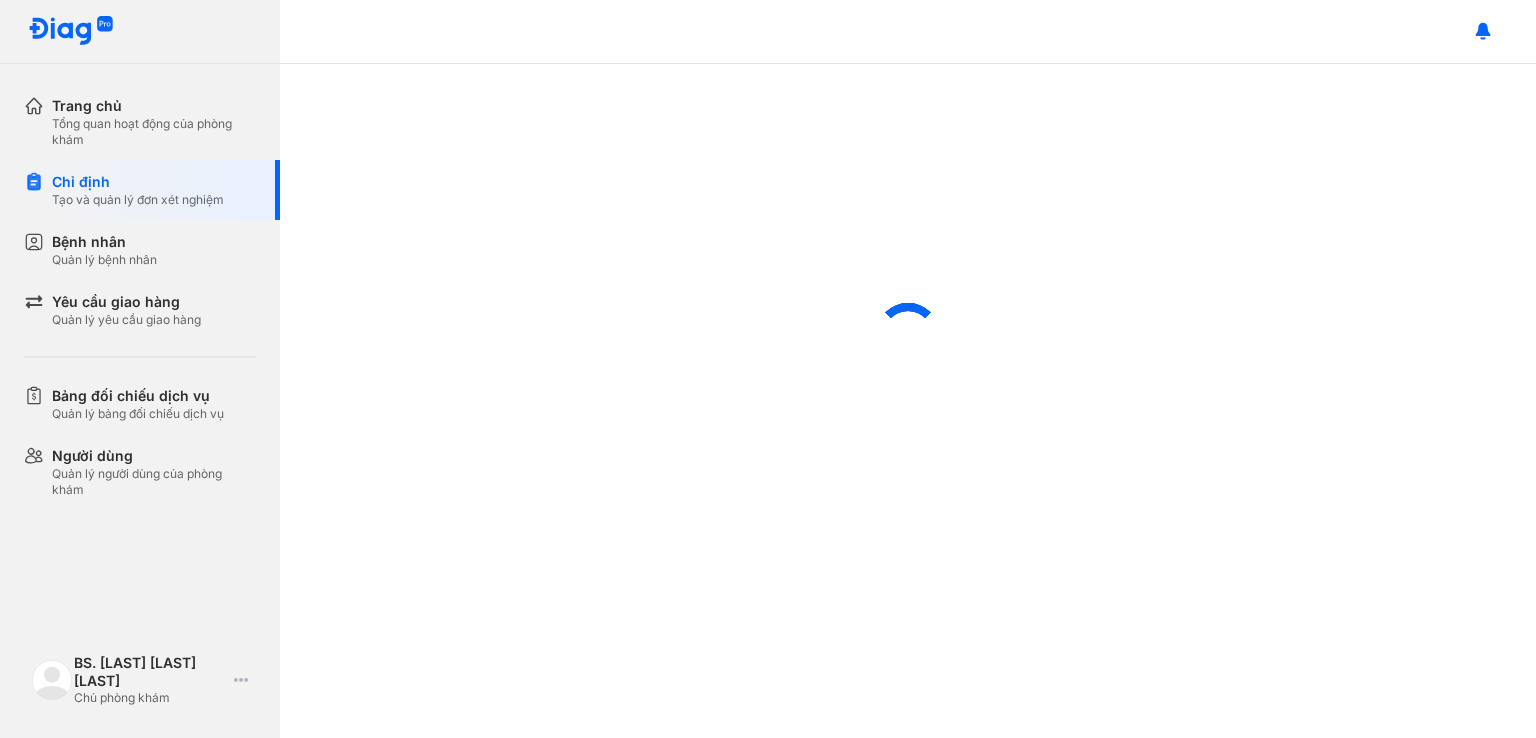 scroll, scrollTop: 0, scrollLeft: 0, axis: both 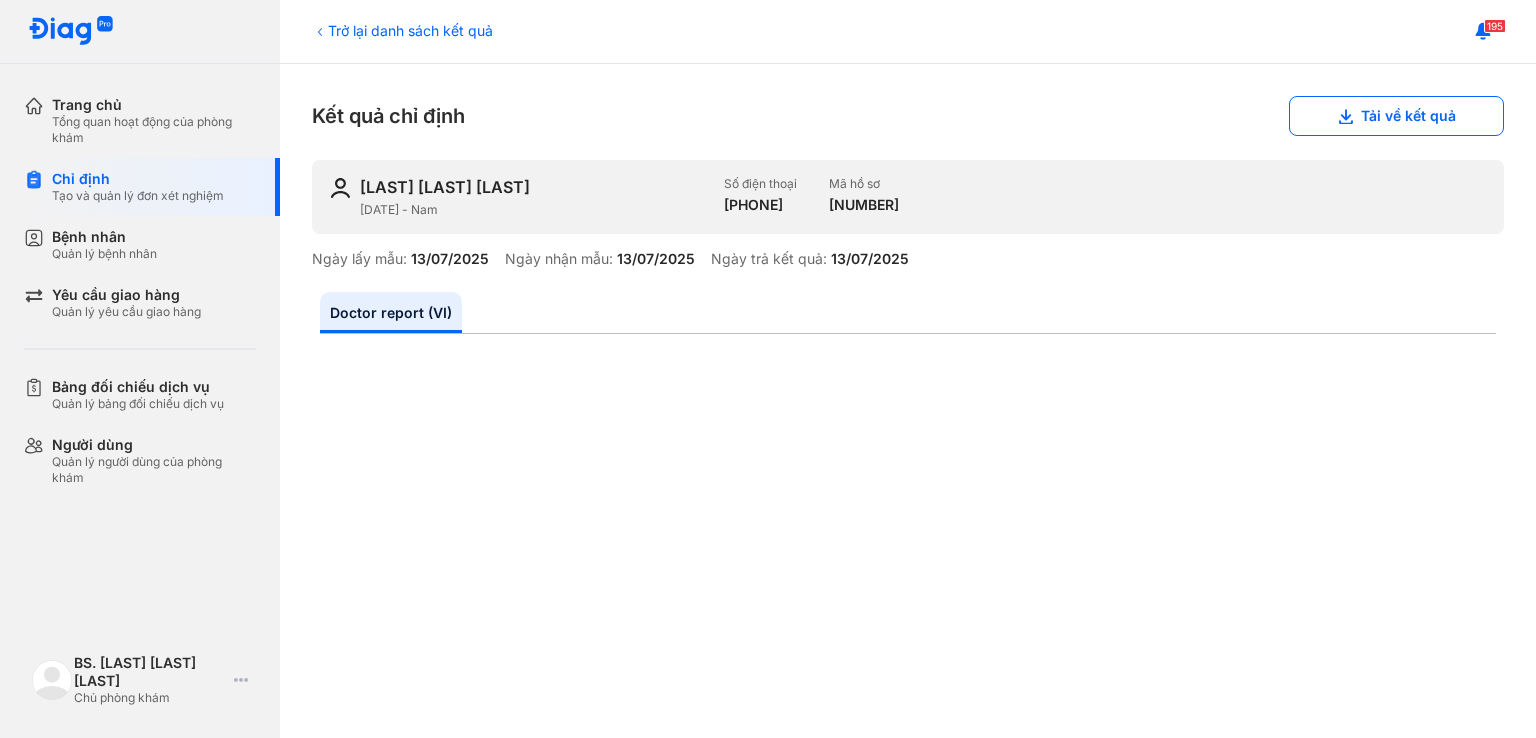 click on "Trở lại danh sách kết quả" at bounding box center (402, 30) 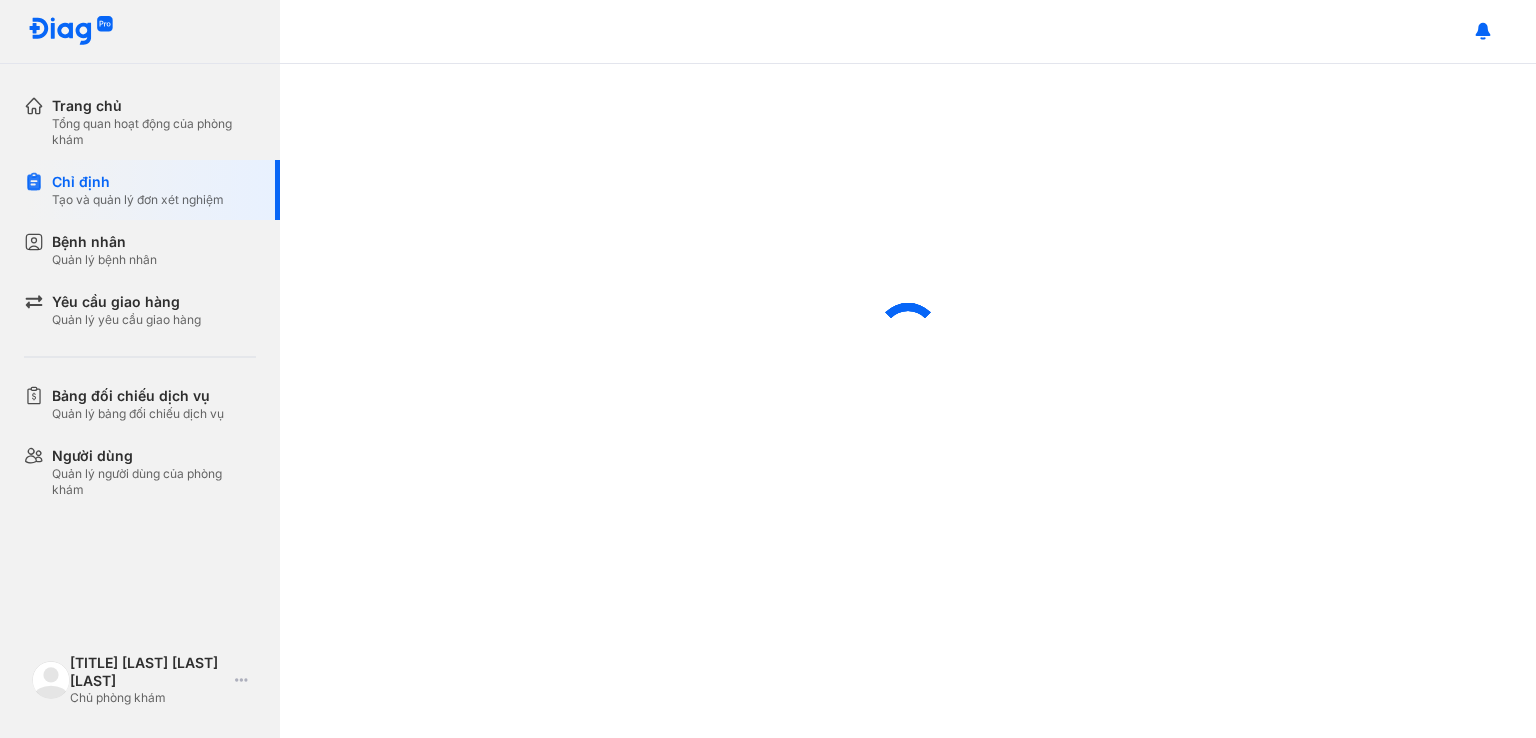 scroll, scrollTop: 0, scrollLeft: 0, axis: both 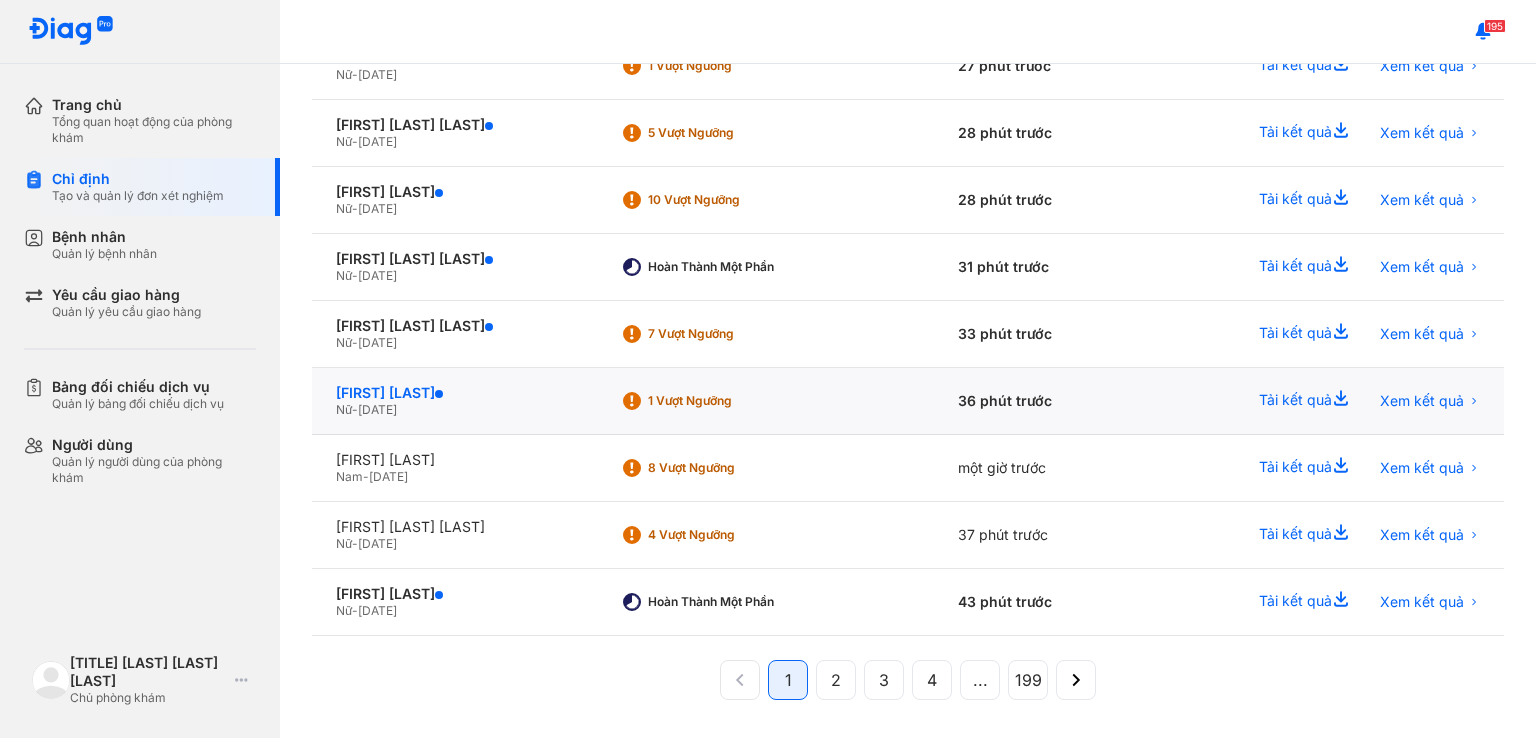 click on "PHAN LÊ HOÀI PHƯƠNG" 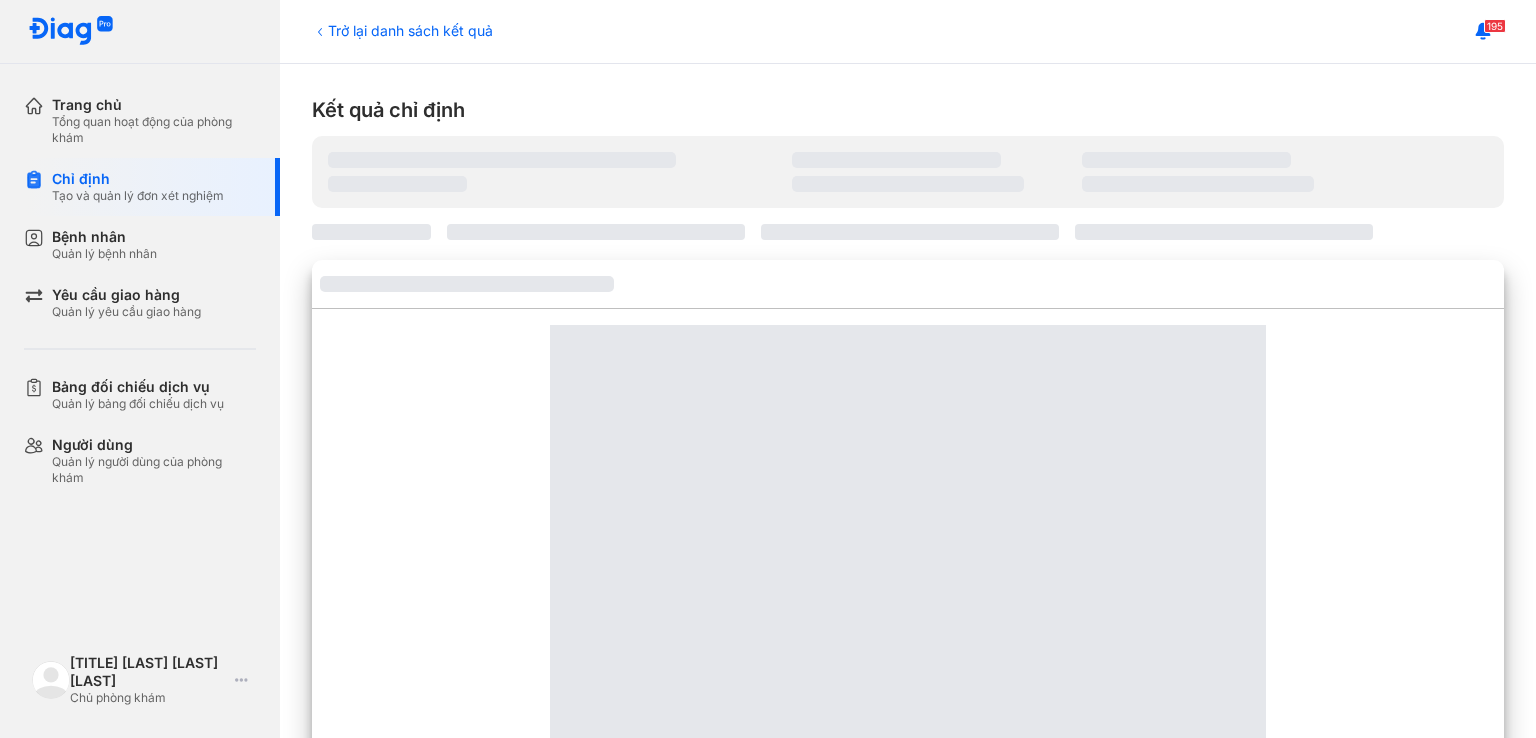 scroll, scrollTop: 0, scrollLeft: 0, axis: both 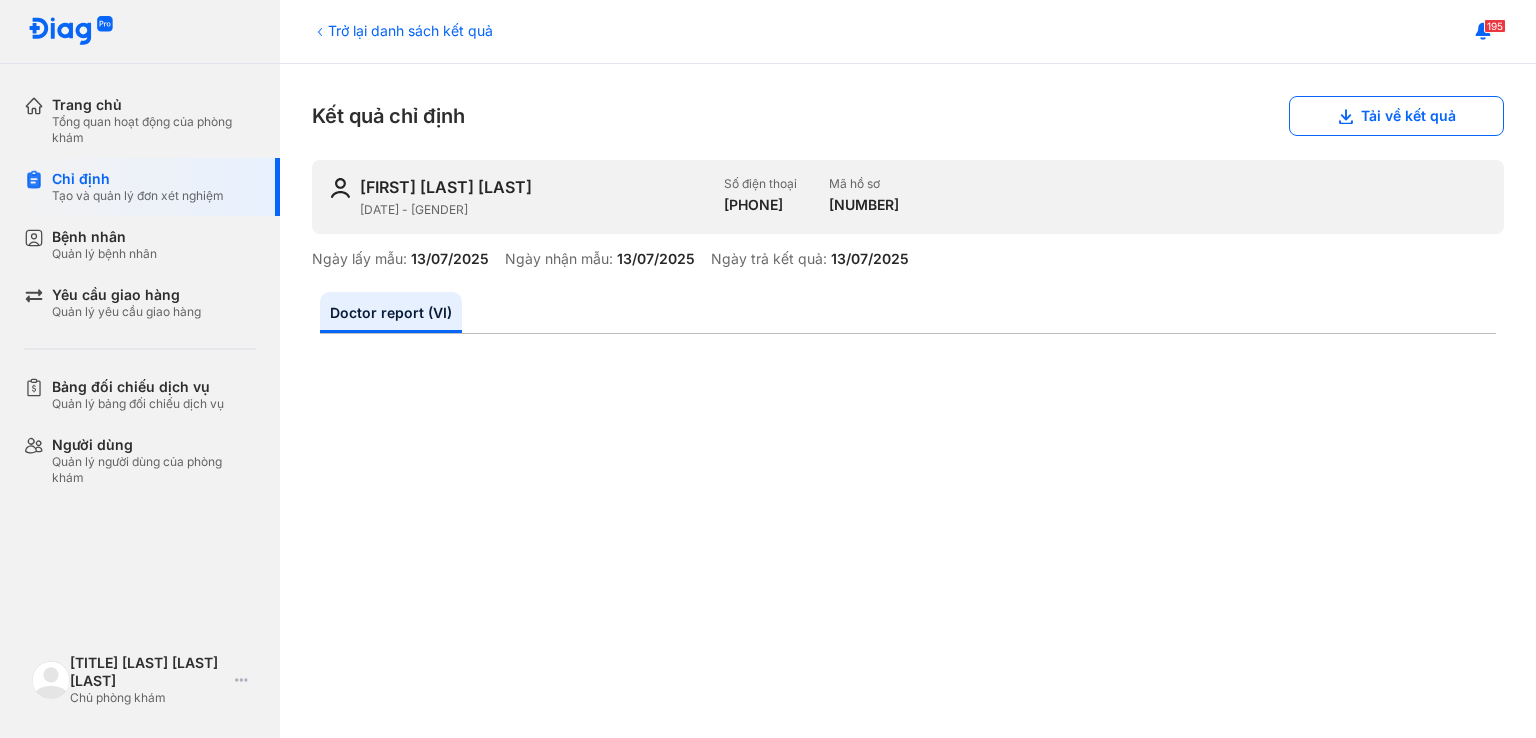 click on "Trở lại danh sách kết quả" at bounding box center [402, 30] 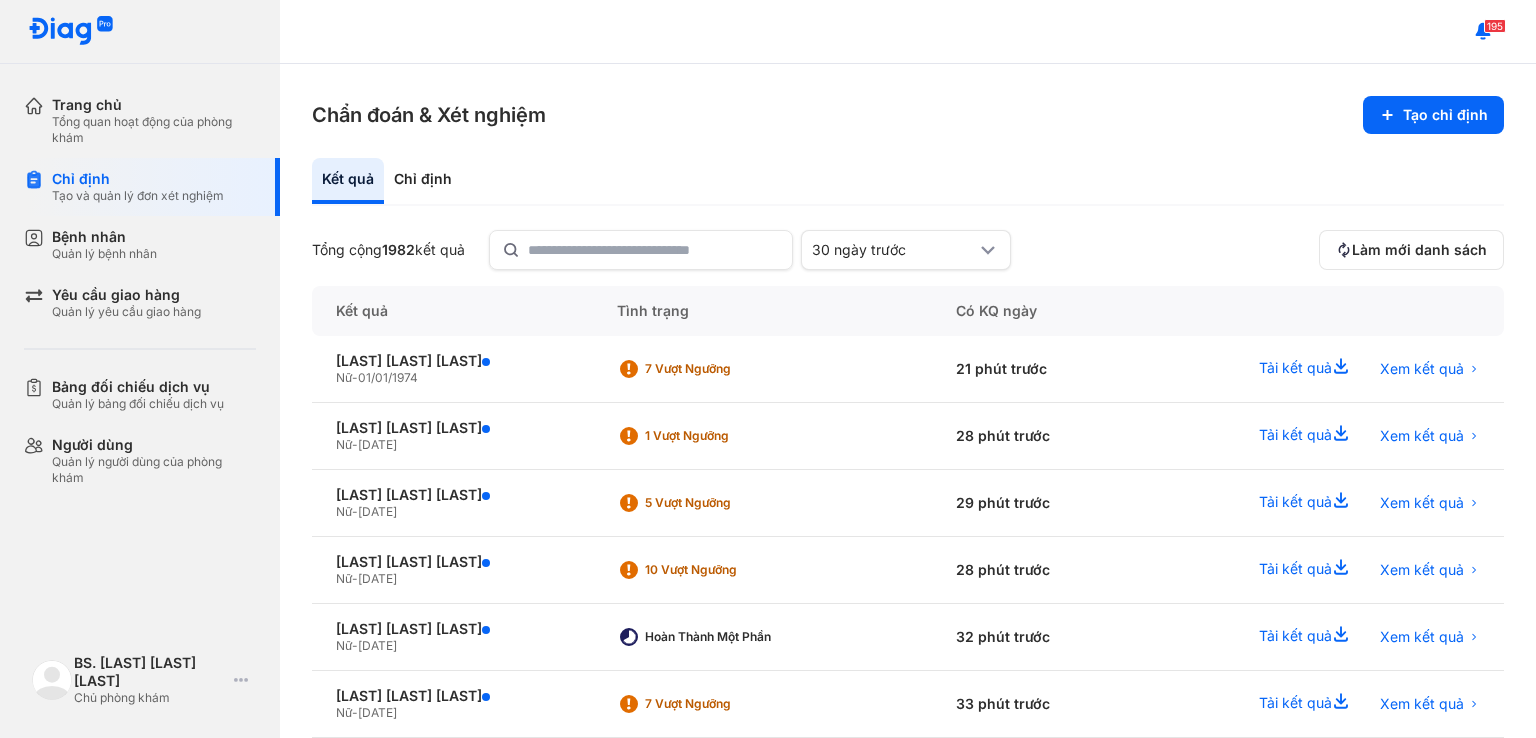 scroll, scrollTop: 0, scrollLeft: 0, axis: both 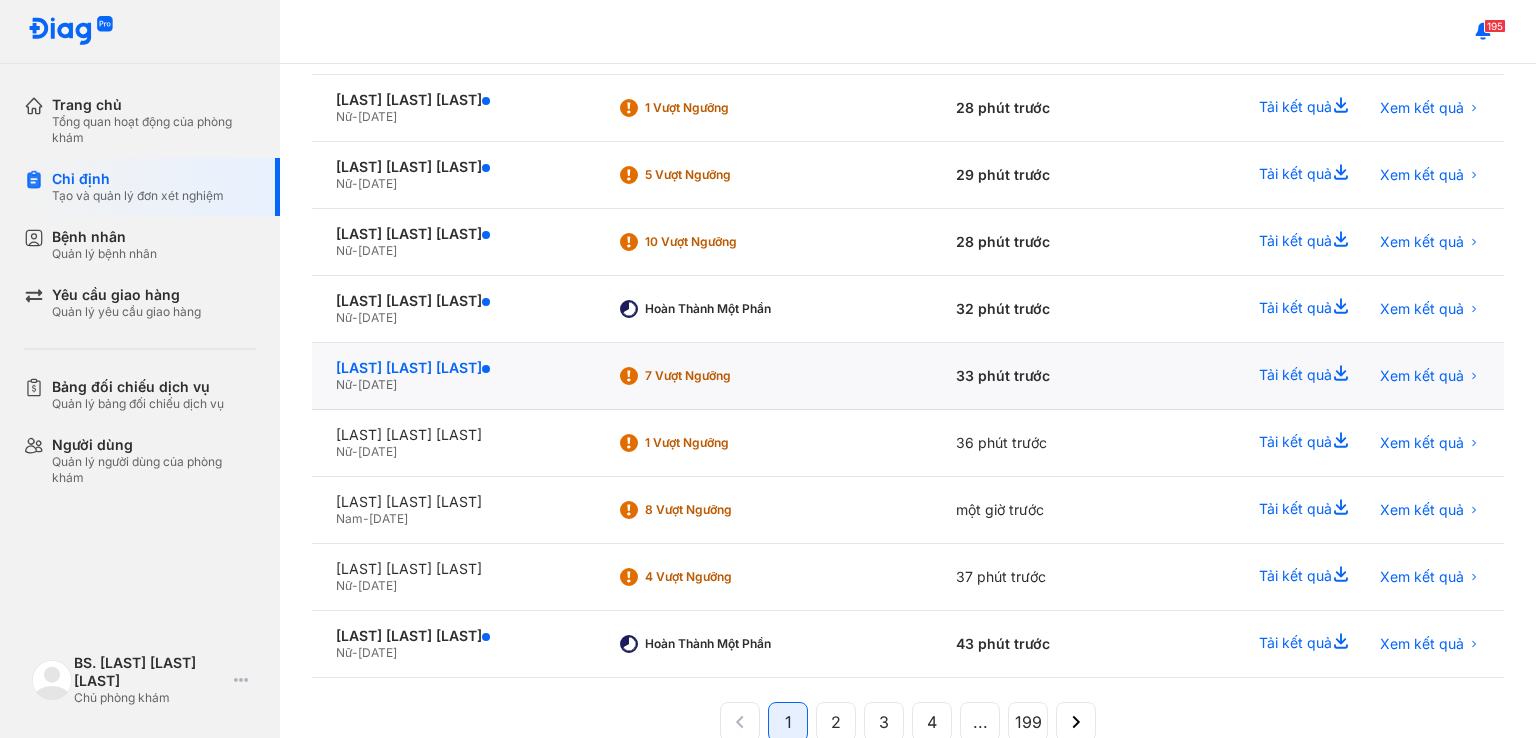 click on "[FIRST] [LAST]" 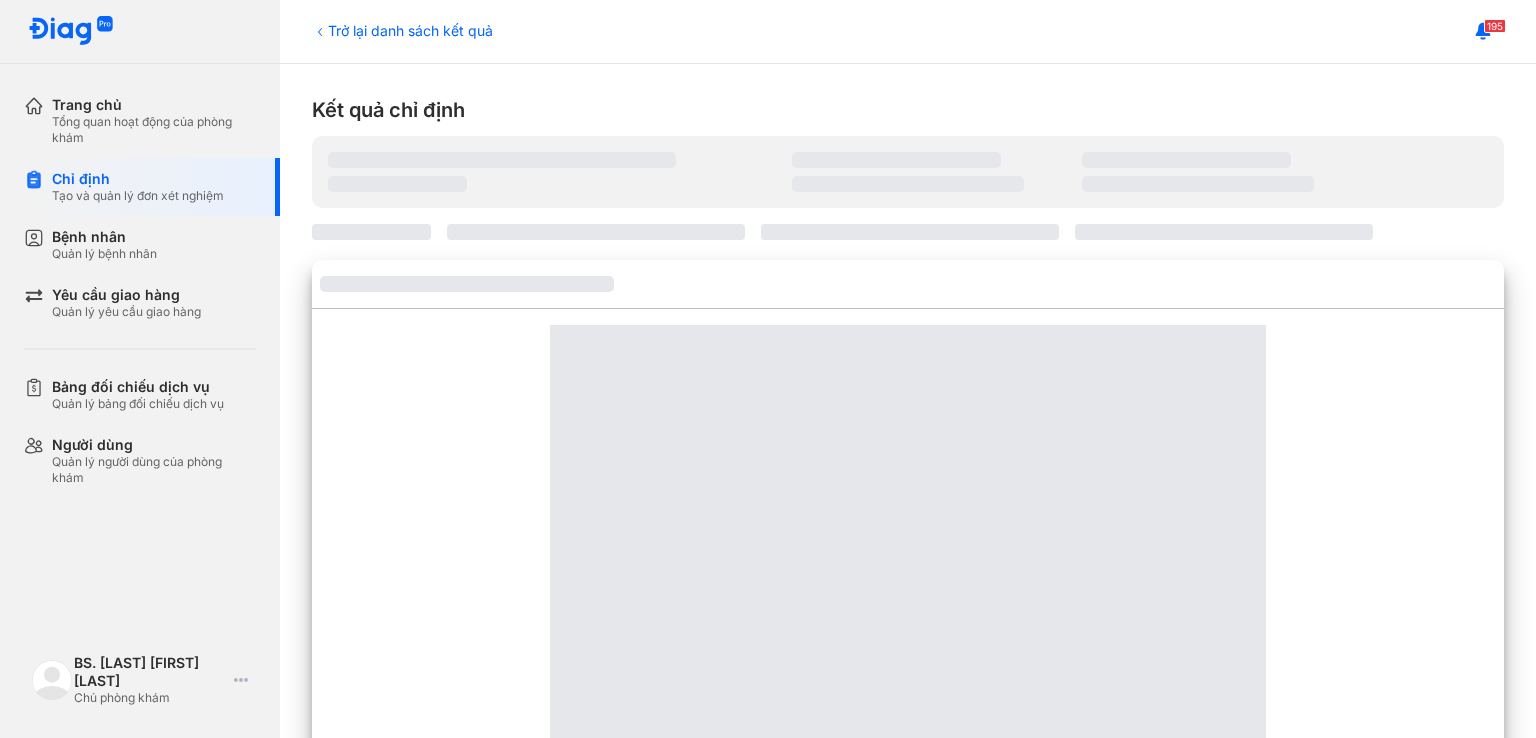 scroll, scrollTop: 0, scrollLeft: 0, axis: both 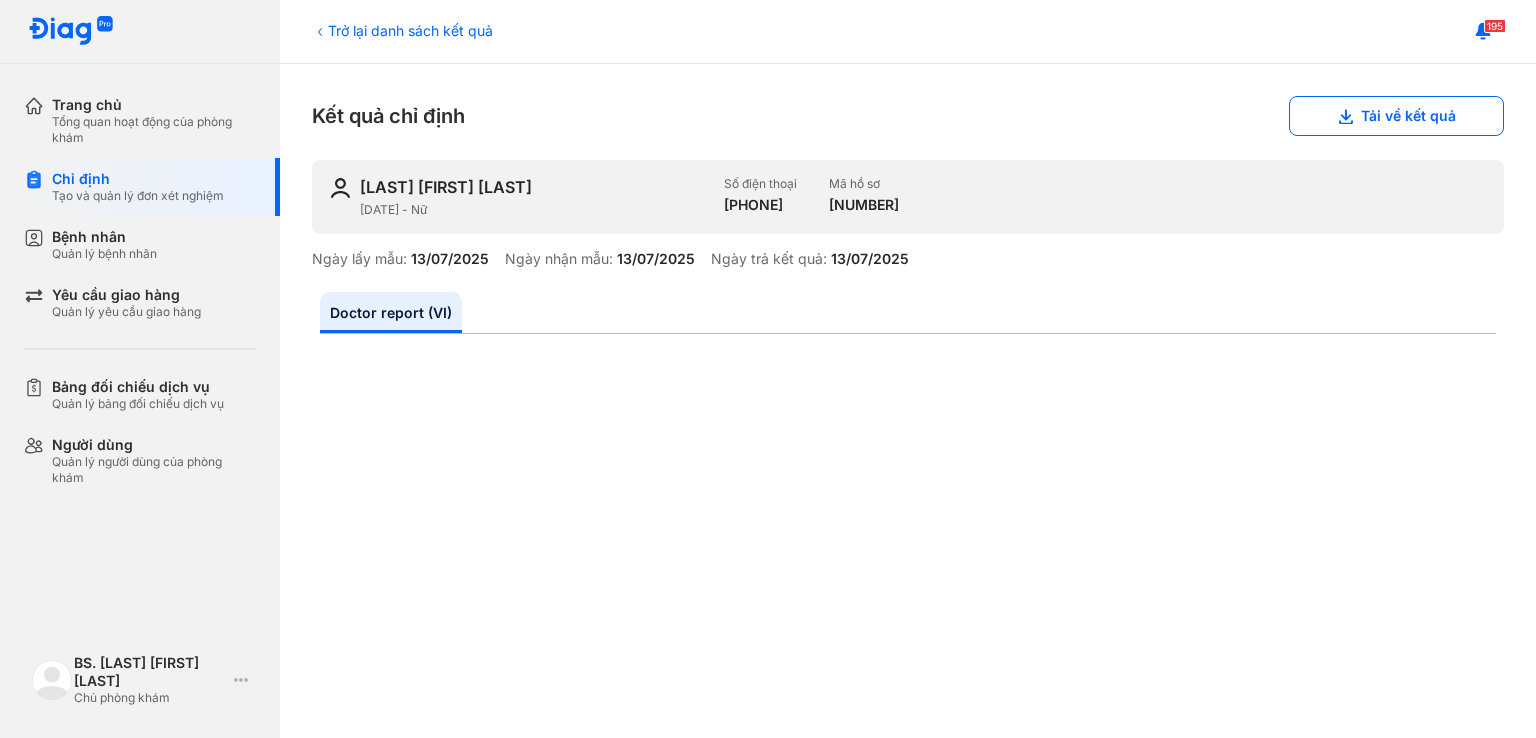 click on "Trở lại danh sách kết quả" at bounding box center [402, 30] 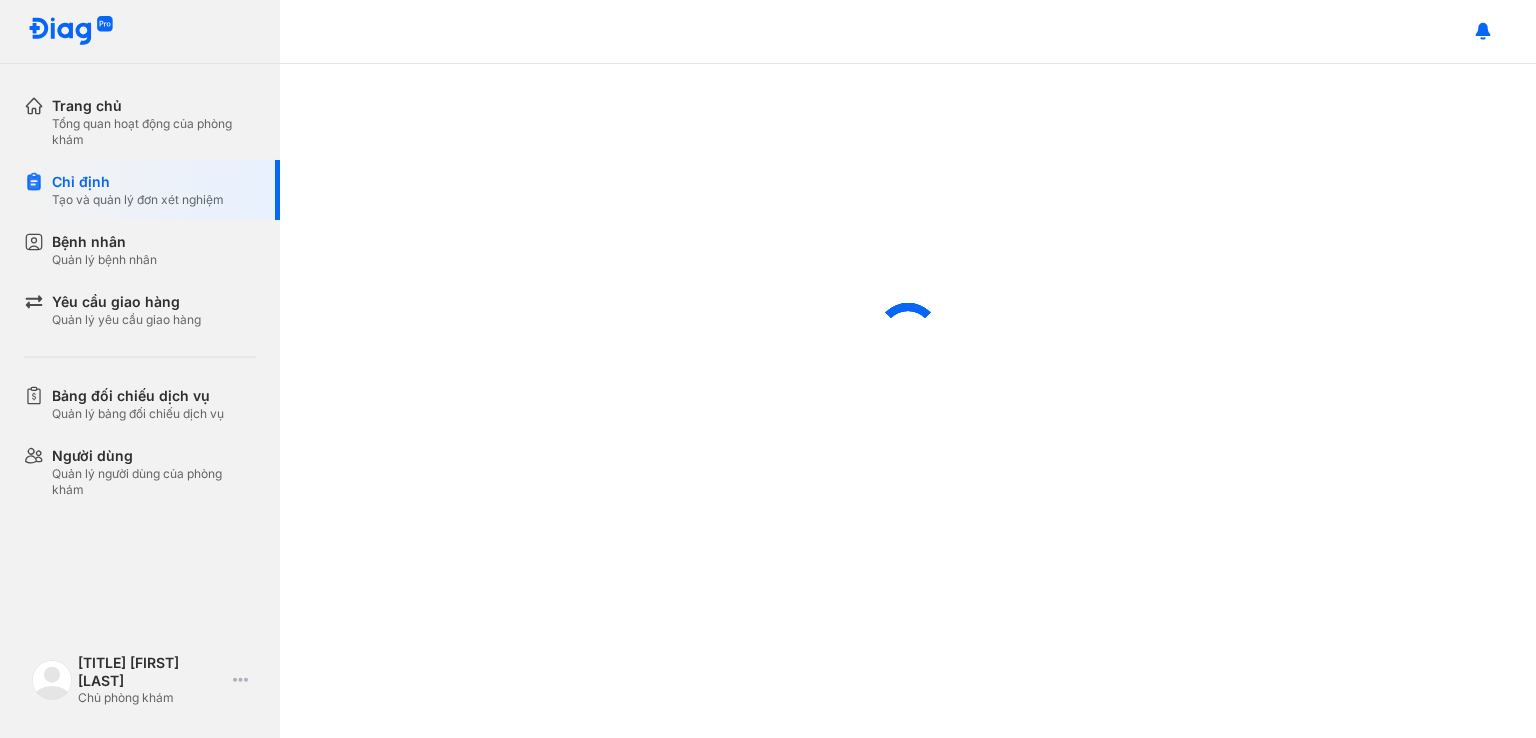 scroll, scrollTop: 0, scrollLeft: 0, axis: both 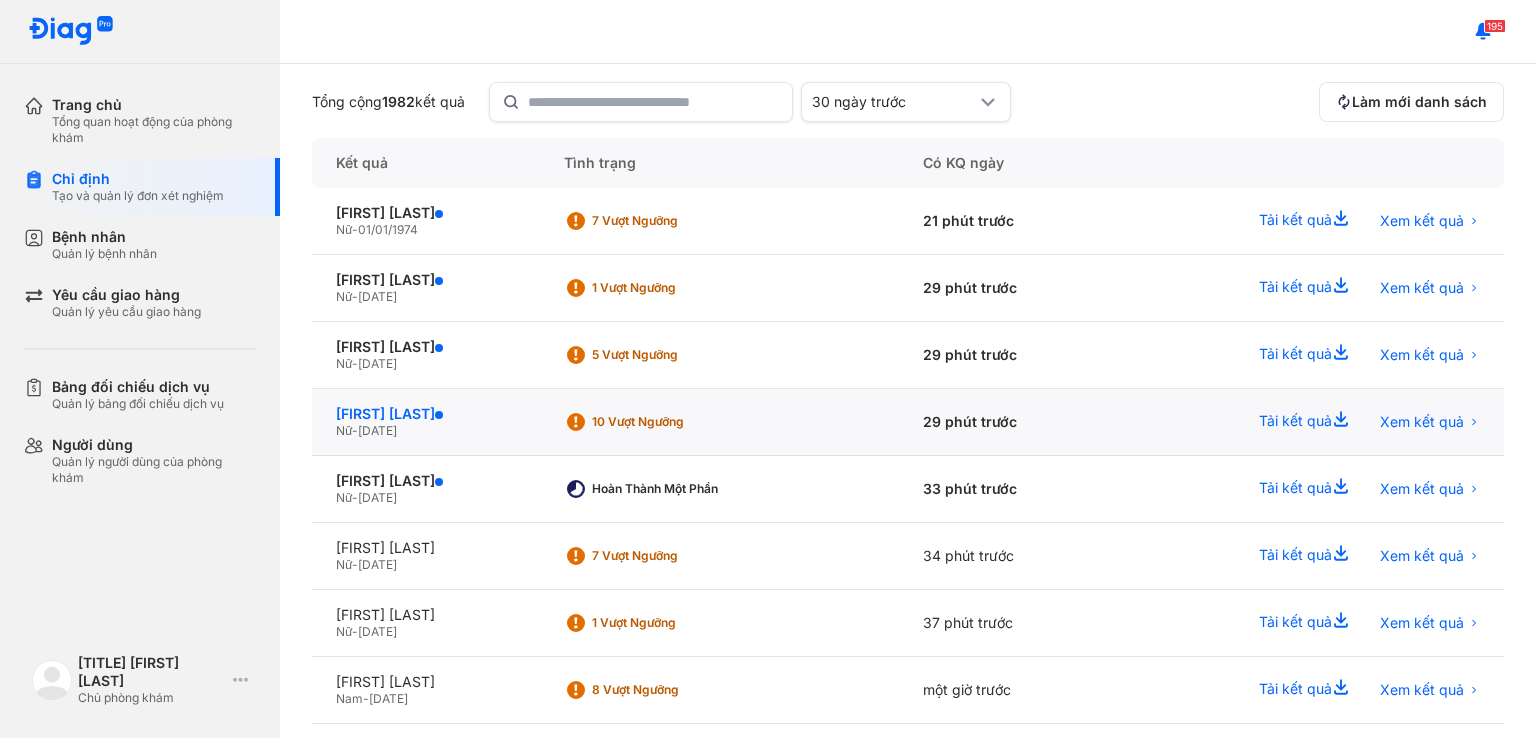 click on "[LAST] [FIRST]" 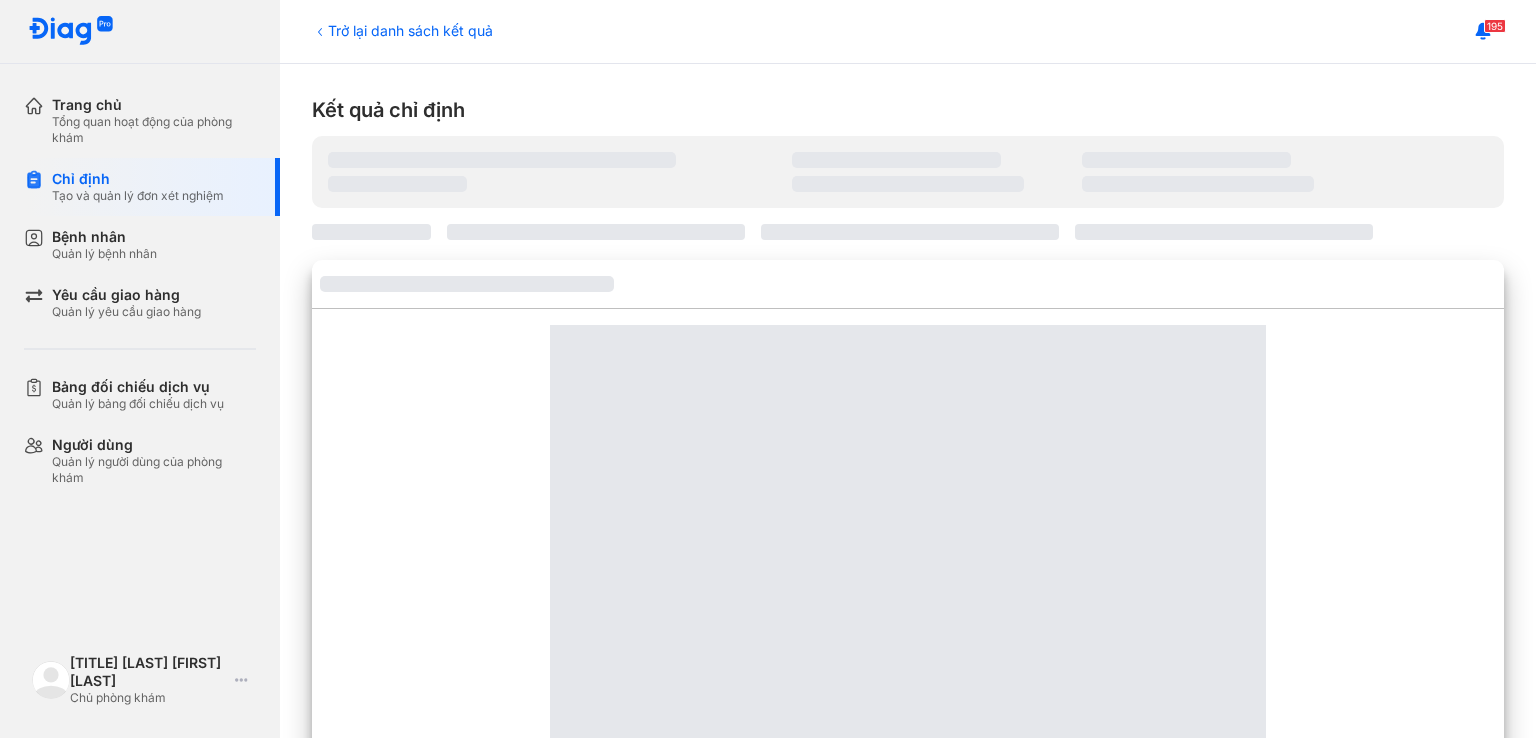 scroll, scrollTop: 0, scrollLeft: 0, axis: both 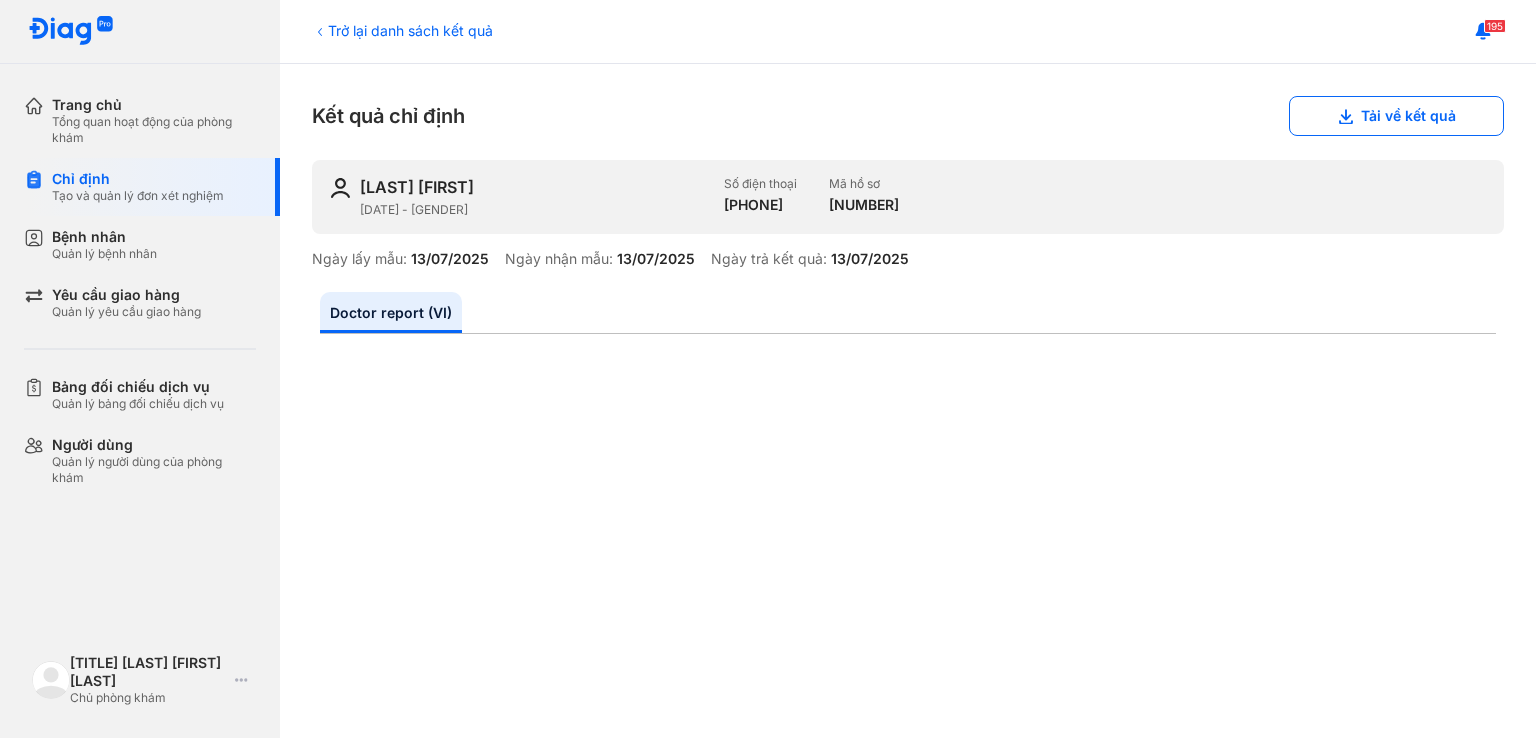 click on "Trở lại danh sách kết quả" at bounding box center [402, 30] 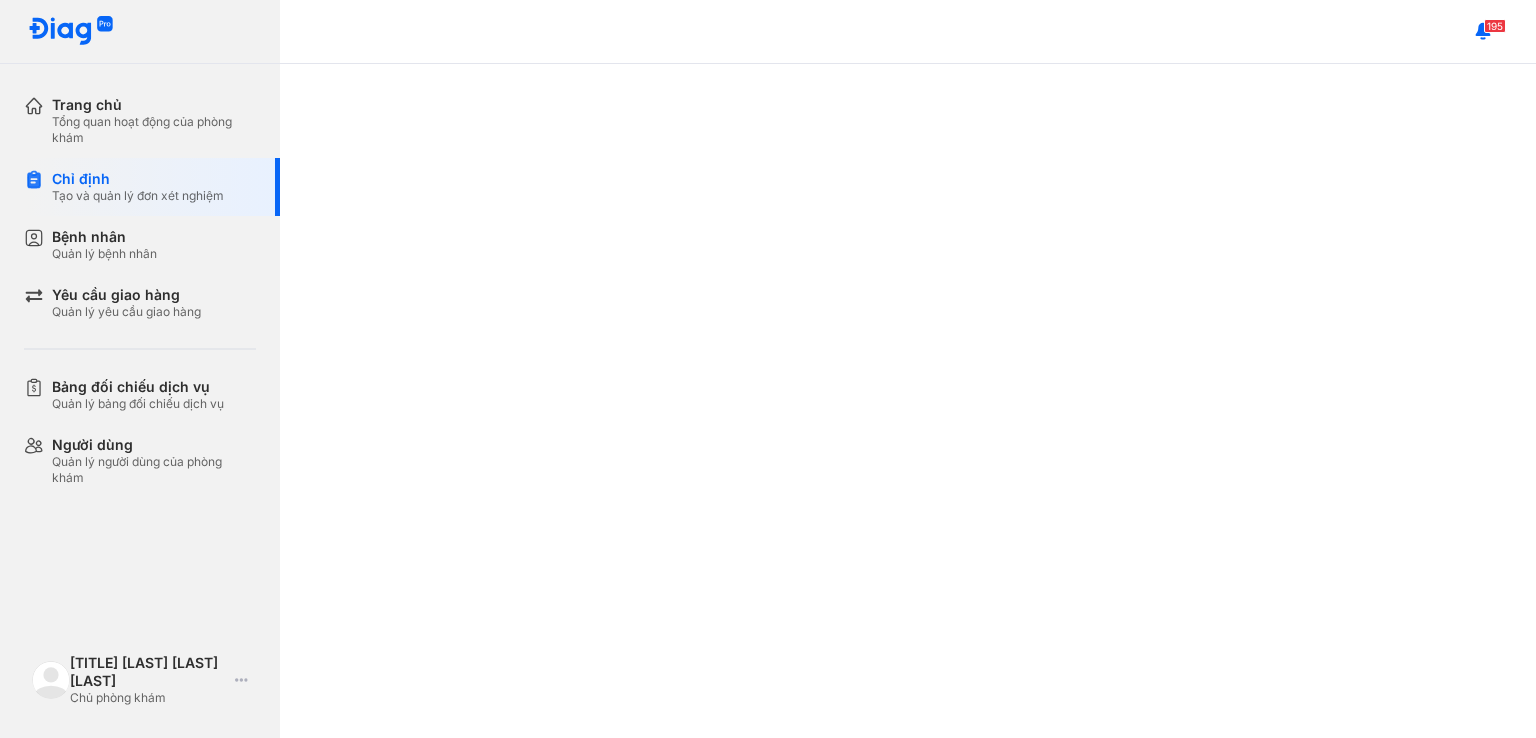 scroll, scrollTop: 0, scrollLeft: 0, axis: both 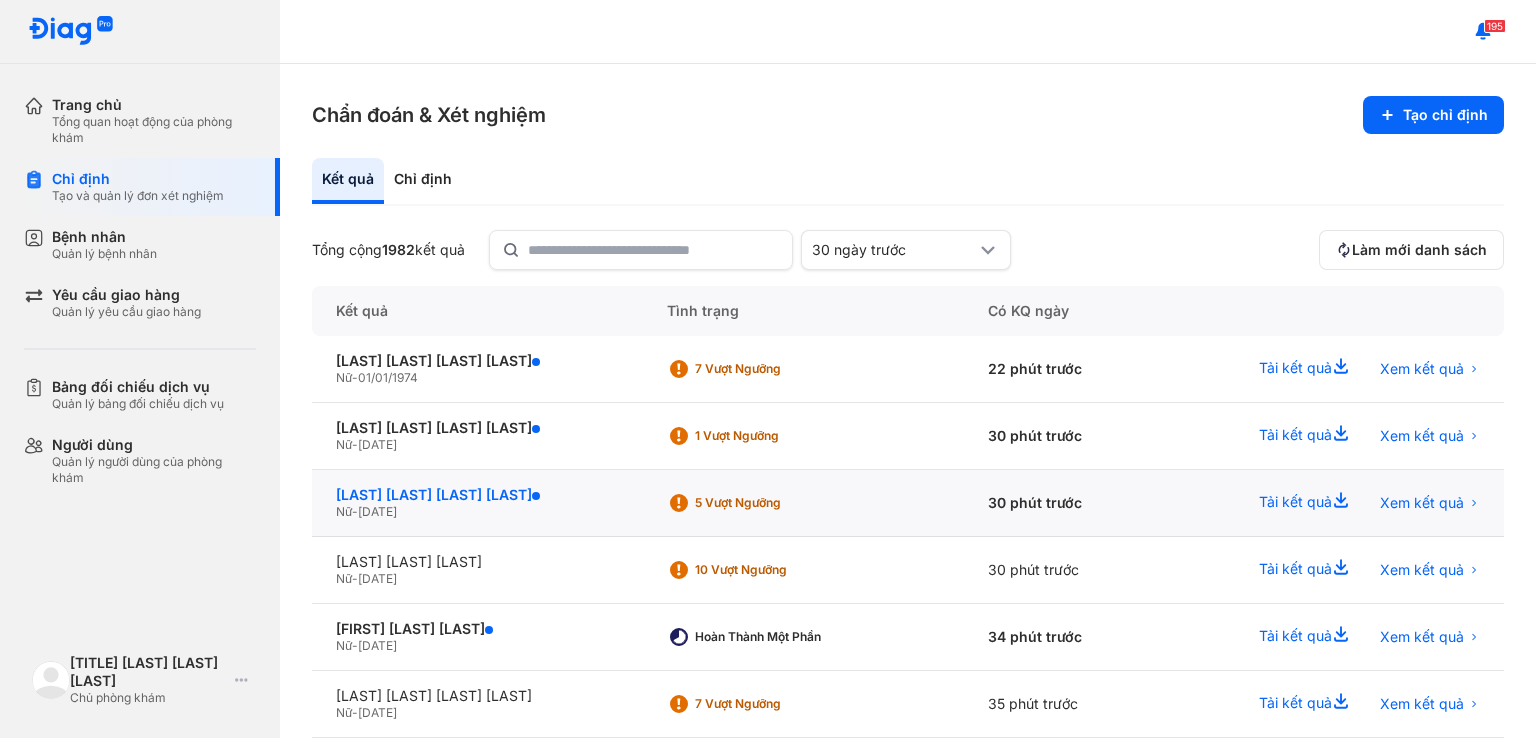 click on "TRẦN THỊ NGỌC GIÀU" 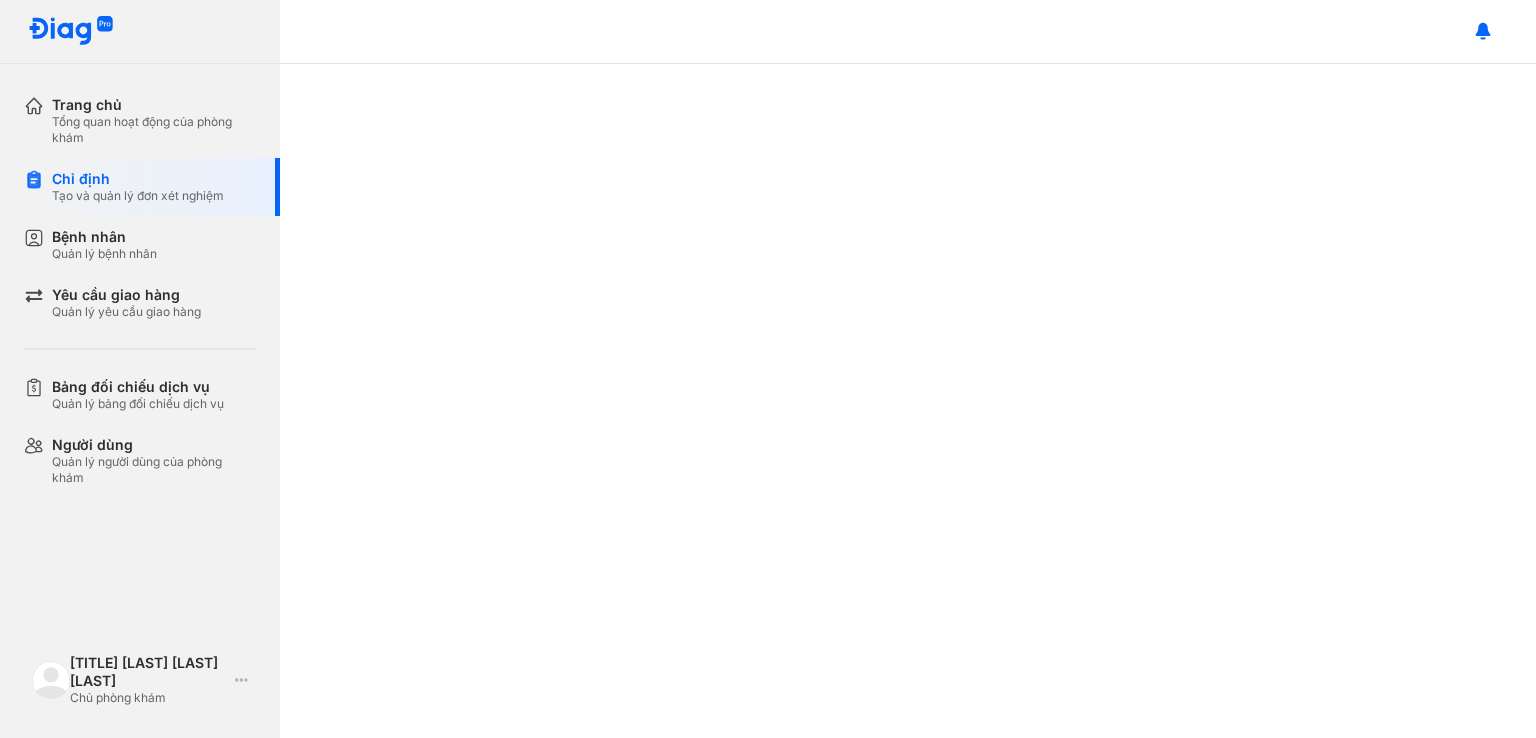scroll, scrollTop: 0, scrollLeft: 0, axis: both 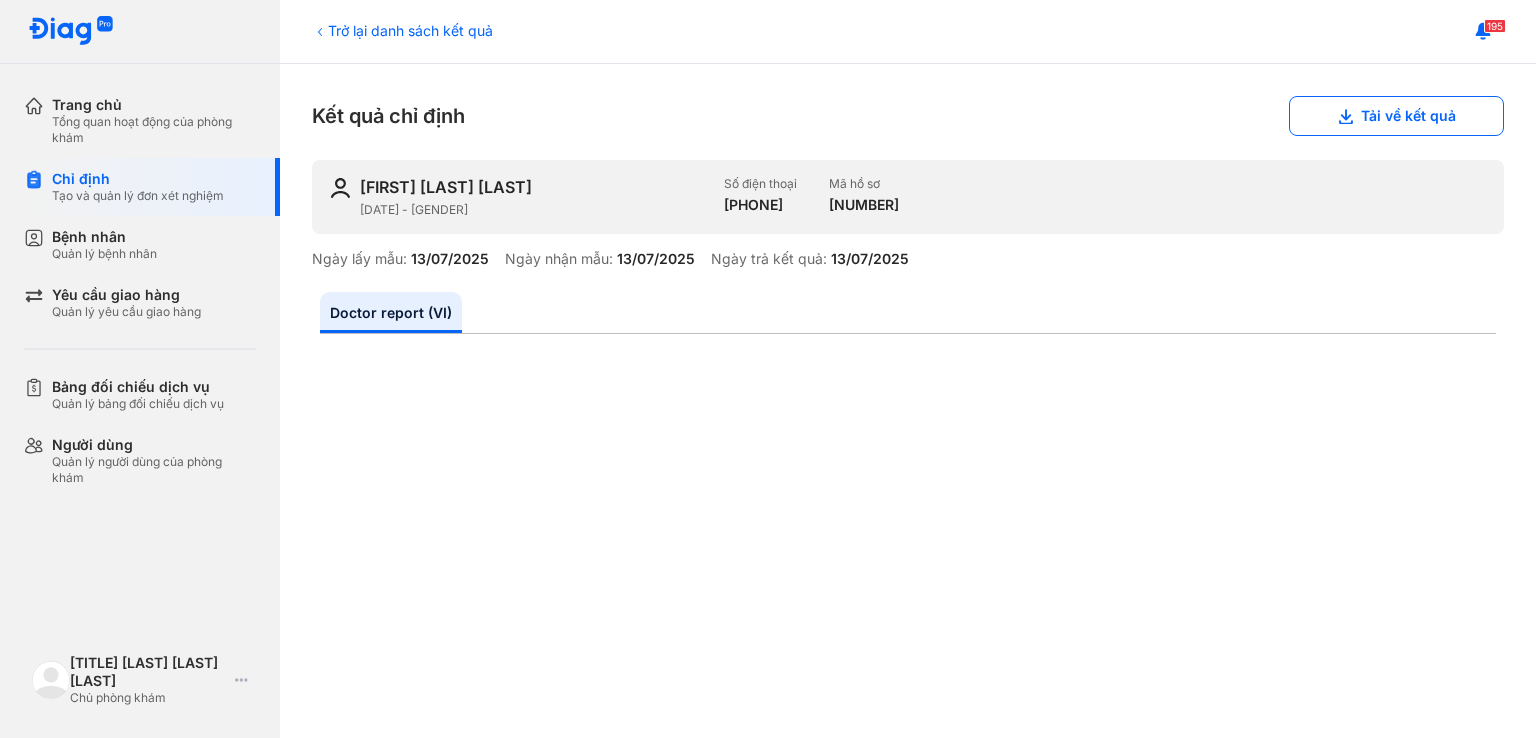 click on "Trở lại danh sách kết quả" at bounding box center (402, 30) 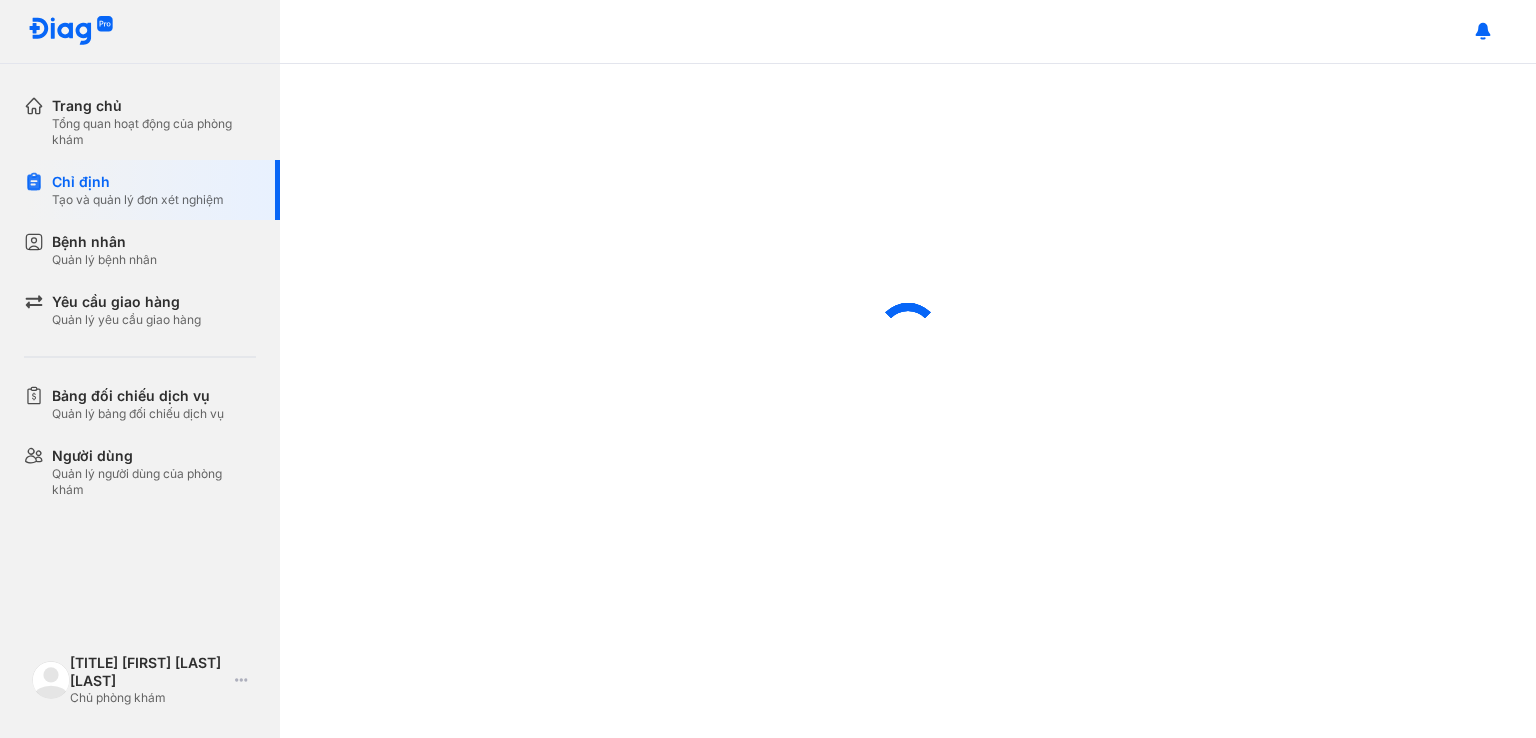scroll, scrollTop: 0, scrollLeft: 0, axis: both 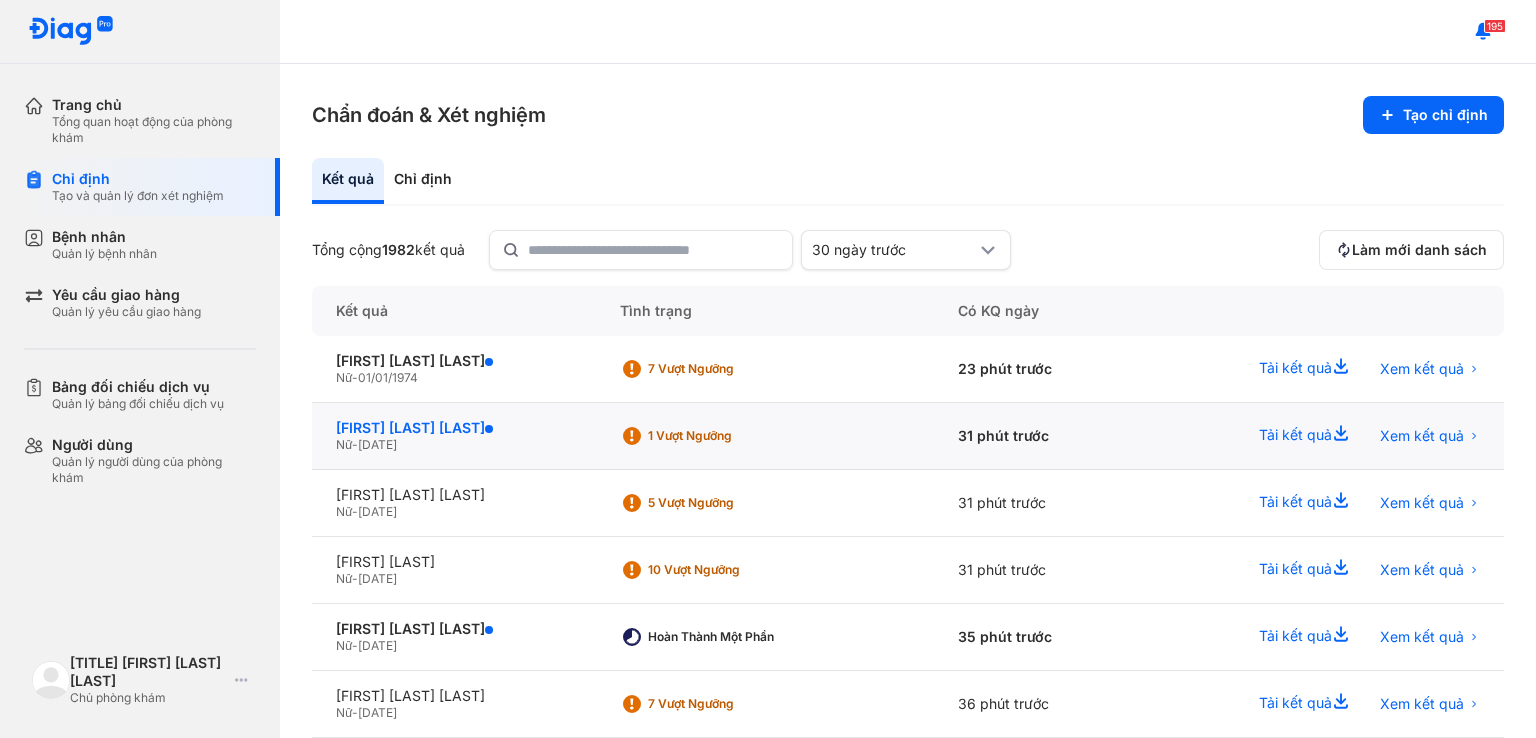 click on "[FIRST] [LAST] [LAST]" 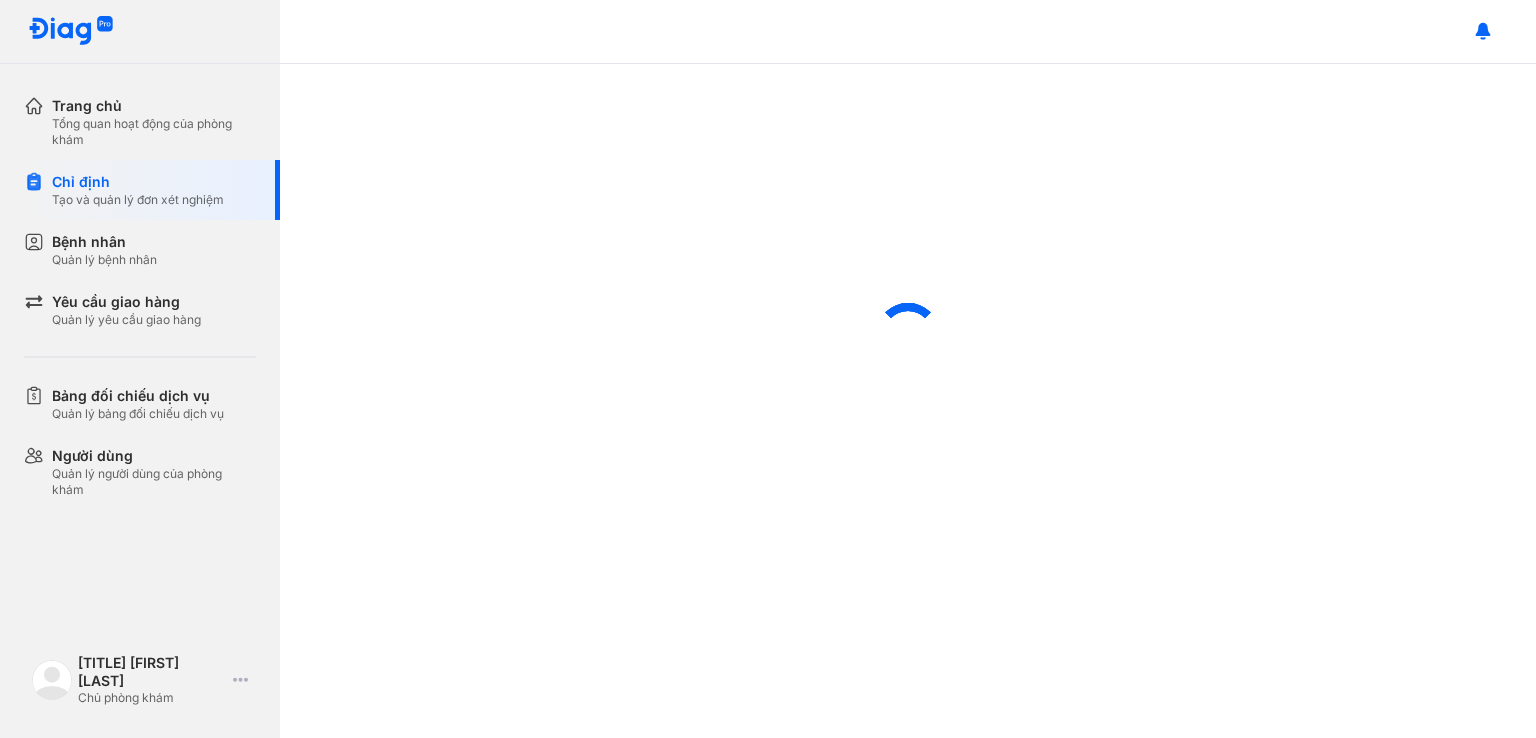 scroll, scrollTop: 0, scrollLeft: 0, axis: both 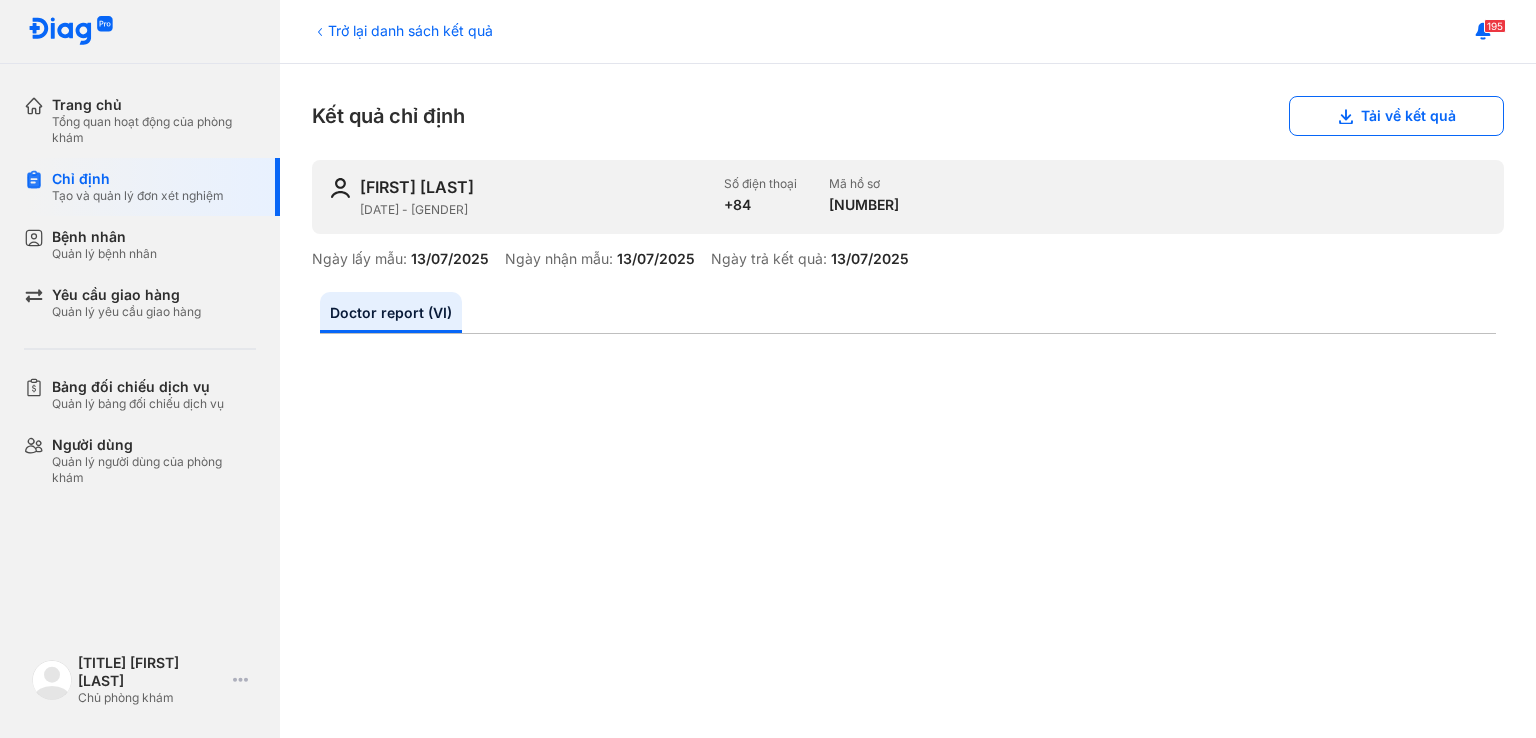 click on "Trở lại danh sách kết quả" at bounding box center [402, 30] 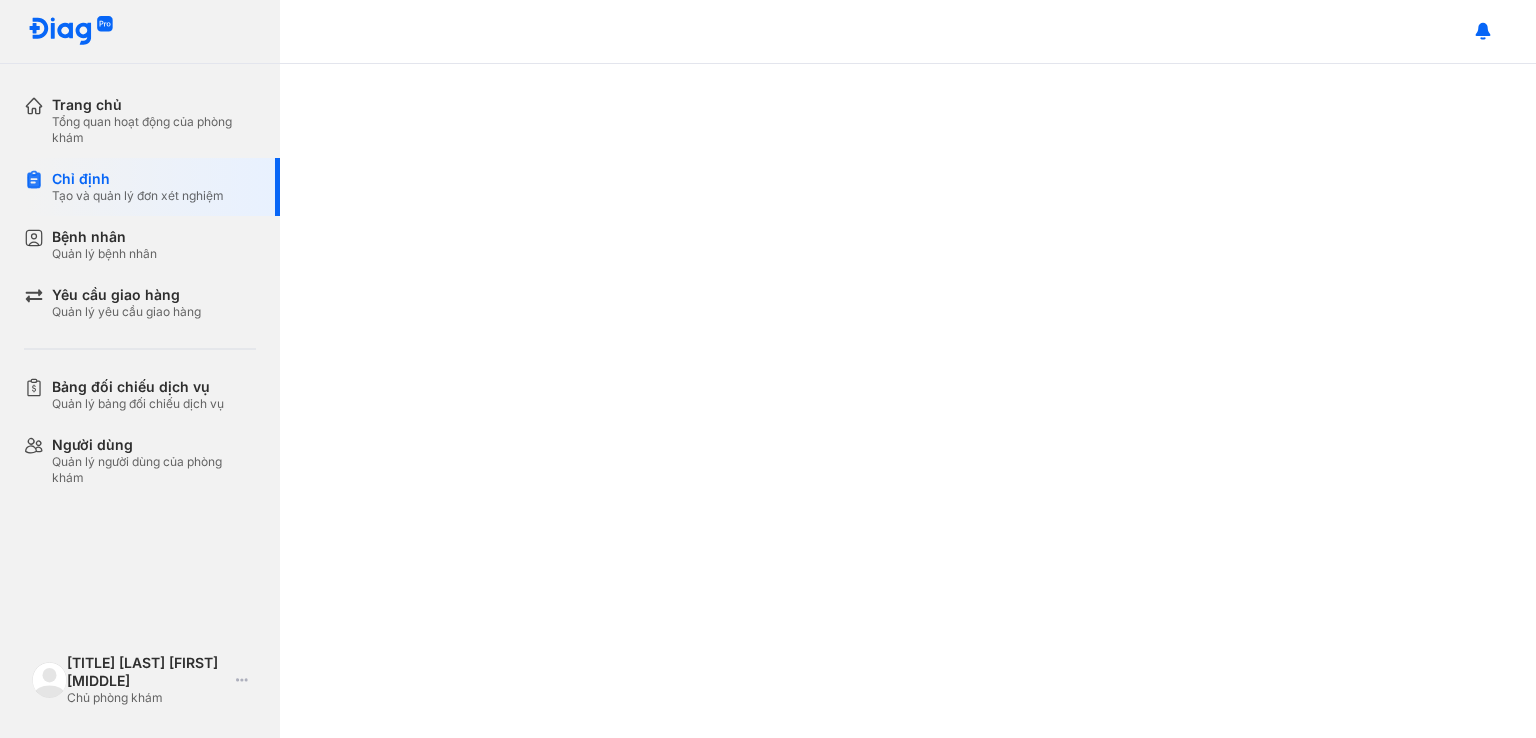scroll, scrollTop: 0, scrollLeft: 0, axis: both 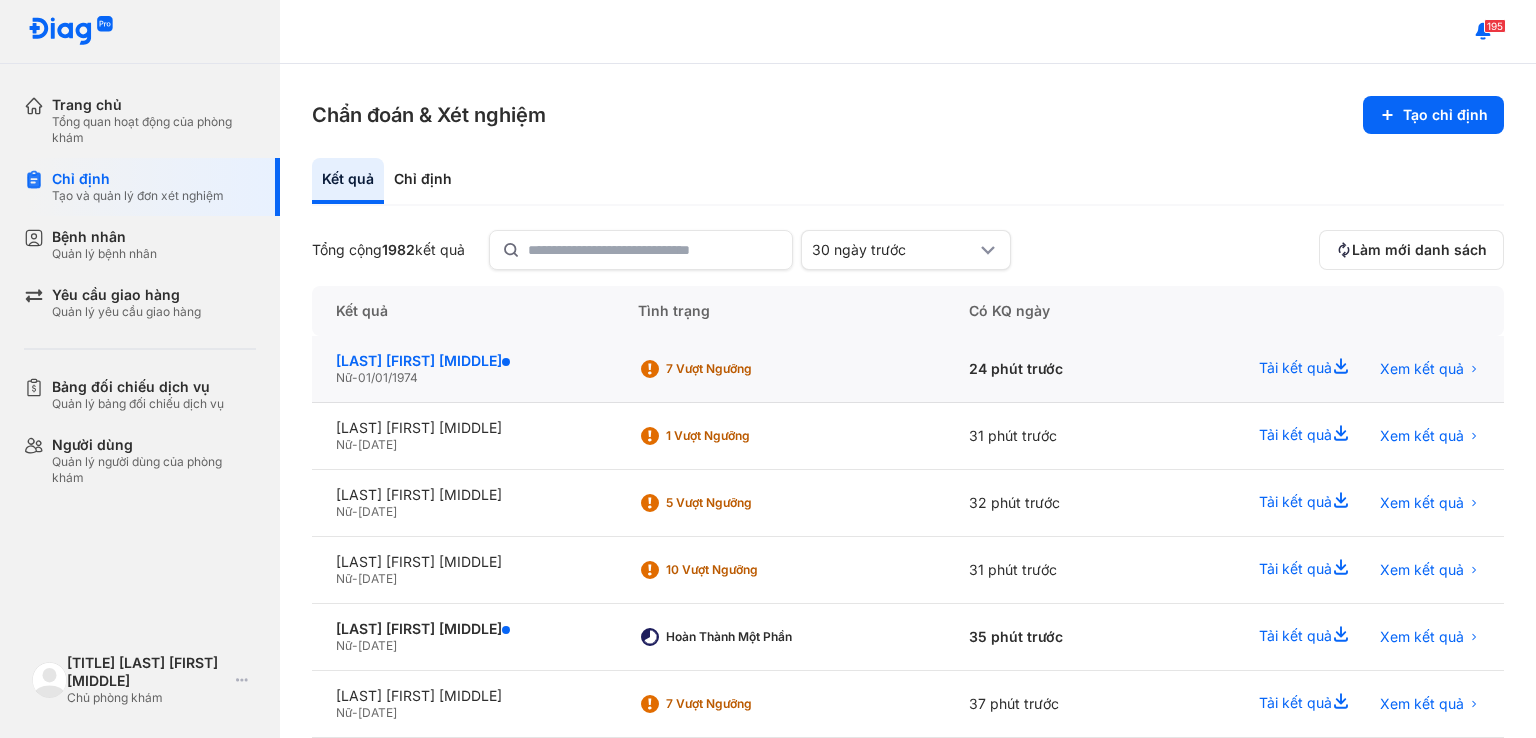 click on "[FIRST] [LAST] [LAST]" 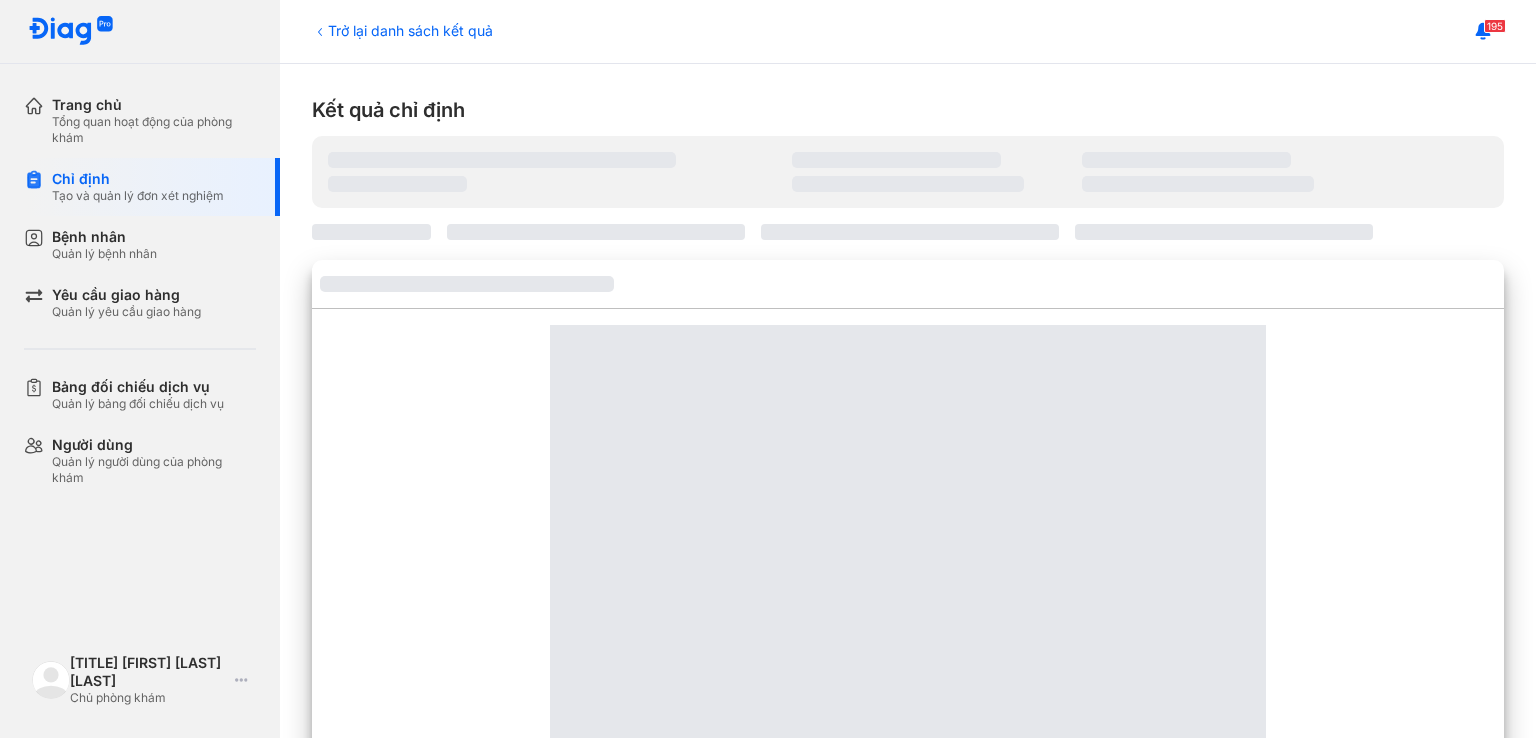 scroll, scrollTop: 0, scrollLeft: 0, axis: both 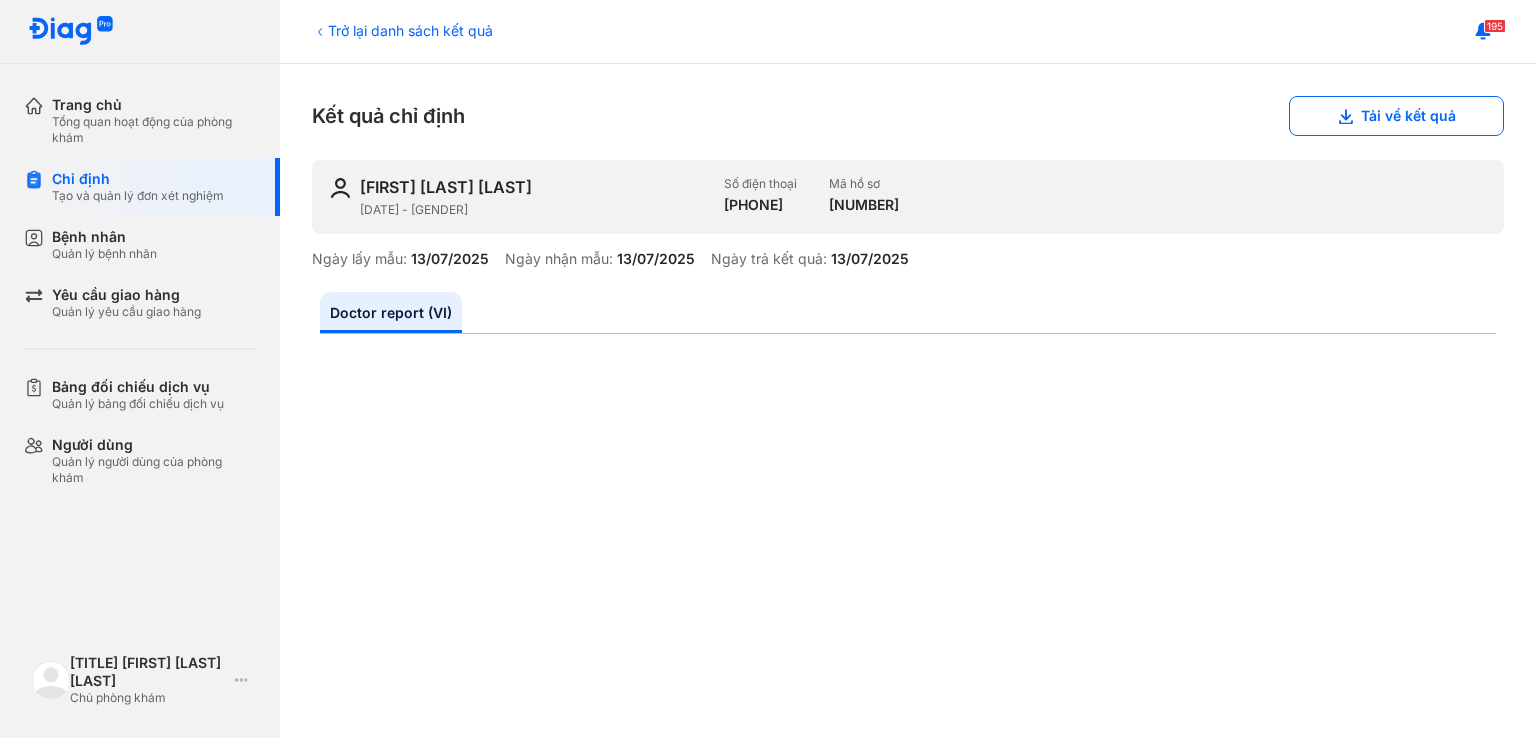 click on "Trở lại danh sách kết quả" at bounding box center [402, 30] 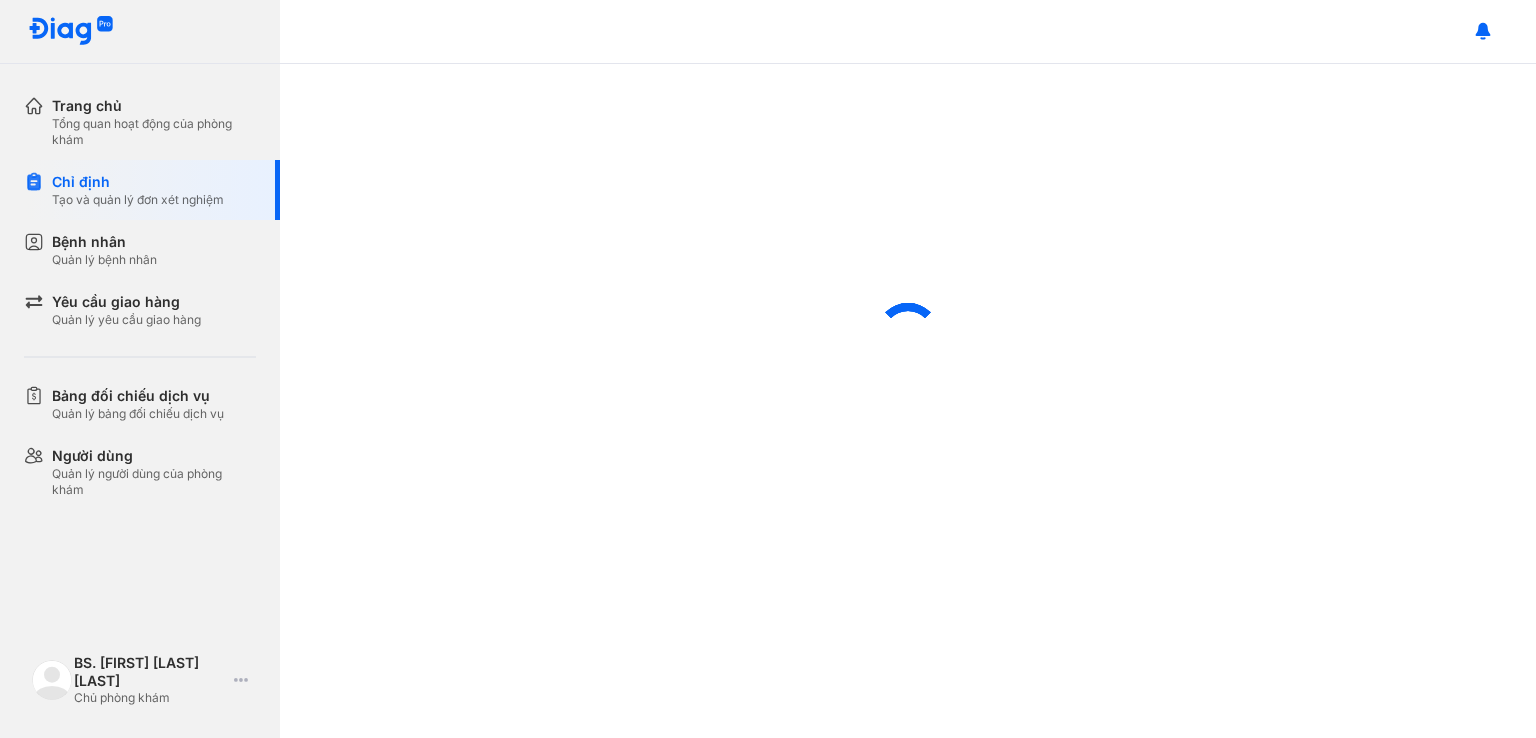 scroll, scrollTop: 0, scrollLeft: 0, axis: both 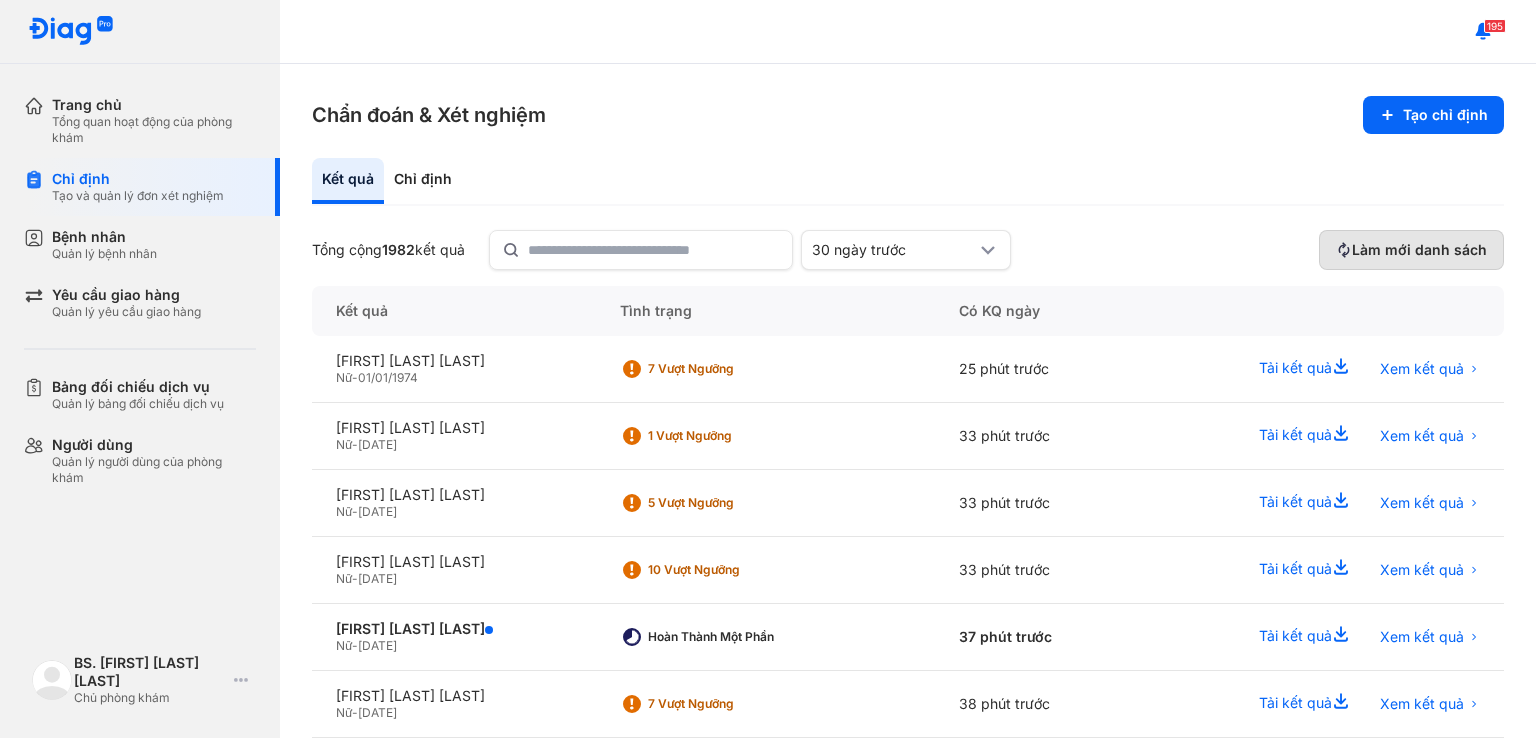 click on "Làm mới danh sách" 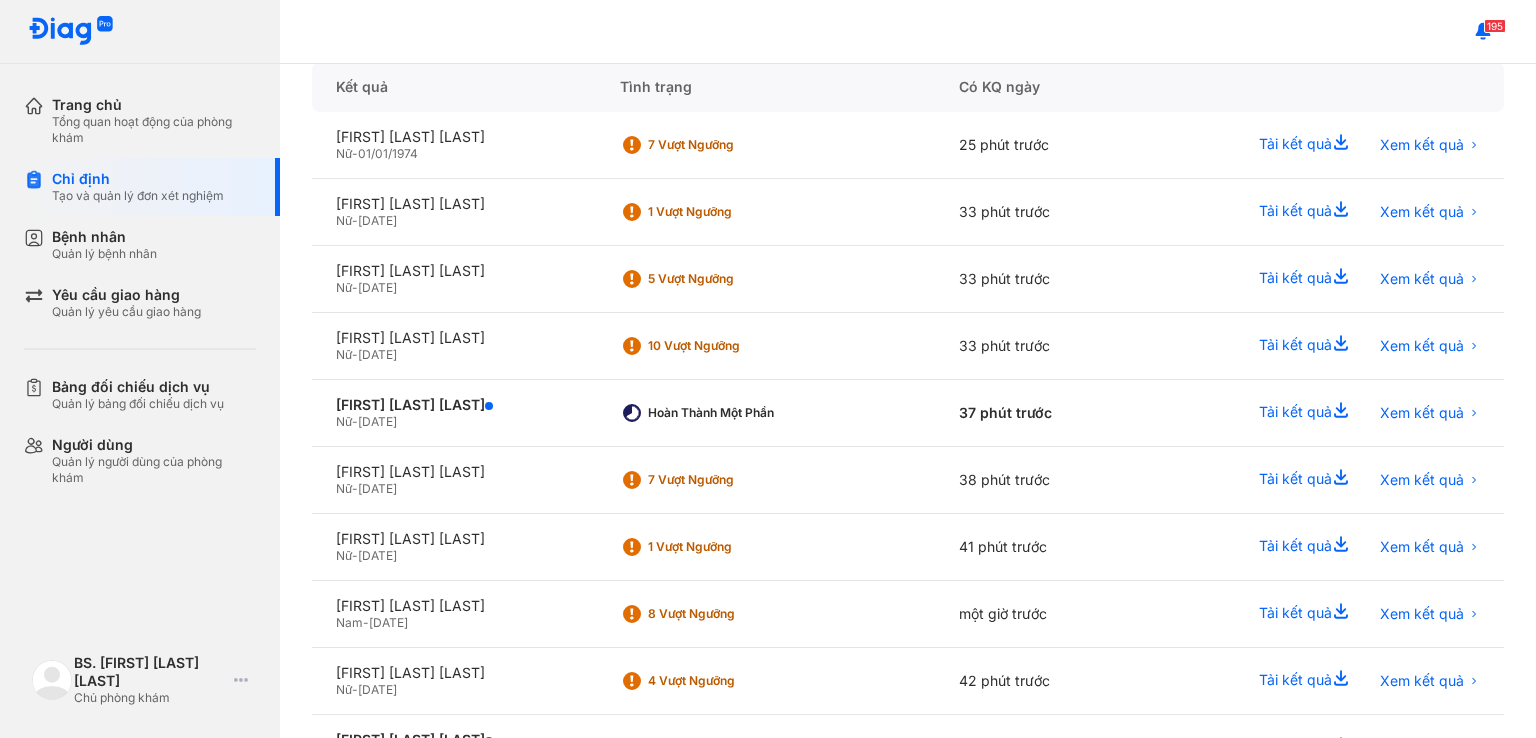 scroll, scrollTop: 370, scrollLeft: 0, axis: vertical 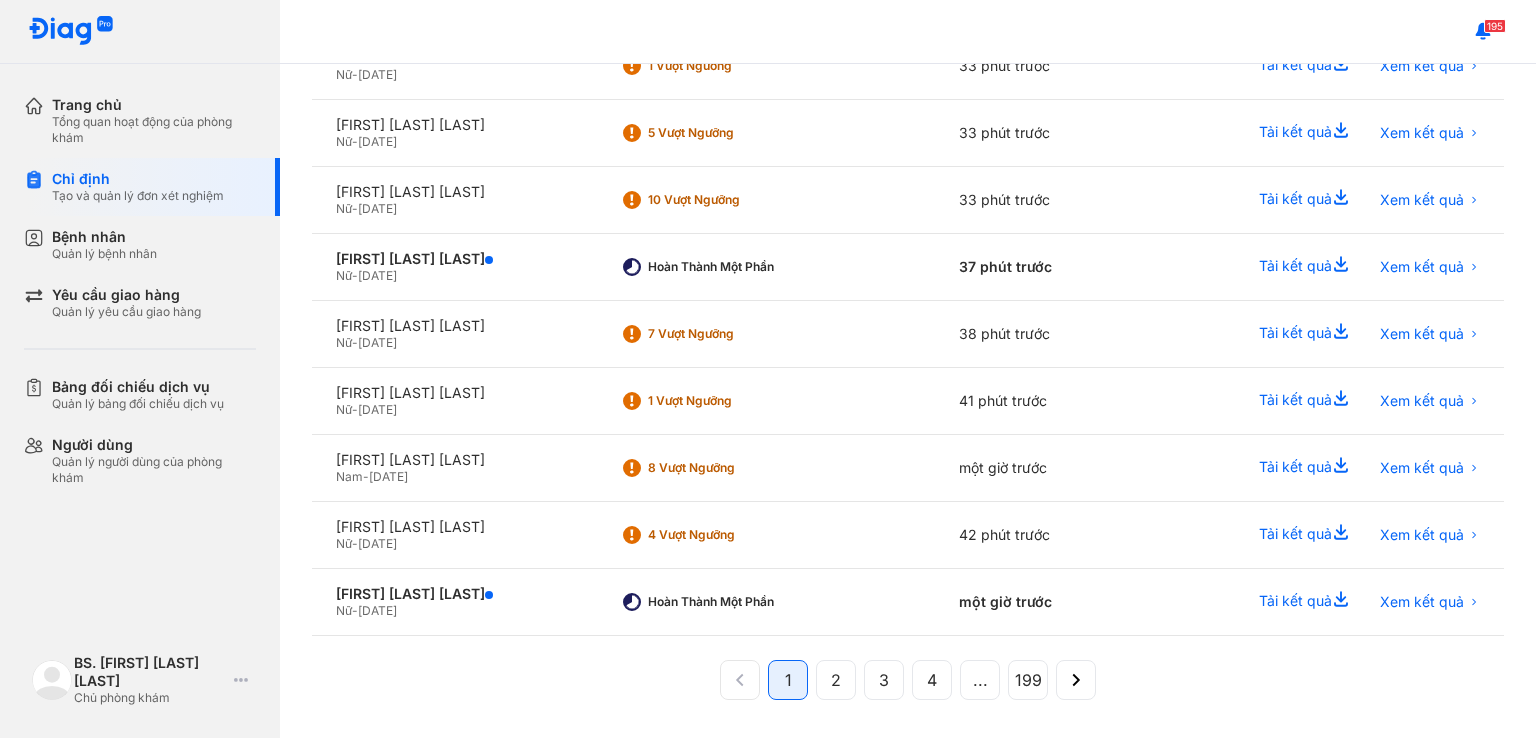 type 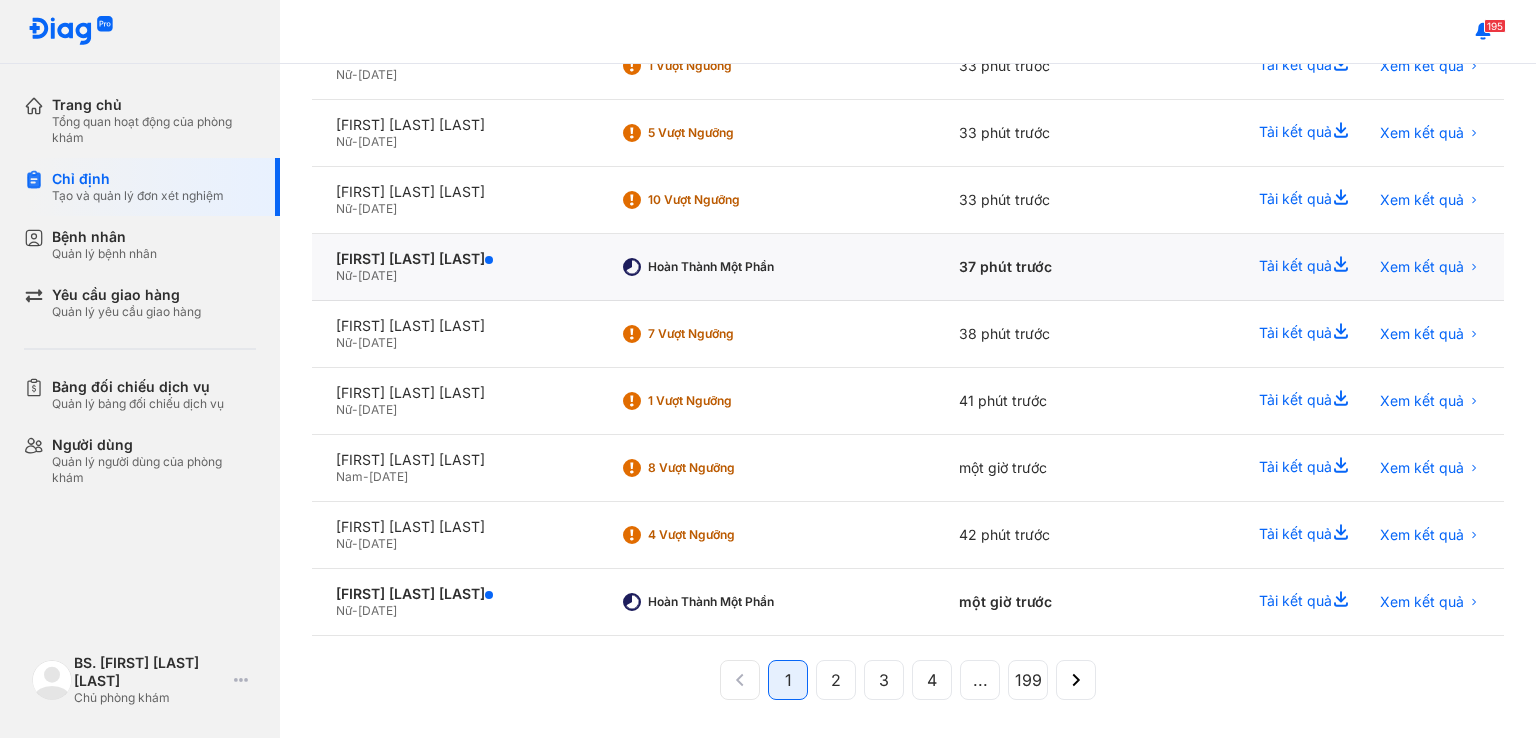 scroll, scrollTop: 370, scrollLeft: 0, axis: vertical 